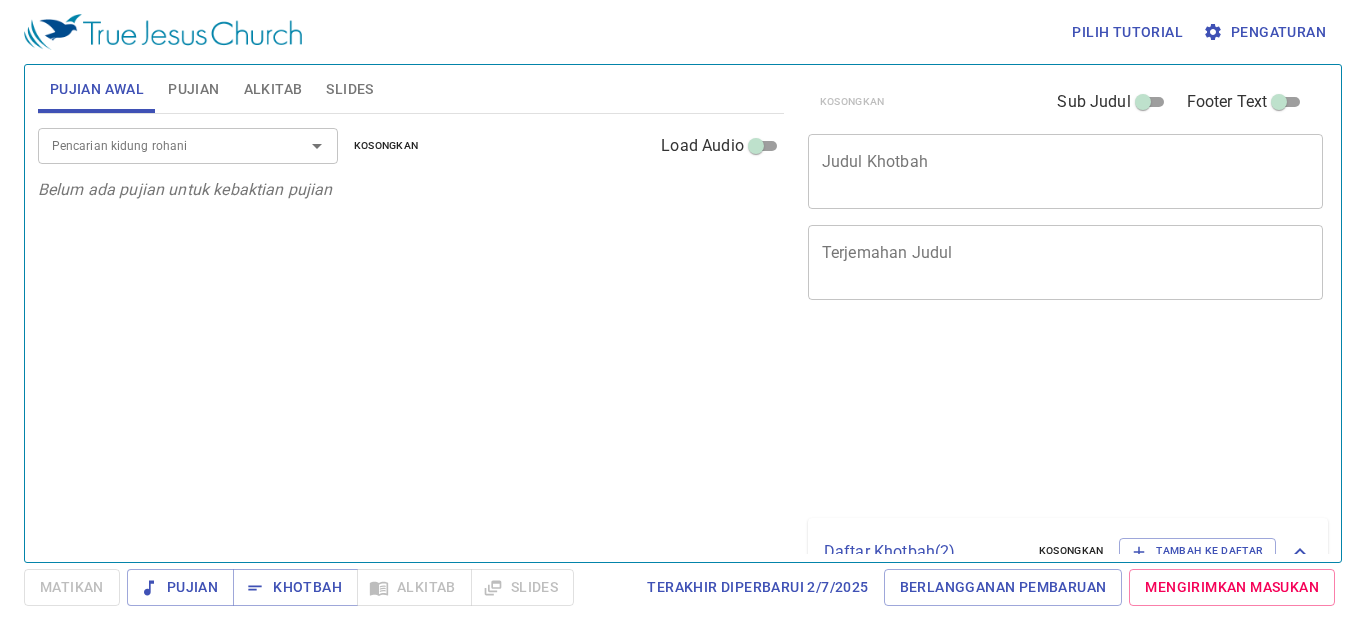 scroll, scrollTop: 0, scrollLeft: 0, axis: both 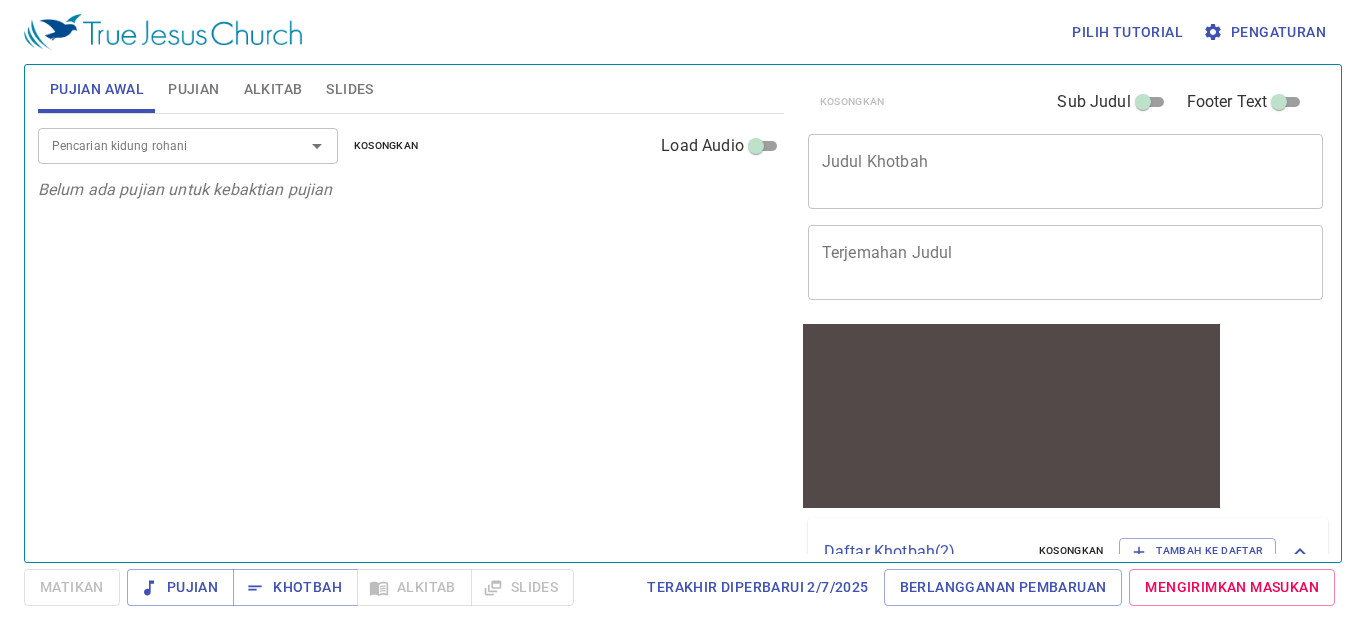 click on "Pujian" at bounding box center (193, 89) 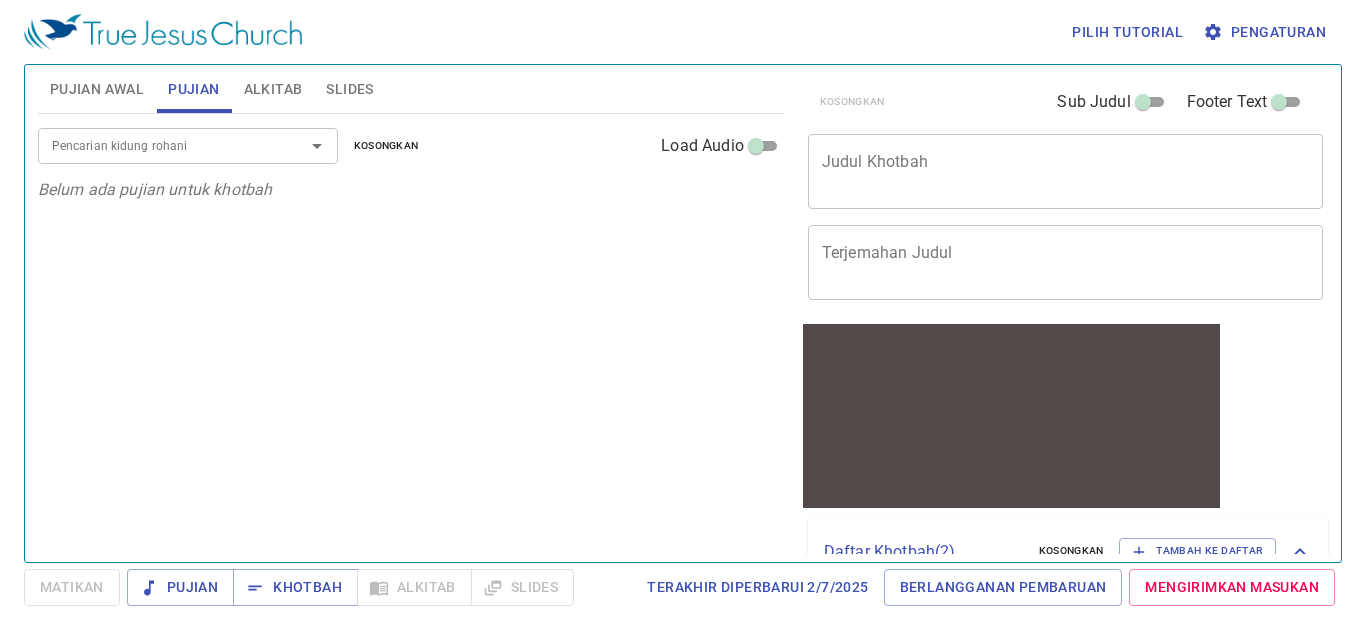 click on "Pencarian kidung rohani" at bounding box center (158, 145) 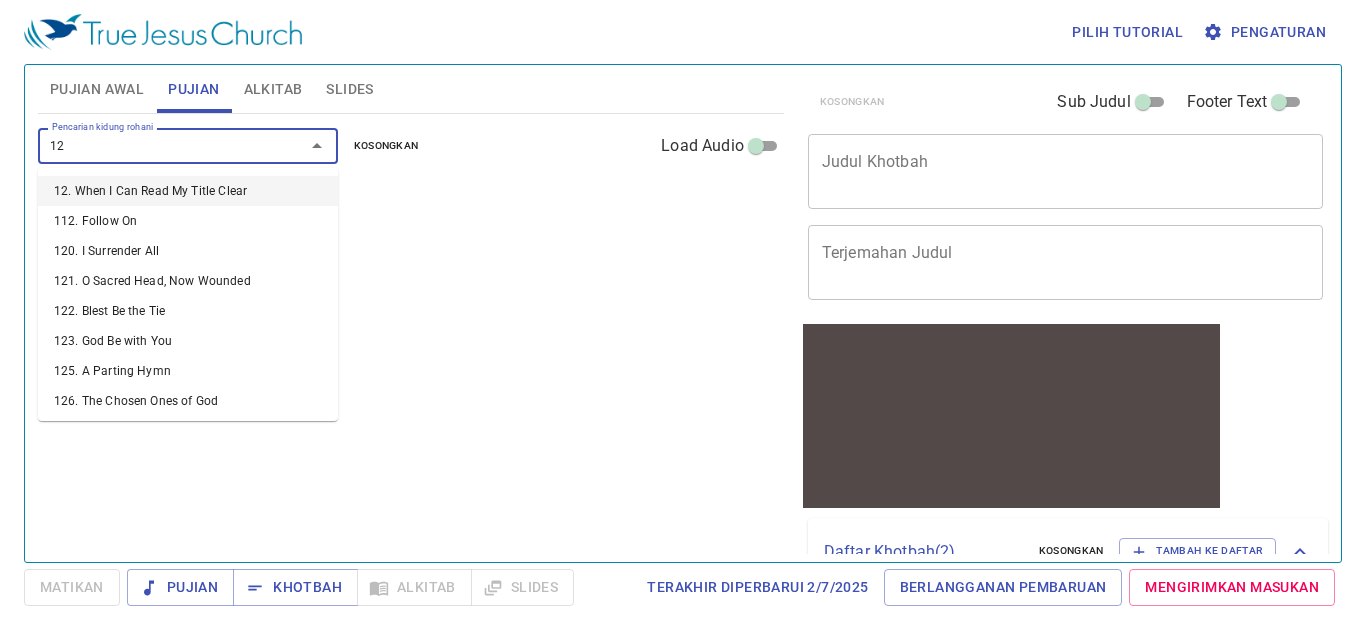 type on "129" 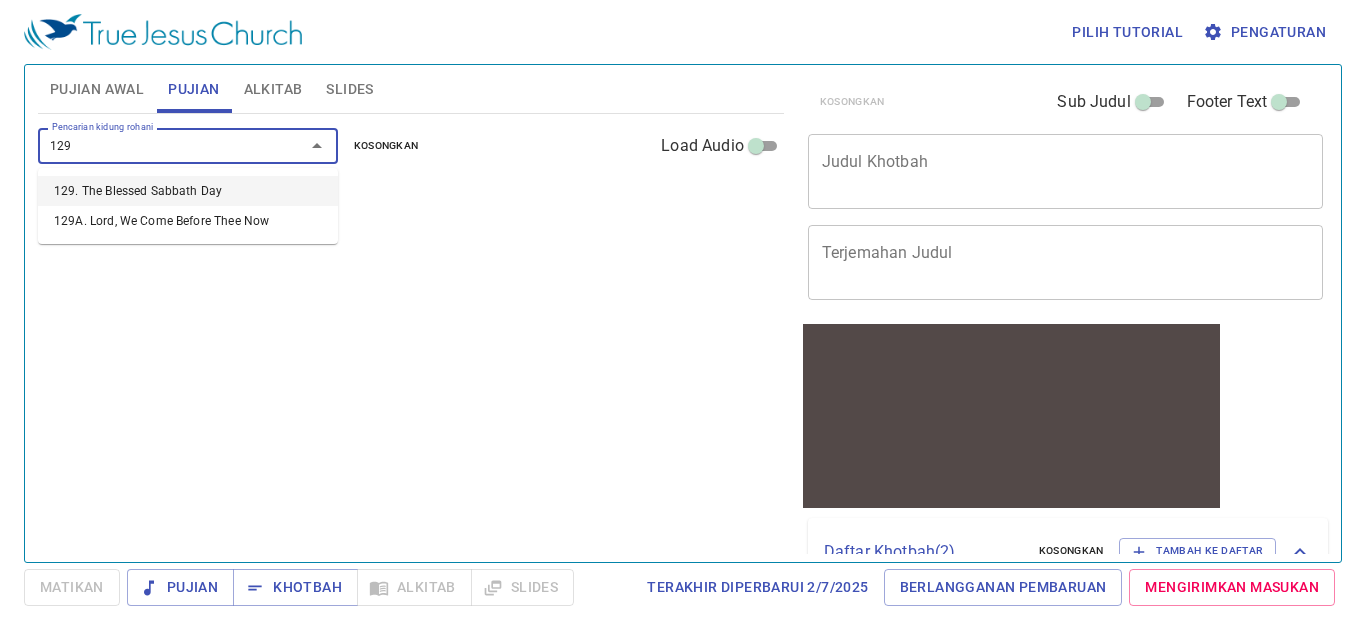 click on "129. The Blessed Sabbath Day" at bounding box center (188, 191) 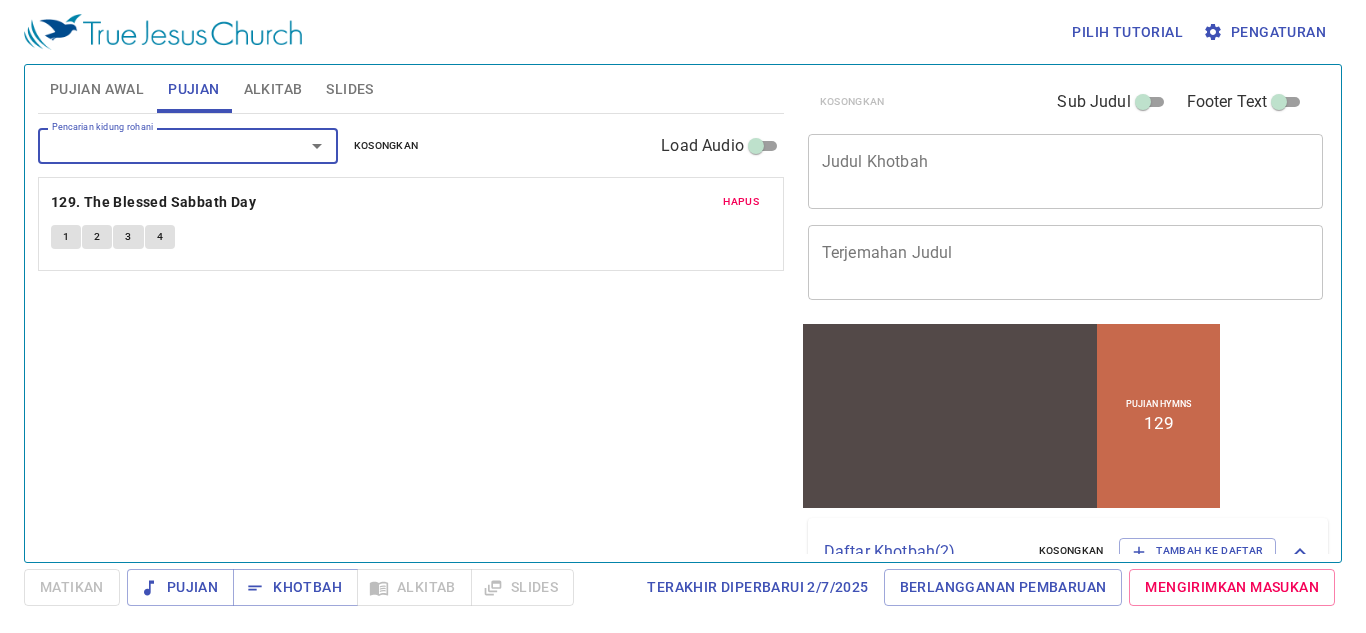 click on "Pencarian kidung rohani" at bounding box center [158, 145] 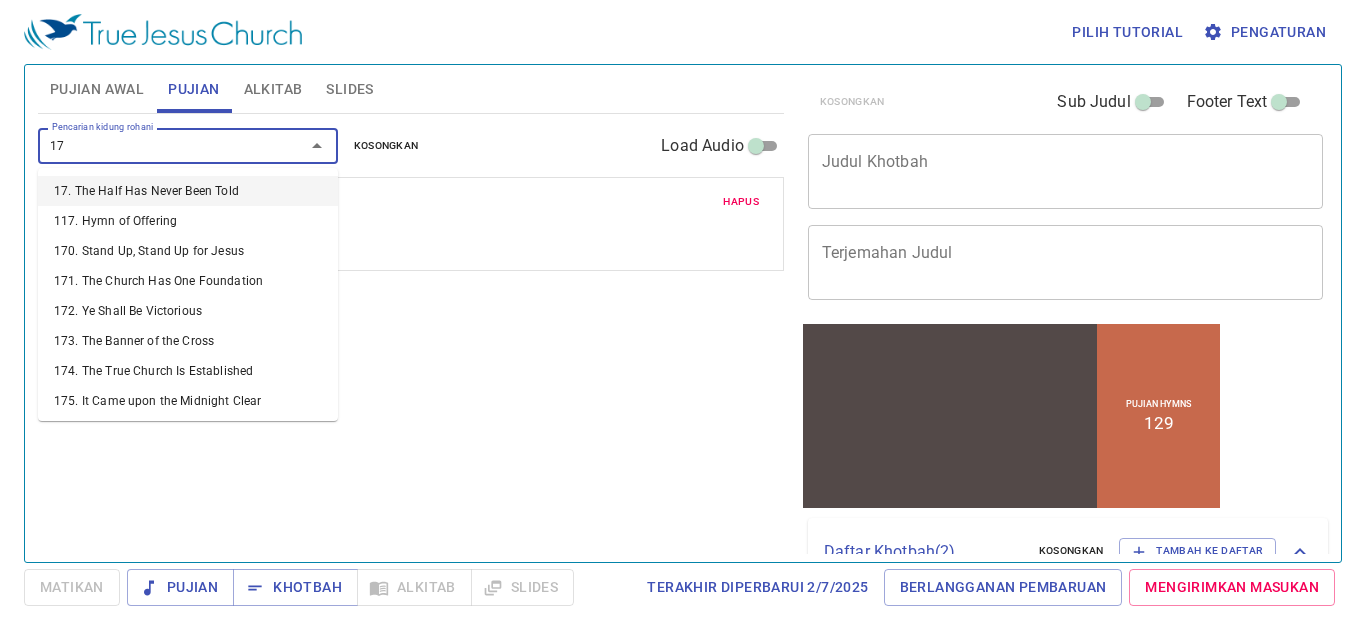 type on "177" 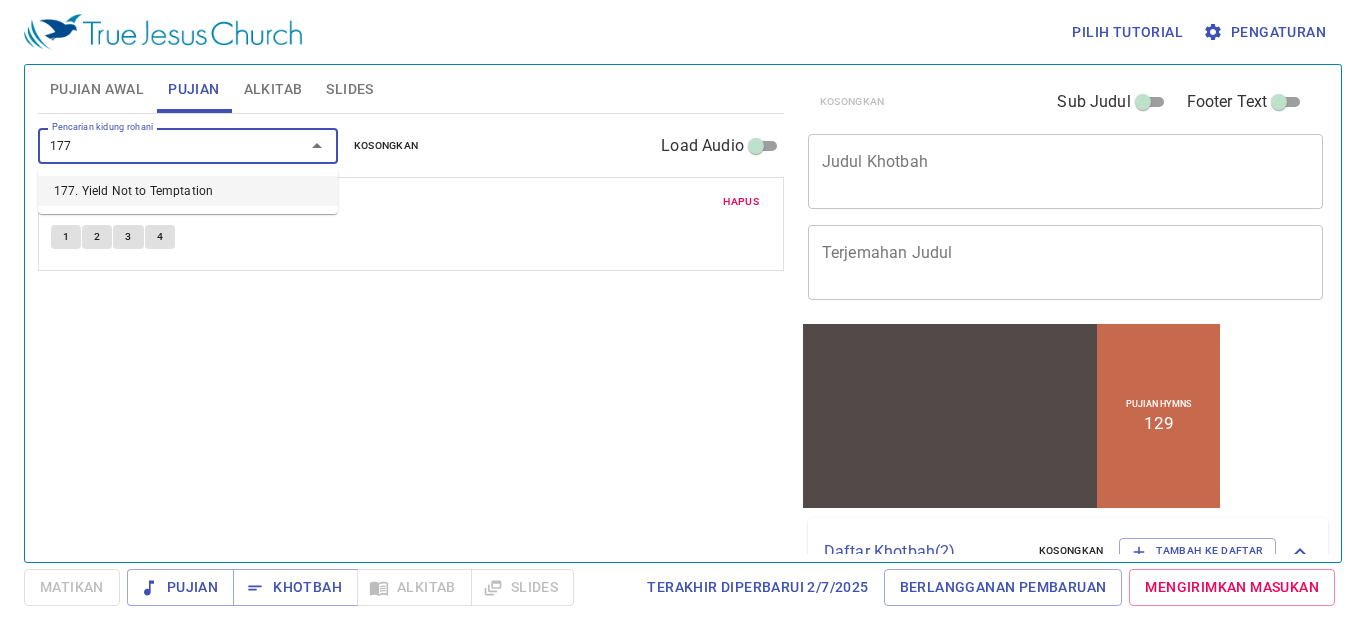 click on "177. Yield Not to Temptation" at bounding box center [188, 191] 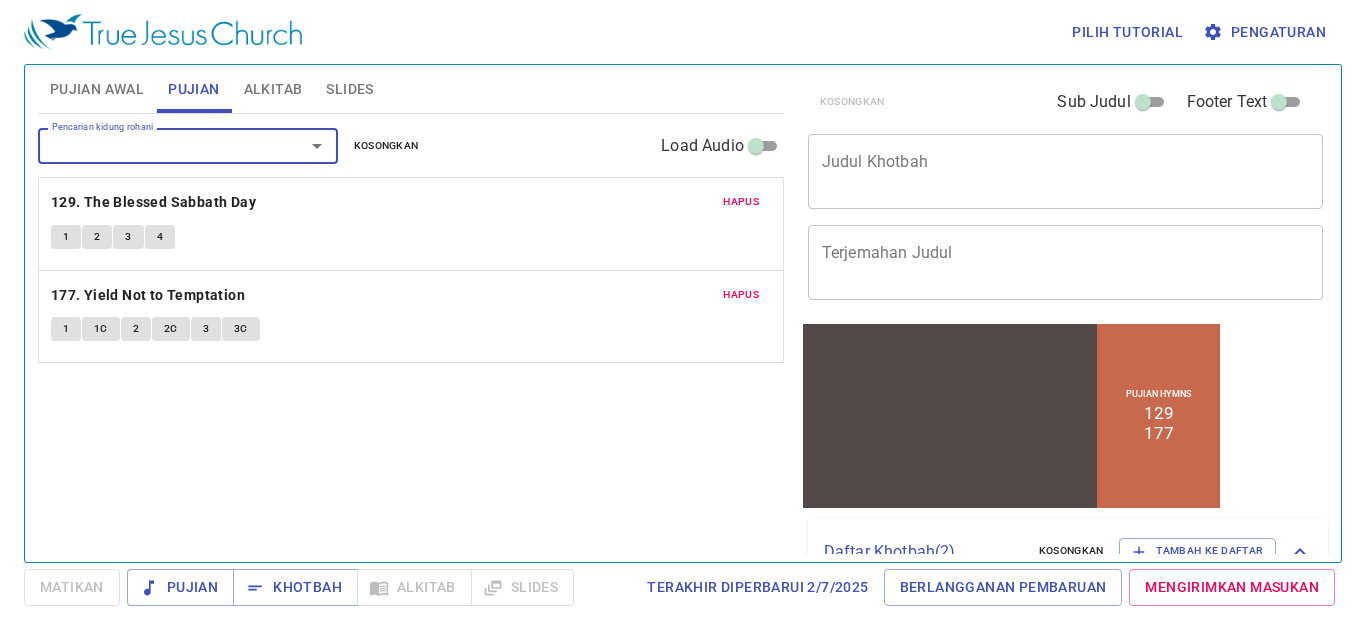 click on "Slides" at bounding box center (349, 89) 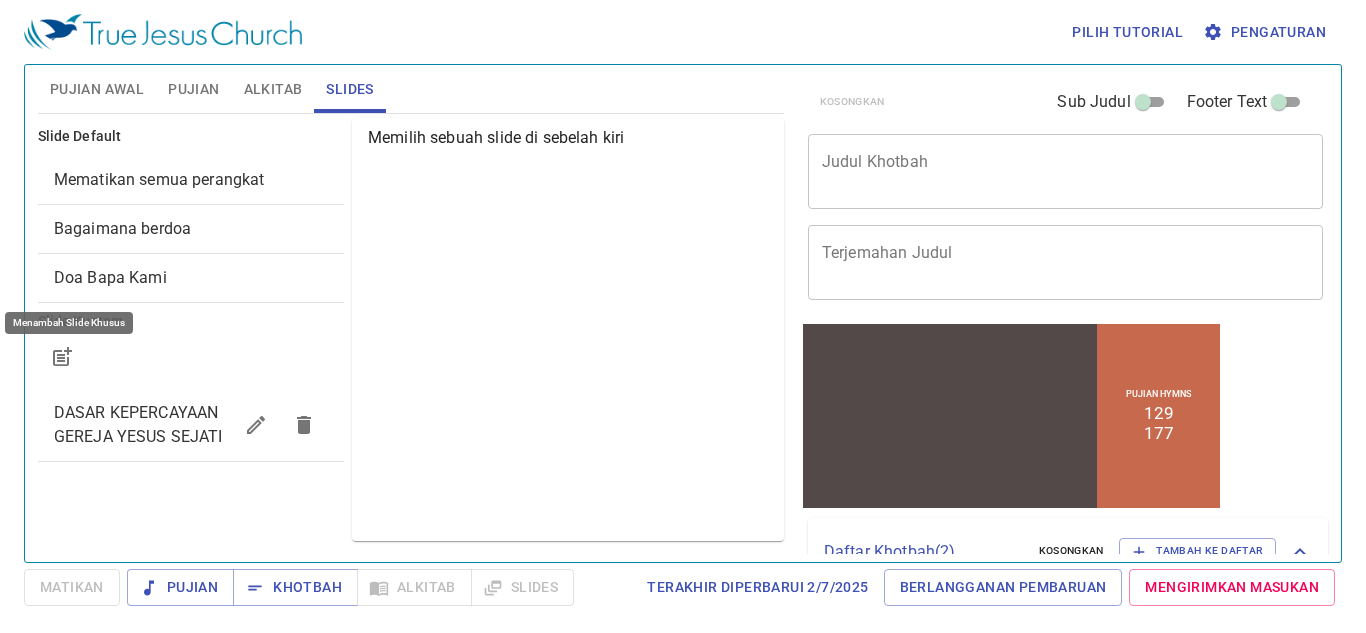 click 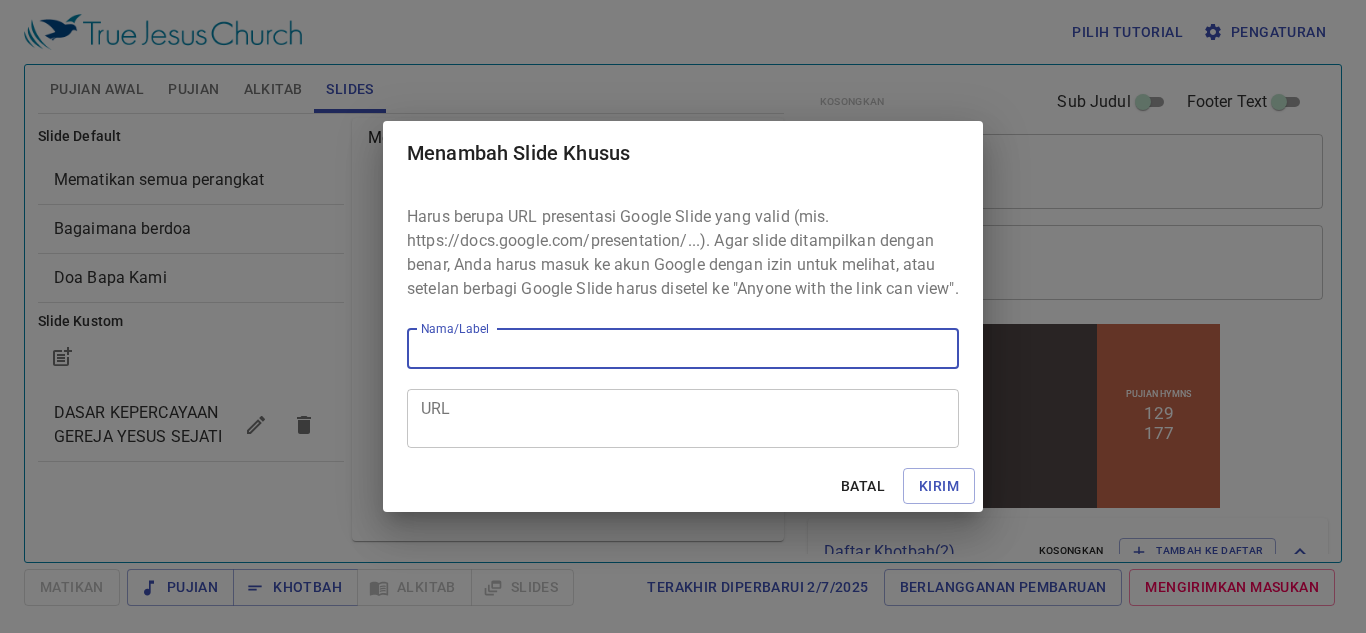 click on "URL" at bounding box center (683, 418) 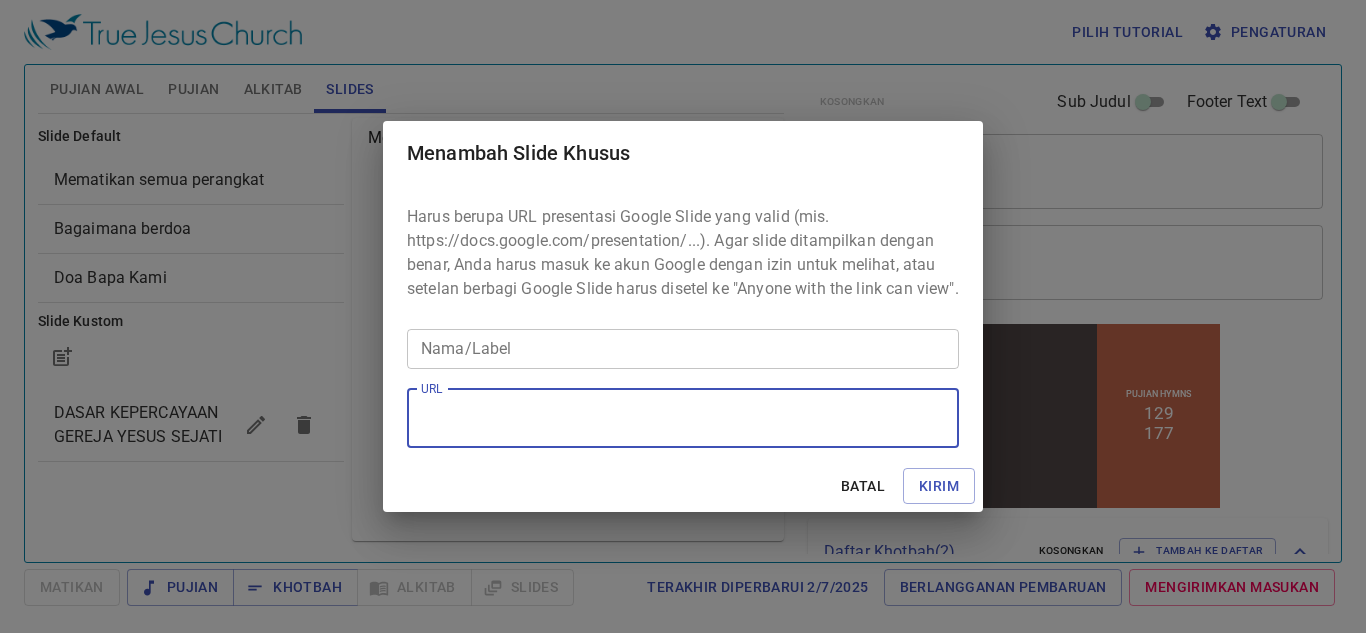 paste on "https://docs.google.com/presentation/d/1v-_TlGI8efGH_Xha72HKsZqNzvZW3WFt/edit?slide=id.p1#slide=id.p1" 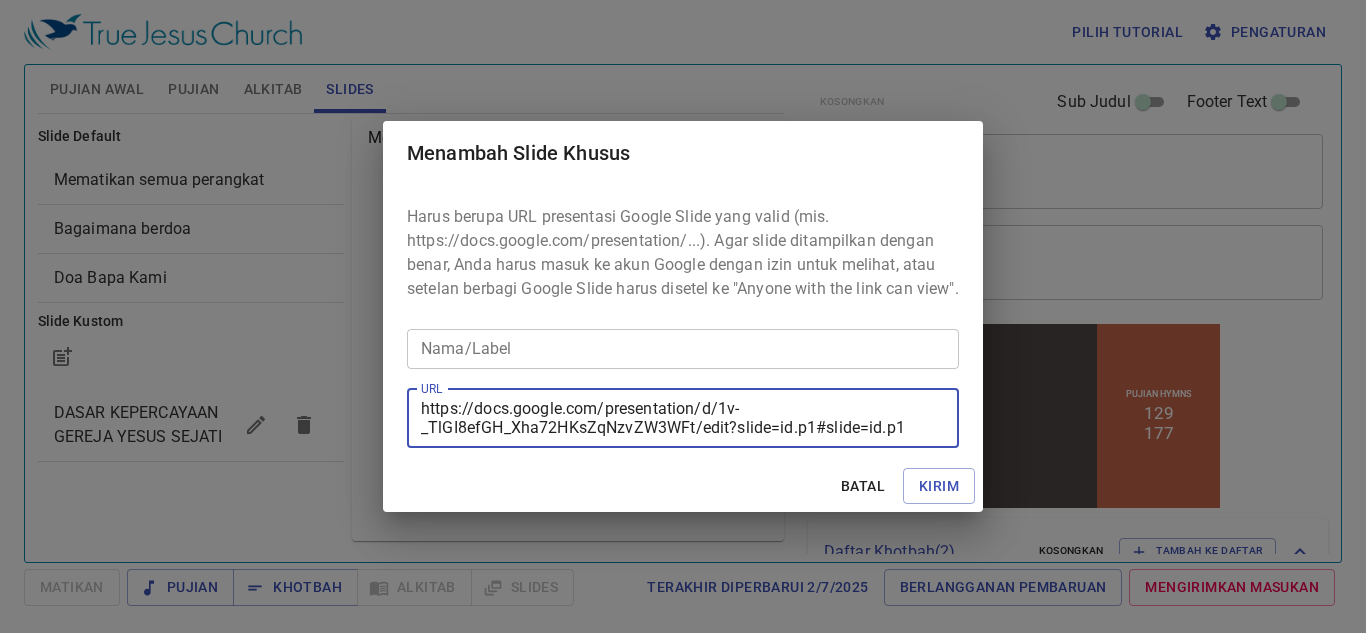 type on "https://docs.google.com/presentation/d/1v-_TlGI8efGH_Xha72HKsZqNzvZW3WFt/edit?slide=id.p1#slide=id.p1" 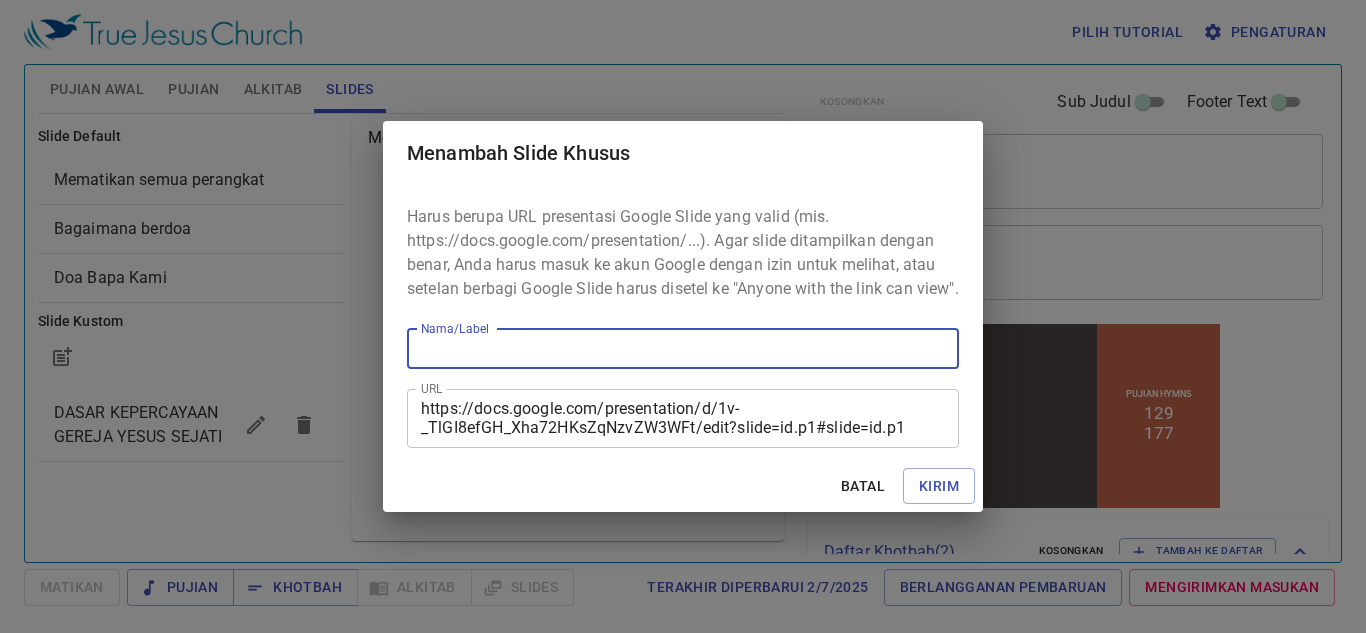 click on "Nama/Label" at bounding box center [683, 349] 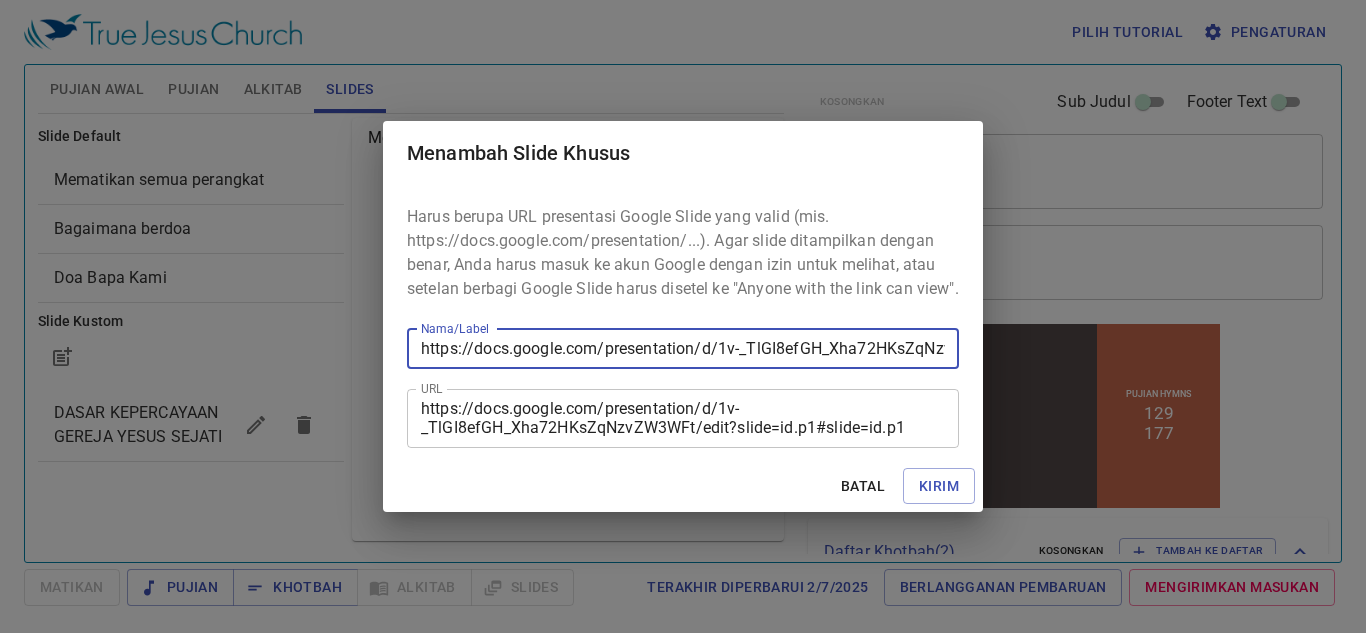 scroll, scrollTop: 0, scrollLeft: 281, axis: horizontal 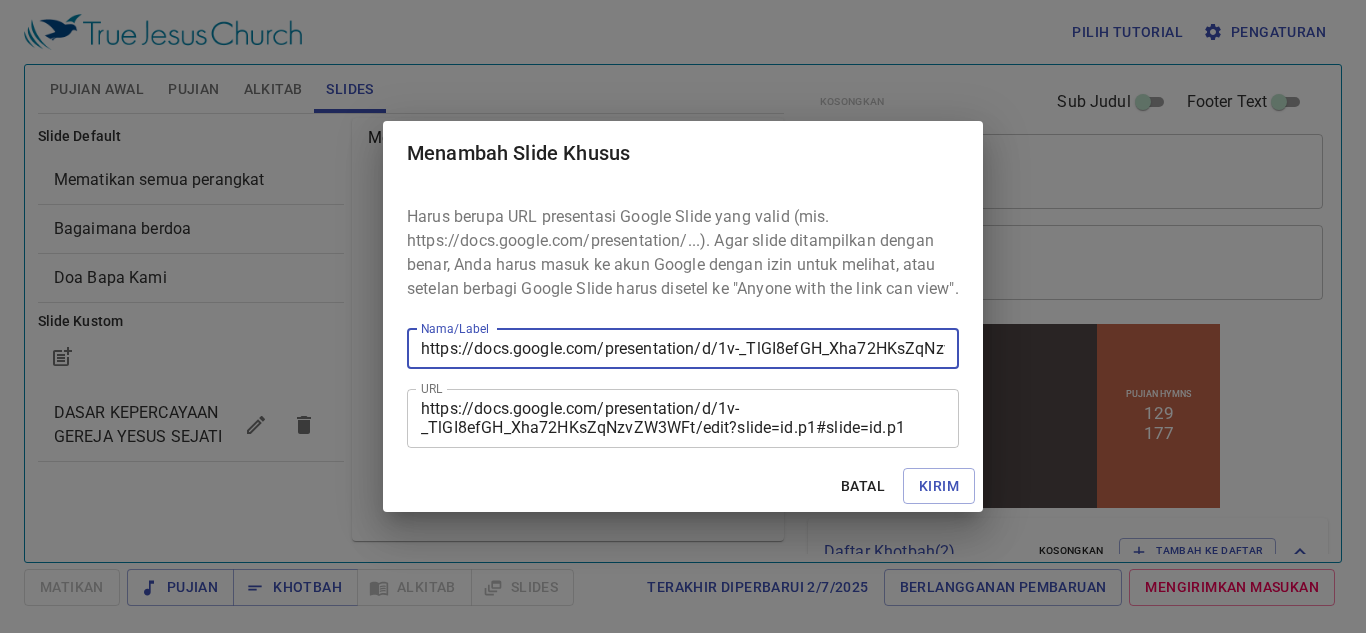 drag, startPoint x: 946, startPoint y: 359, endPoint x: 87, endPoint y: 335, distance: 859.3352 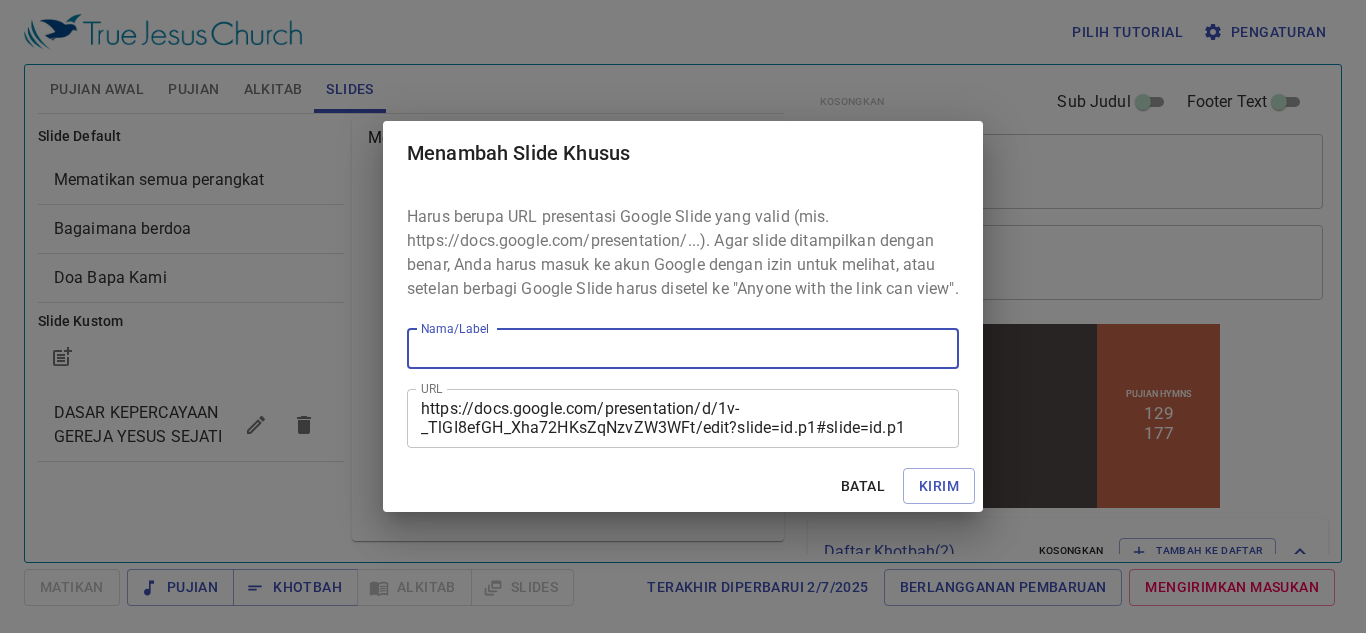 paste on "AKHIR SUATU HAL , LEBIH BAIK DARI PADA AWALNYA (PKH 7 : 8)" 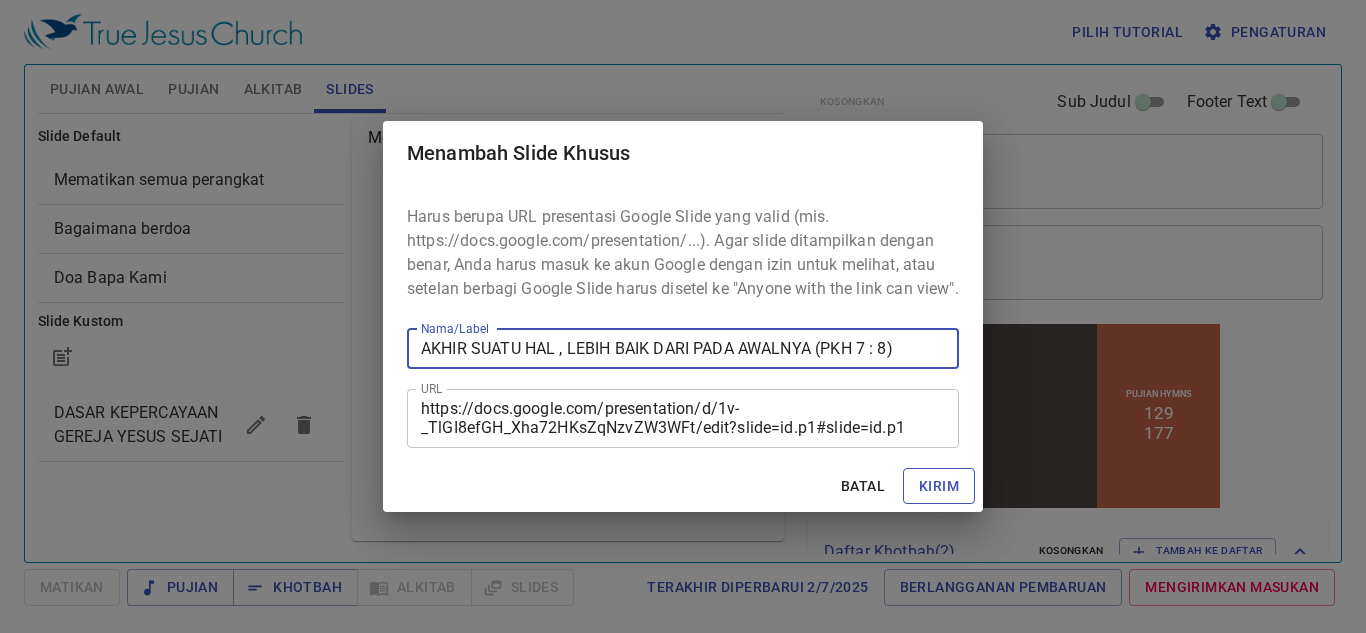 type on "AKHIR SUATU HAL , LEBIH BAIK DARI PADA AWALNYA (PKH 7 : 8)" 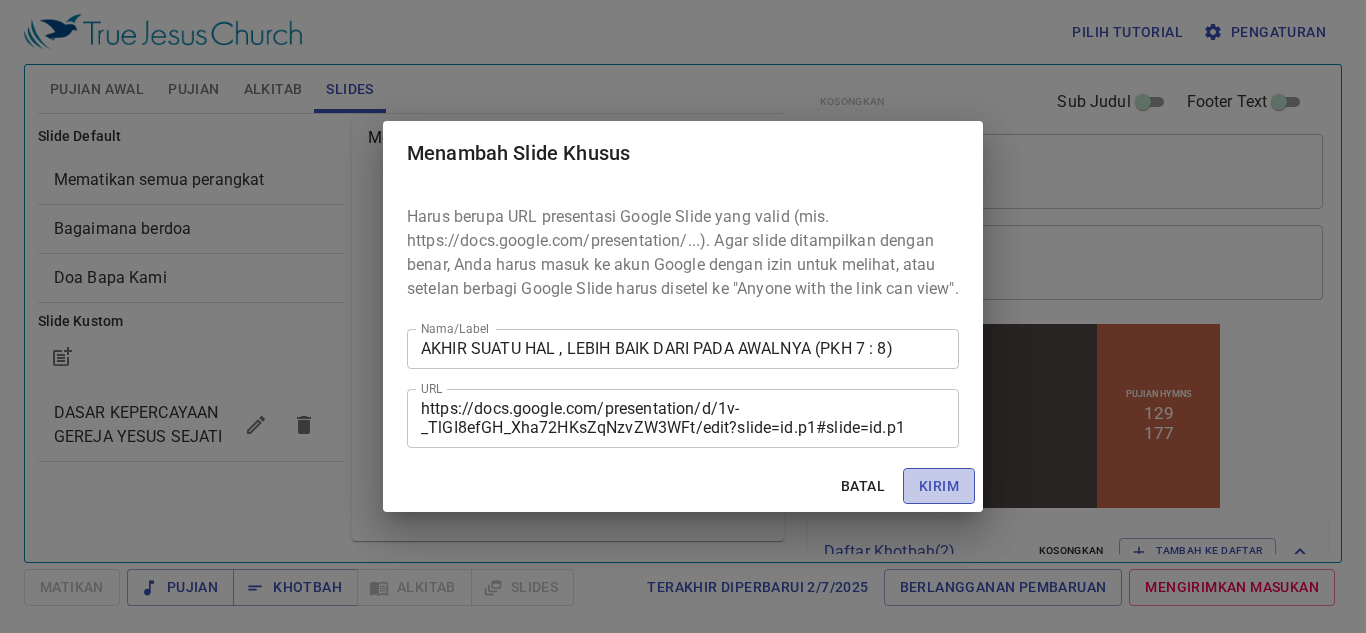 click on "Kirim" at bounding box center (939, 486) 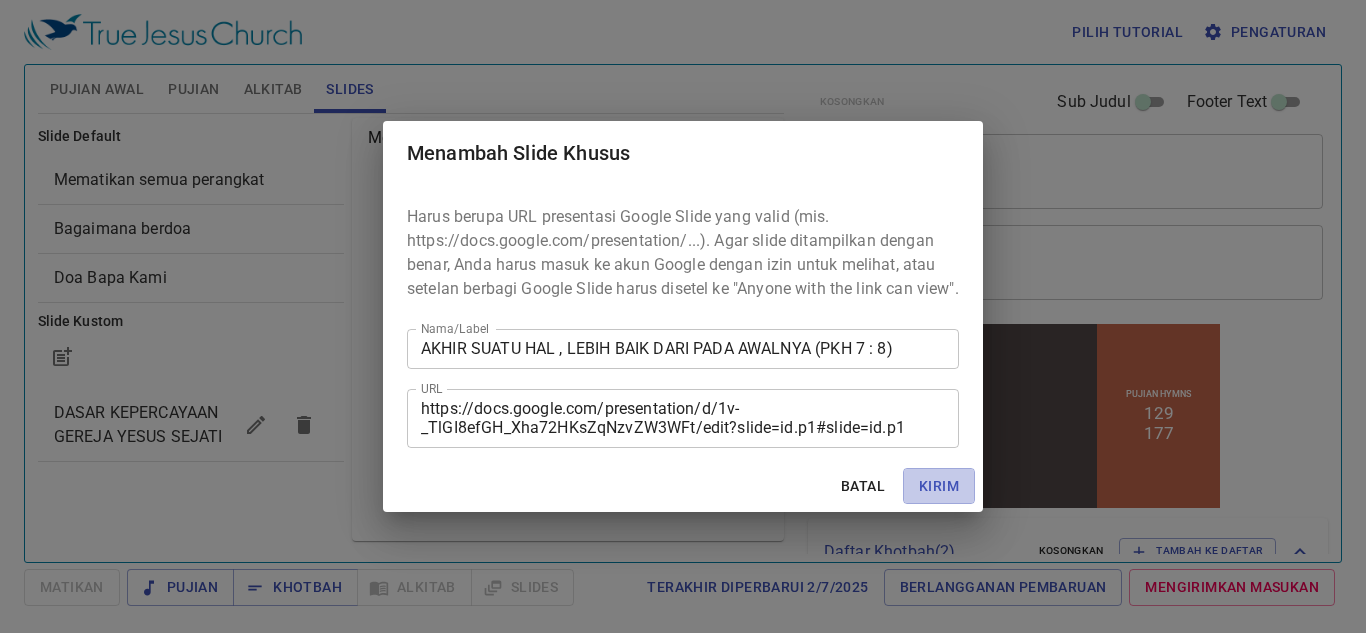 type 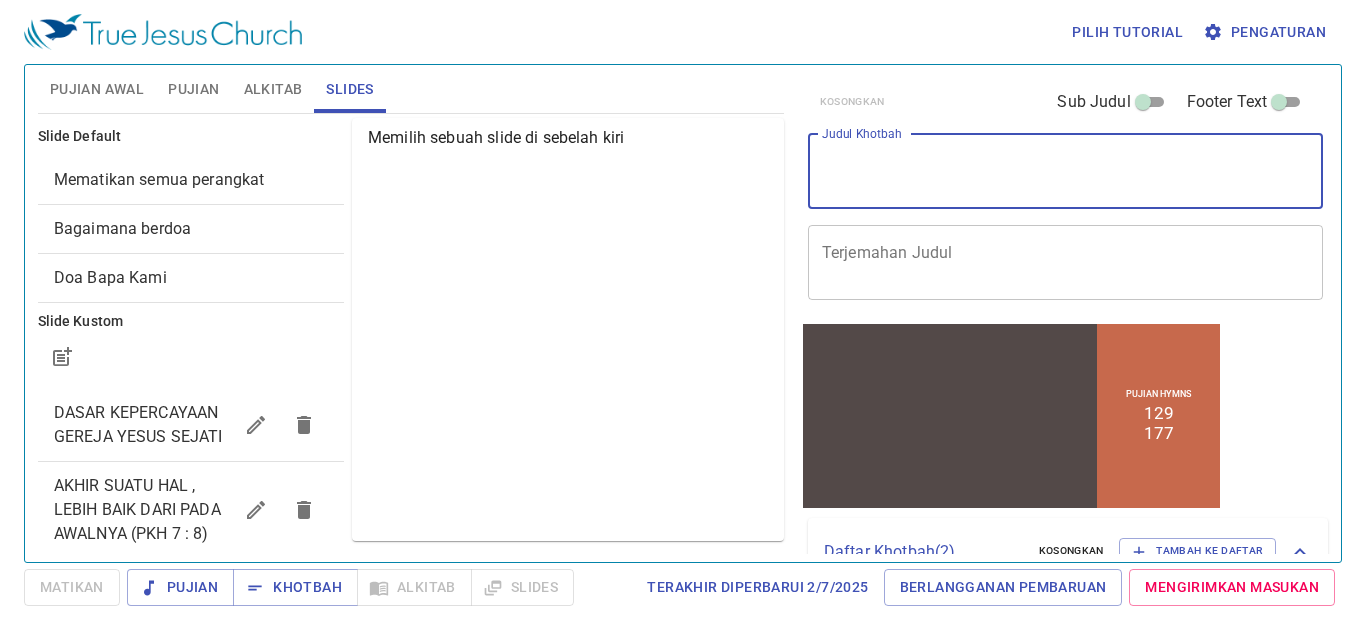 click on "Judul Khotbah" at bounding box center (1066, 171) 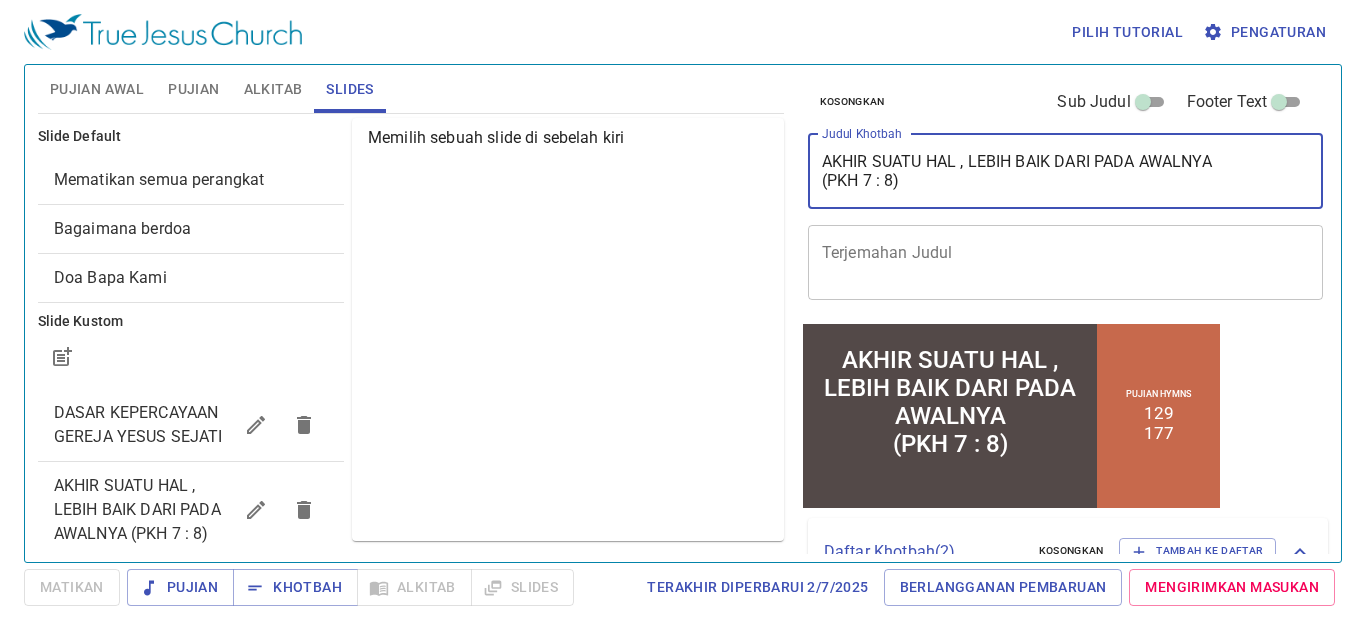 type on "AKHIR SUATU HAL , LEBIH BAIK DARI PADA AWALNYA
(PKH 7 : 8)" 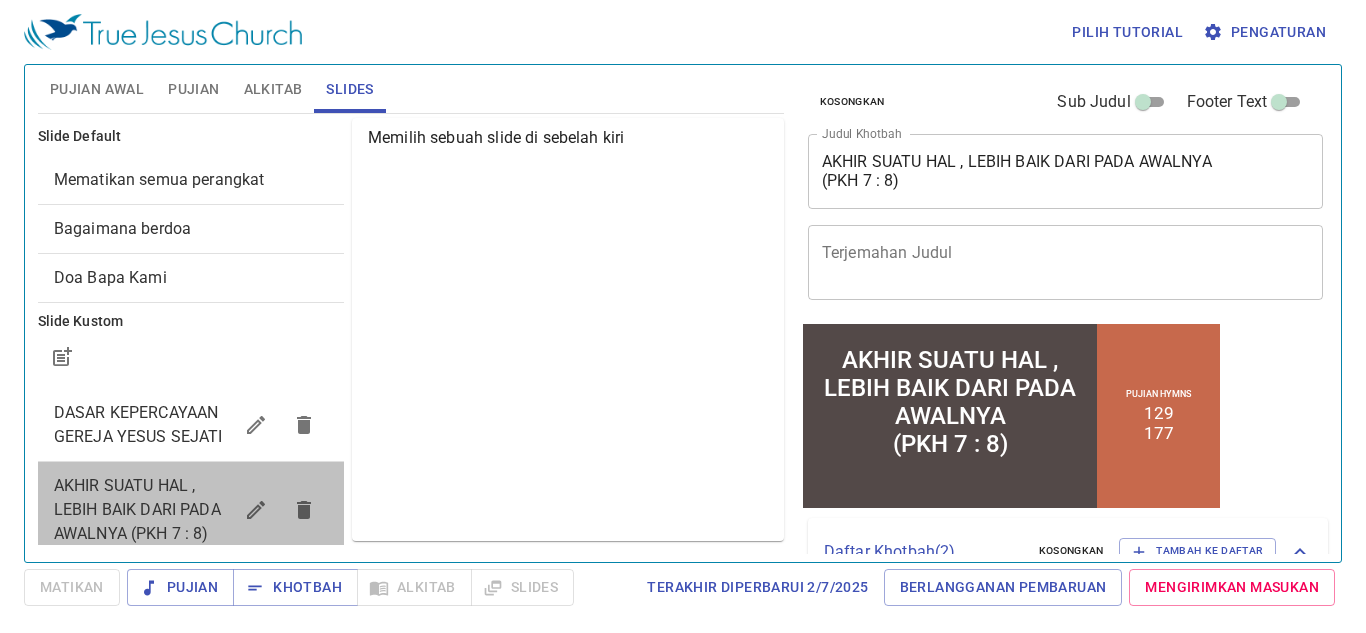 click on "AKHIR SUATU HAL , LEBIH BAIK DARI PADA AWALNYA (PKH 7 : 8)" at bounding box center (137, 509) 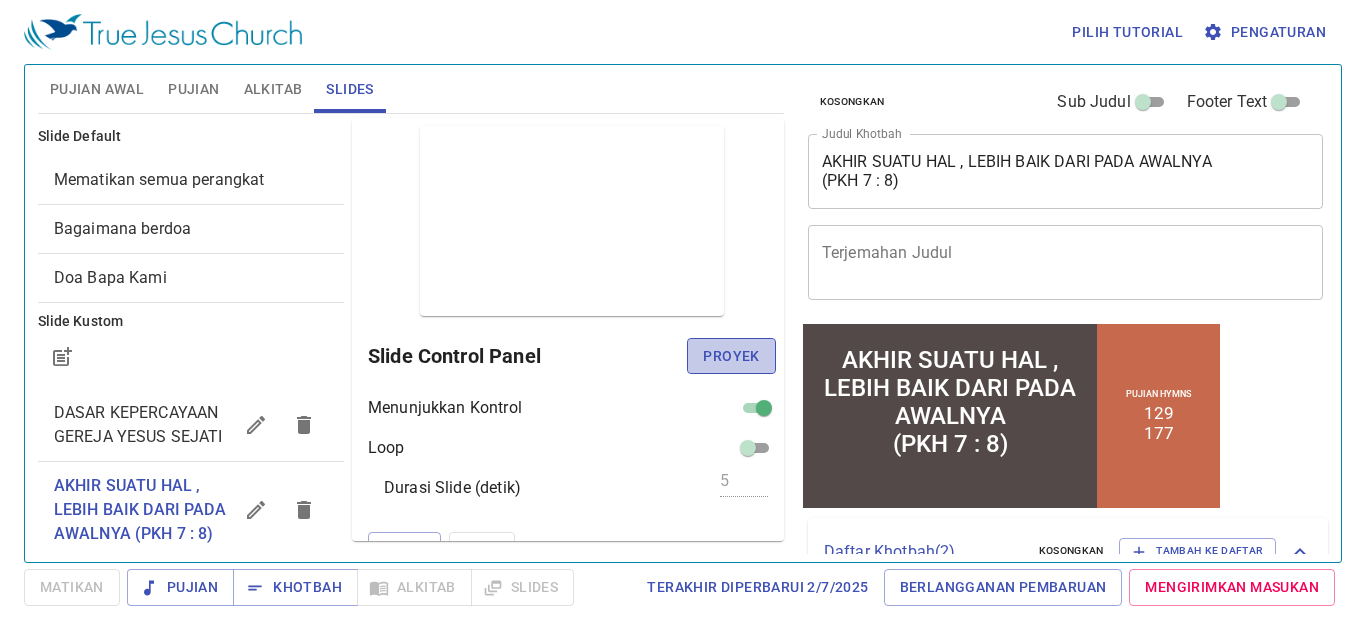 click on "Proyek" at bounding box center (731, 356) 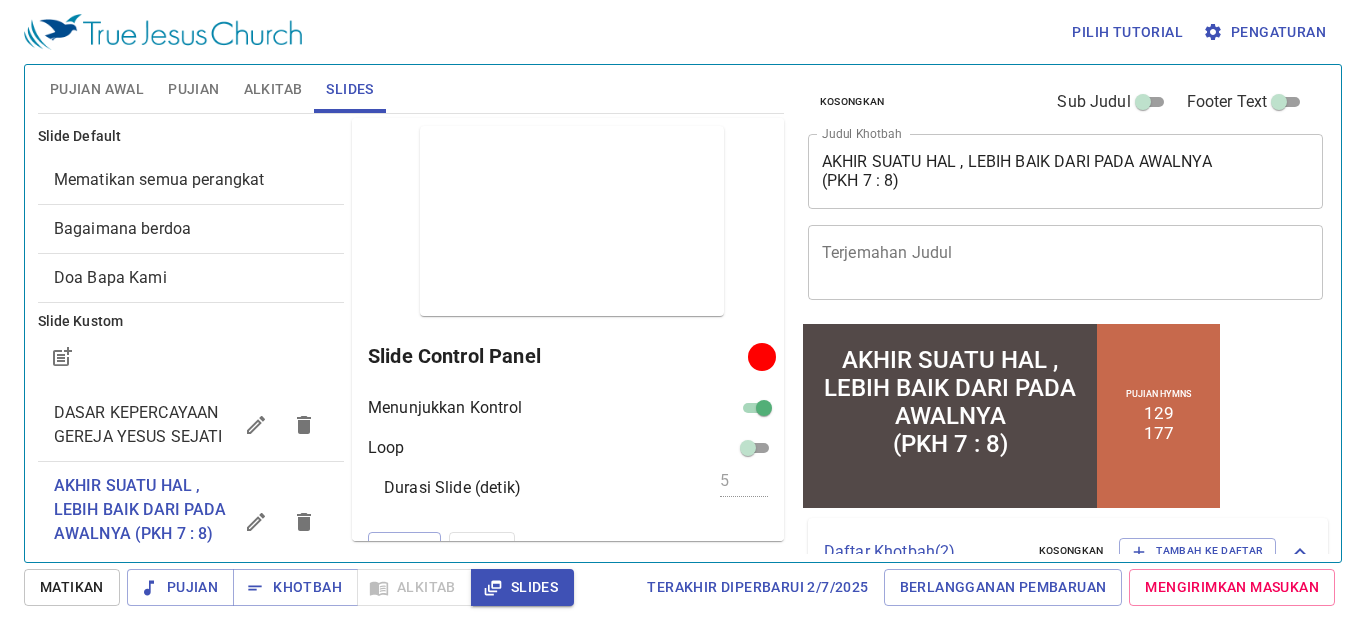 click on "Pilih tutorial Pengaturan" at bounding box center [679, 32] 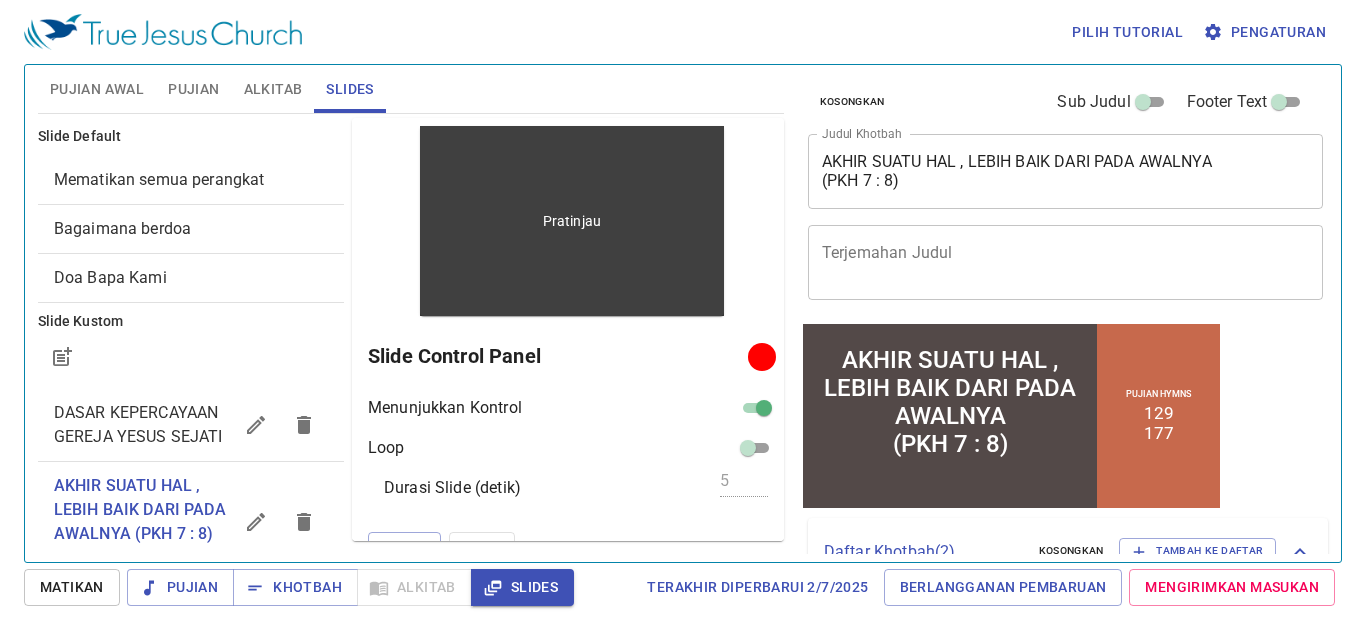 click on "Pratinjau" at bounding box center [572, 221] 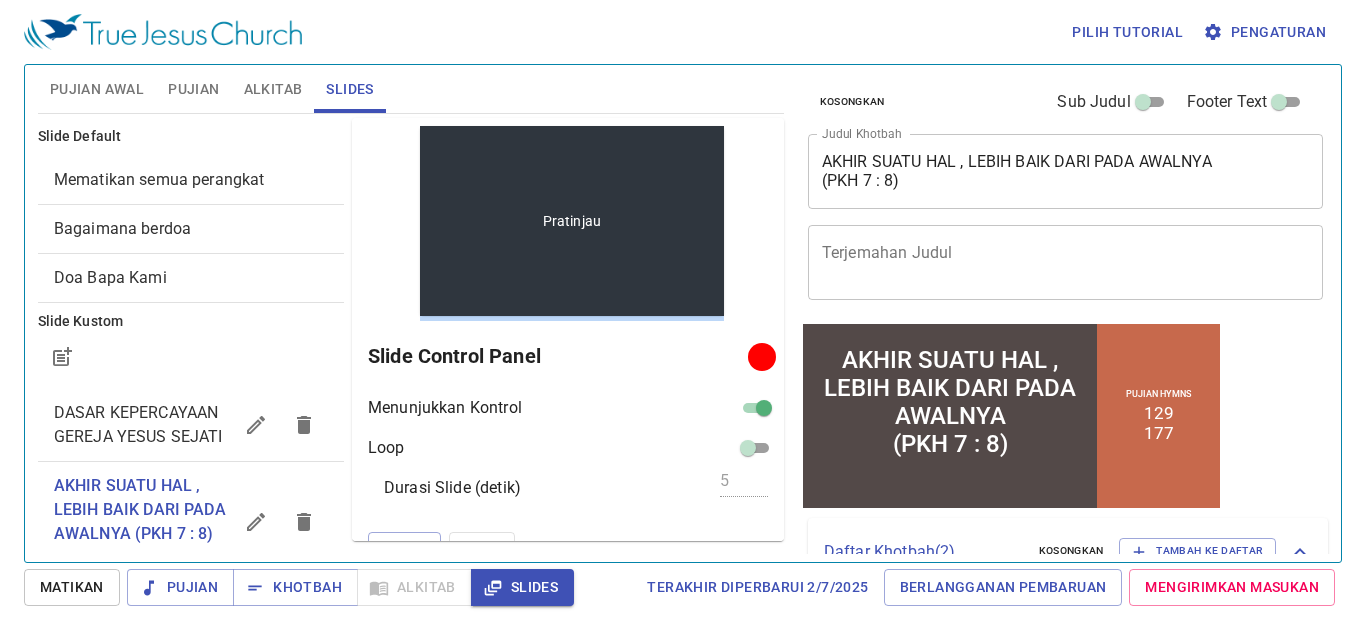 click on "Pratinjau" at bounding box center [572, 221] 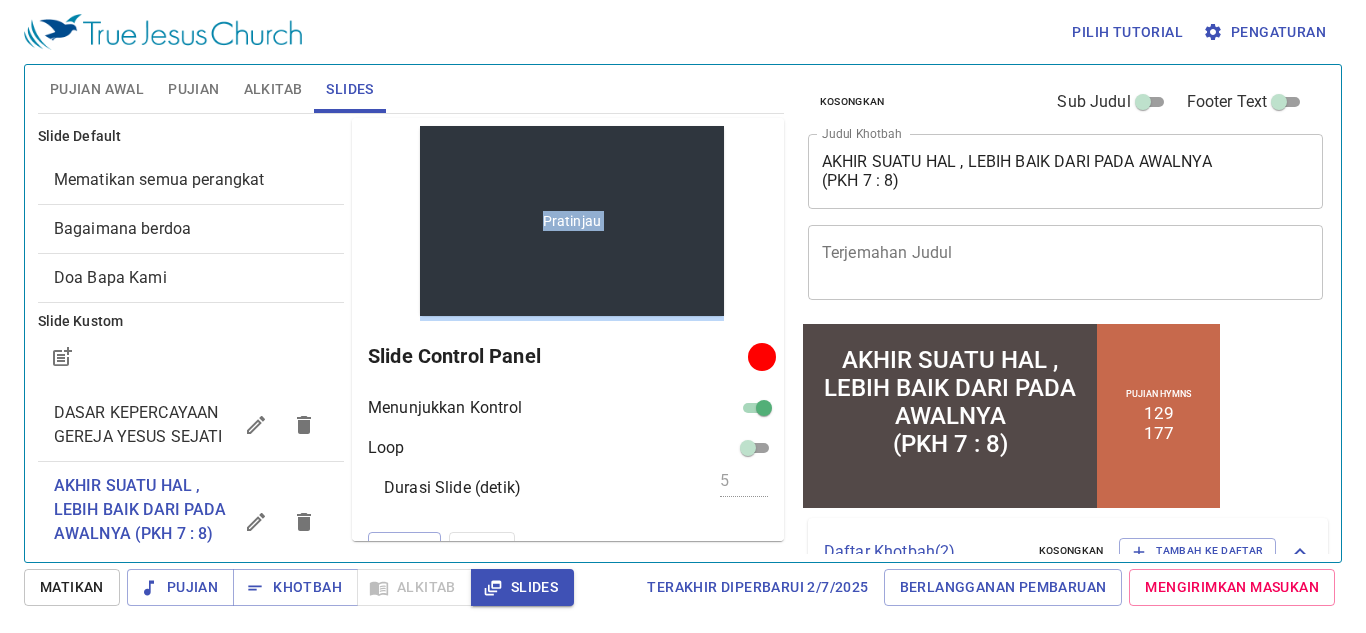 click on "Pratinjau" at bounding box center [572, 221] 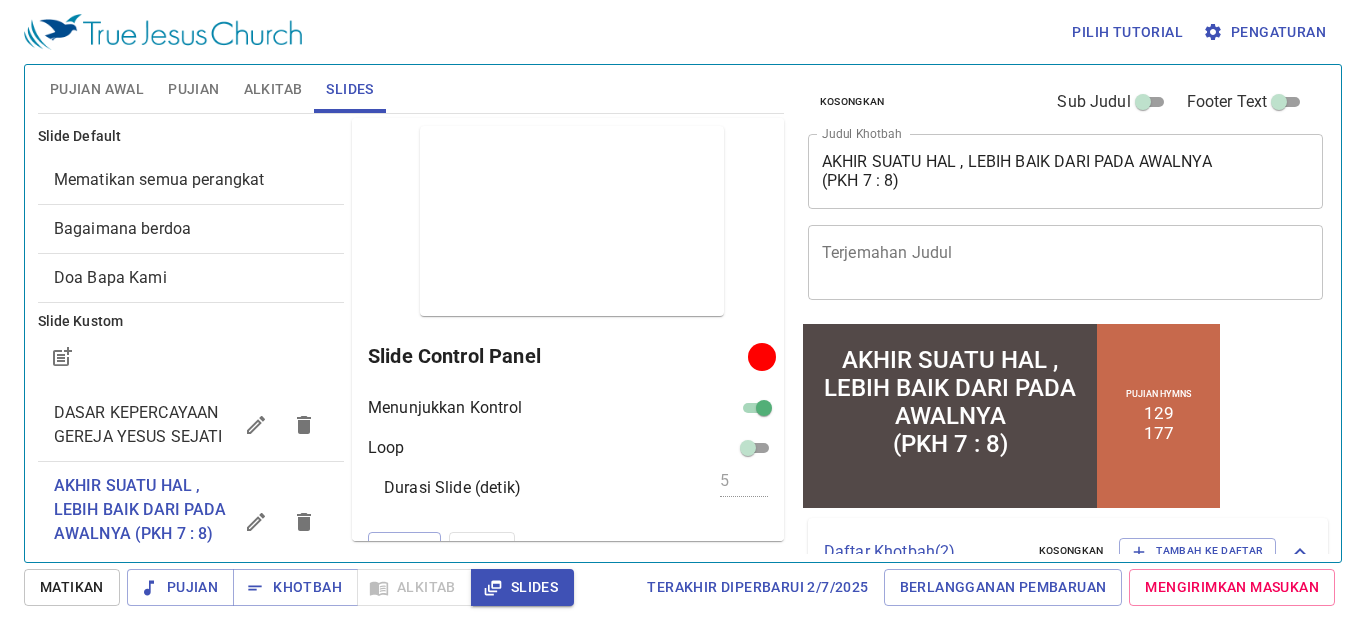 click on "Pratinjau Slide Control Panel Menunjukkan Kontrol Loop Durasi Slide (detik) 5 Refresh Simpan" at bounding box center (568, 329) 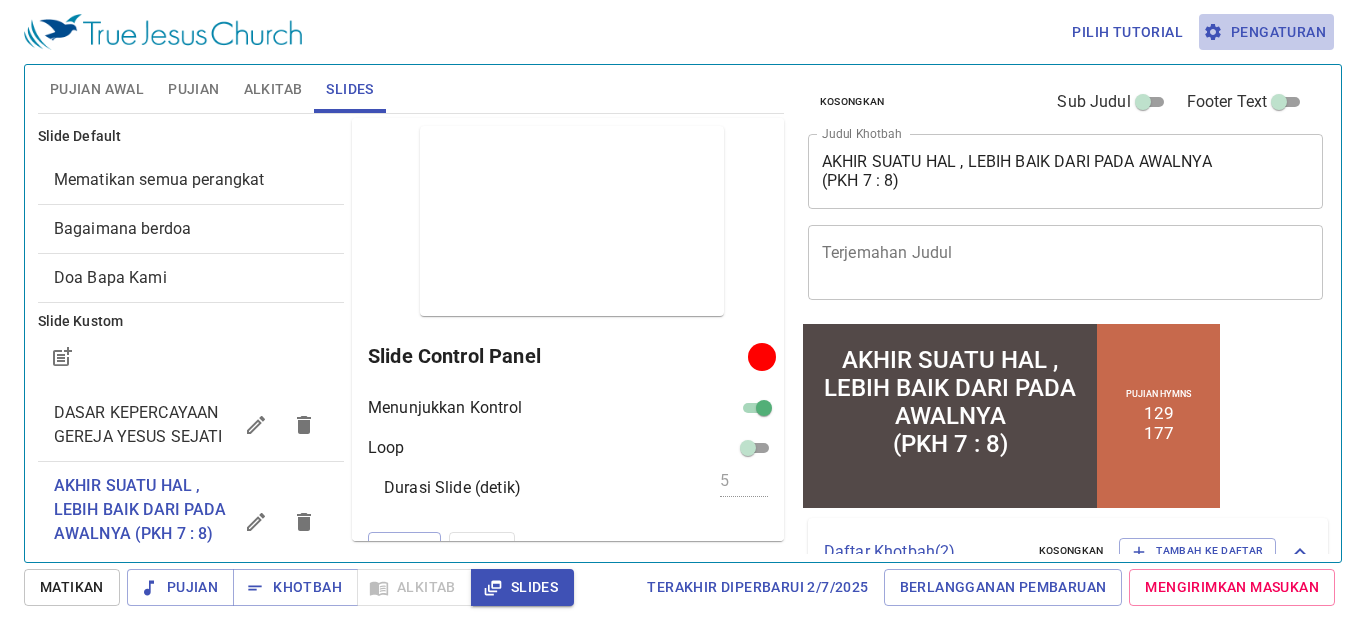 click on "Pengaturan" at bounding box center [1266, 32] 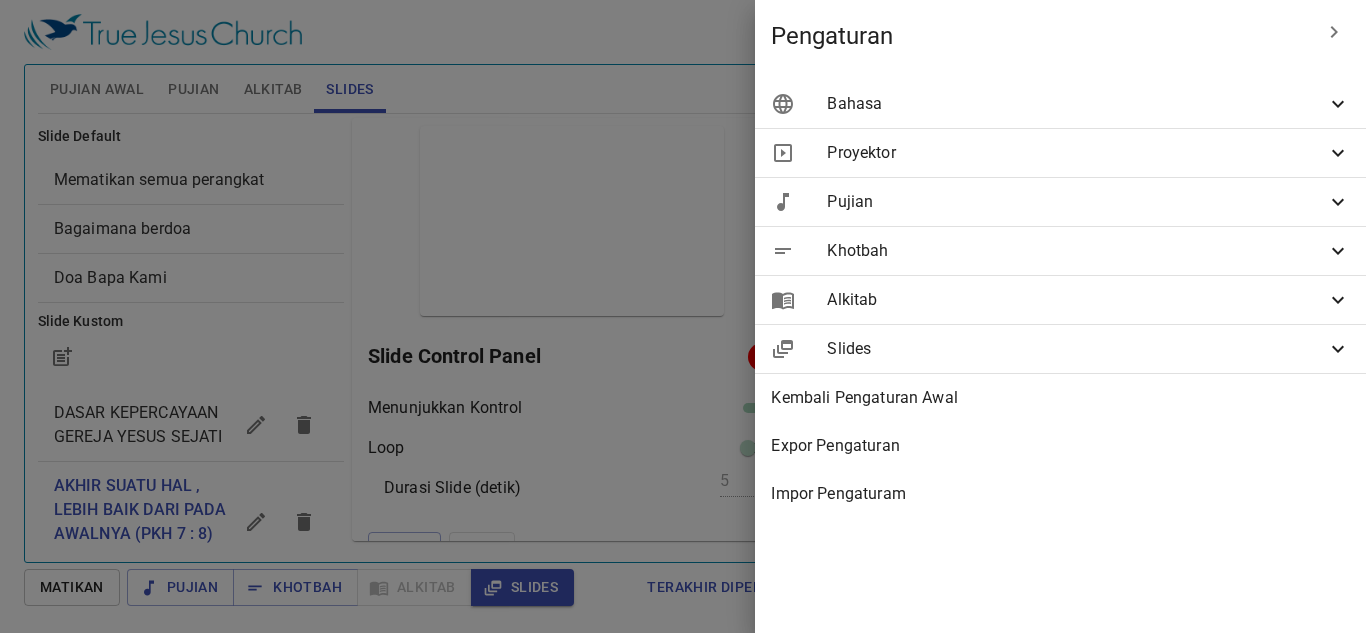click on "Bahasa" at bounding box center [1076, 104] 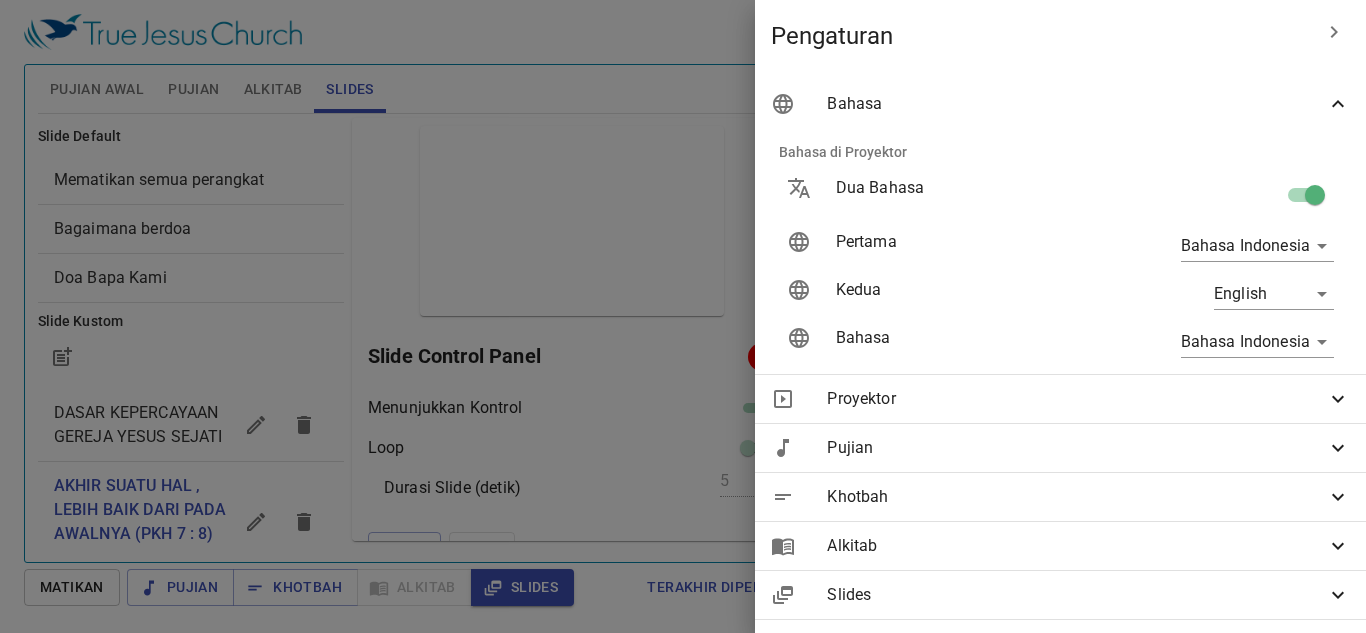click on "Pilih tutorial Pengaturan Pujian Awal Pujian Alkitab Slides Pencarian kidung rohani Pencarian kidung rohani   Kosongkan Load Audio Belum ada pujian untuk kebaktian pujian Pencarian kidung rohani Pencarian kidung rohani   Kosongkan Load Audio Hapus 129. The Blessed Sabbath Day   1 2 3 4 Hapus 177. Yield Not to Temptation   1 1C 2 2C 3 3C Kejadian 1 Referensi Alkitab (Ctrl +/) Referensi Alkitab (Ctrl +/)   Sejarah Ayat   Sebelumnya  (←, ↑)     Selanjutnya  (→, ↓) Tunjukkan 1 ayat Tunjukkan 2 ayat Tunjukkan 3 ayat Tunjukkan 4 ayat Tunjukkan 5 ayat 1 Pada mulanya  Allah  menciptakan  langit  dan bumi .    In the beginning God created the heavens and the earth. 2 Bumi  belum berbentuk  dan kosong ; gelap gulita  menutupi  samudera raya , dan Roh  Allah  melayang-layang  di atas  permukaan  air .    The earth was without form, and void; and darkness was on the face of the deep. And the Spirit of God was hovering over the face of the waters. 3 Berfirmanlah  Allah : "Jadilah  terang itu jadi ." at bounding box center (683, 316) 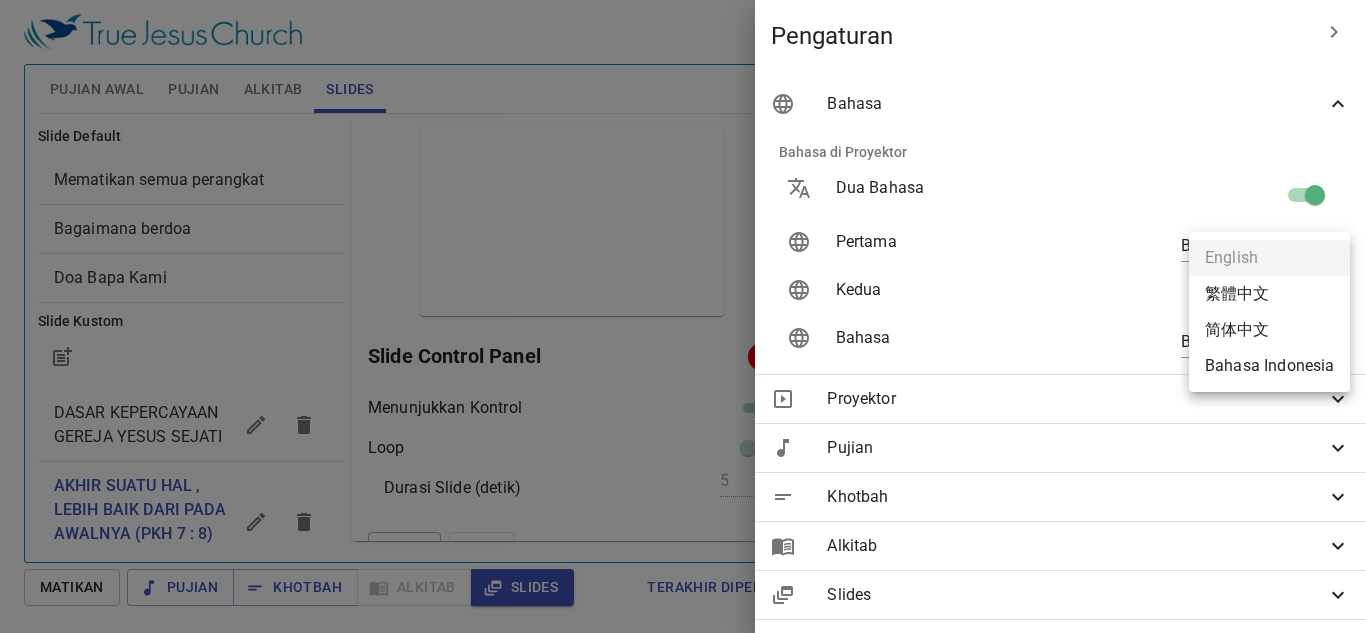 click on "繁體中文" at bounding box center (1269, 294) 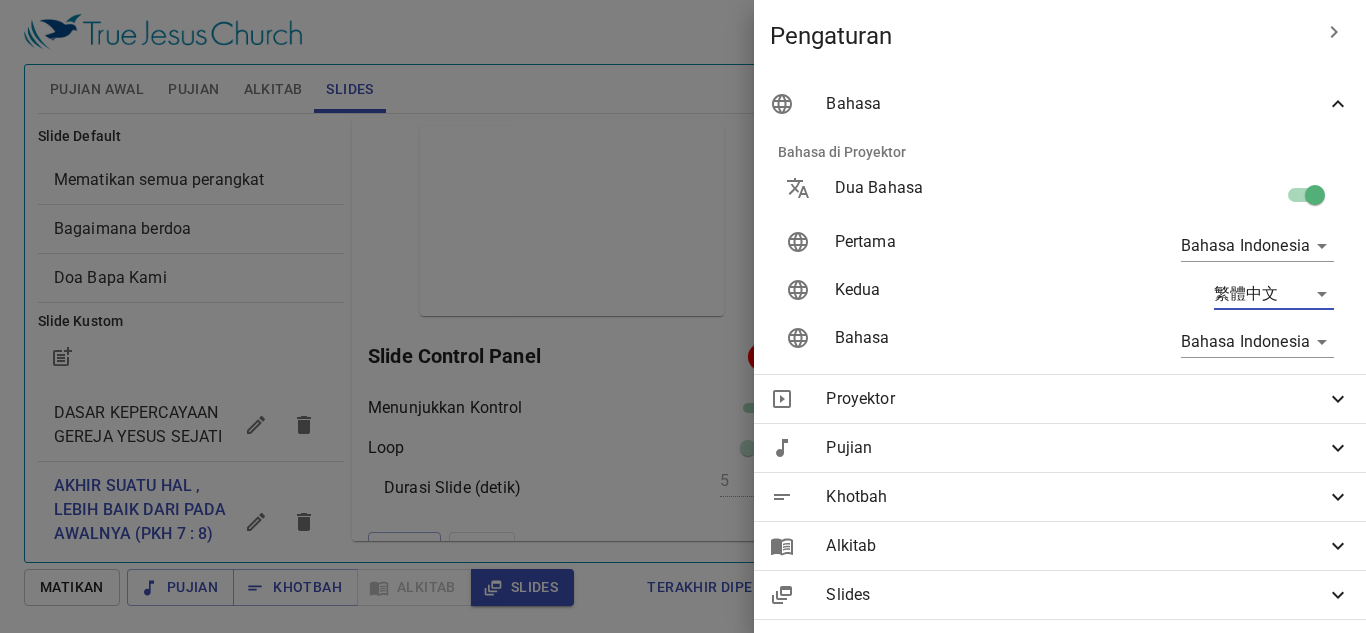 click at bounding box center (683, 316) 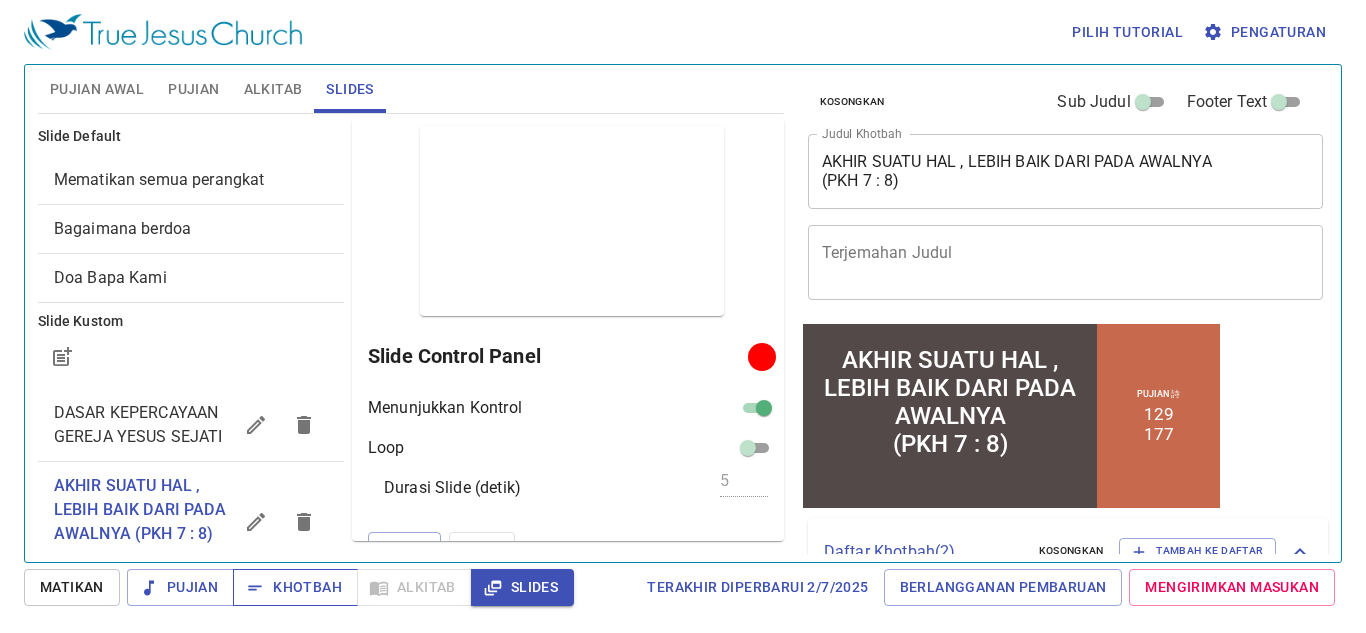 click on "Khotbah" at bounding box center [295, 587] 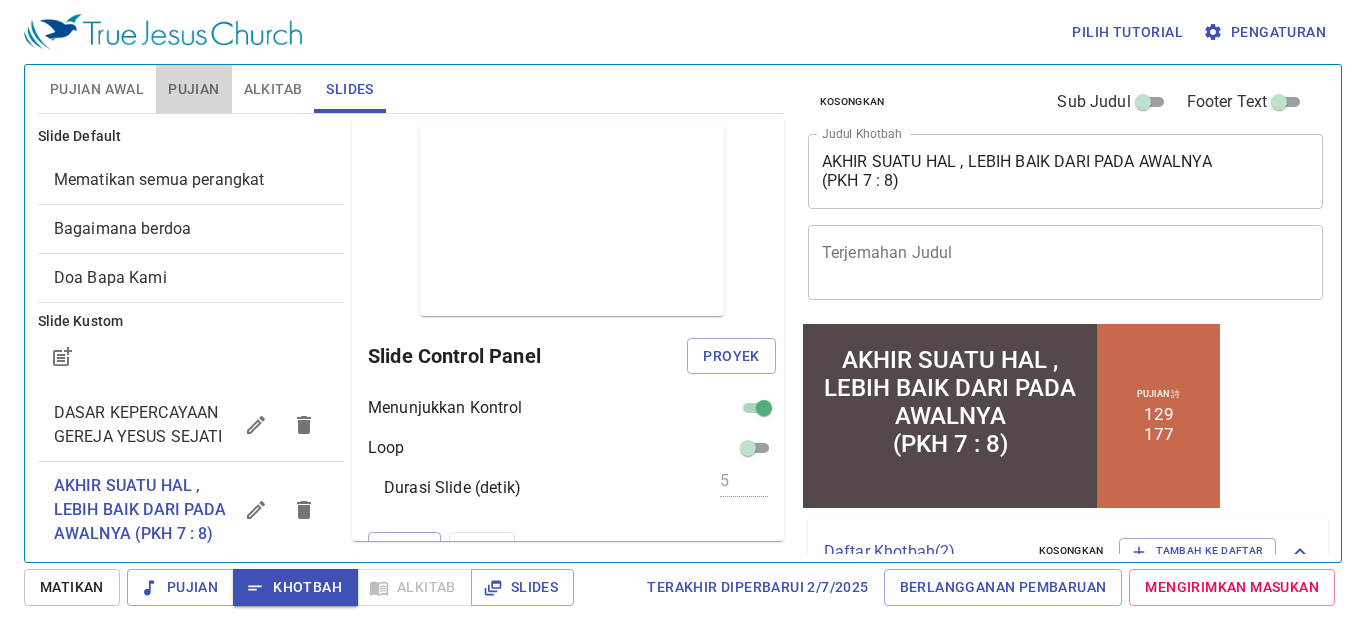 click on "Pujian" at bounding box center [193, 89] 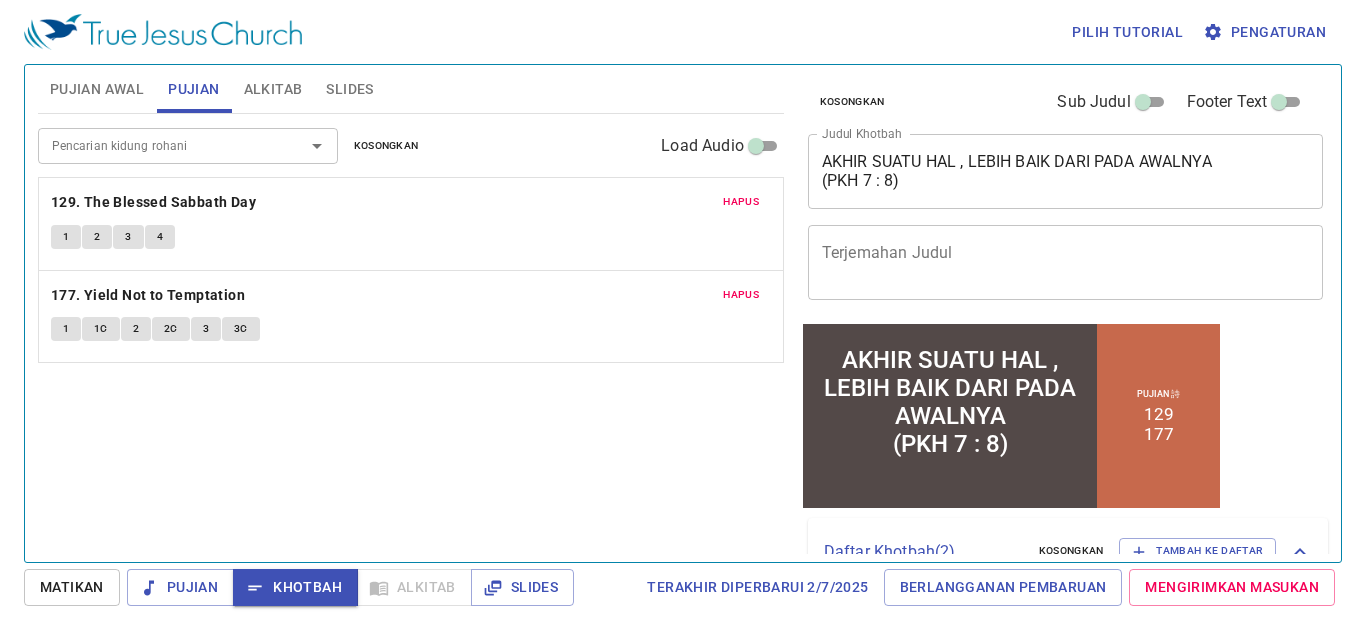 click on "Pujian Awal" at bounding box center [97, 89] 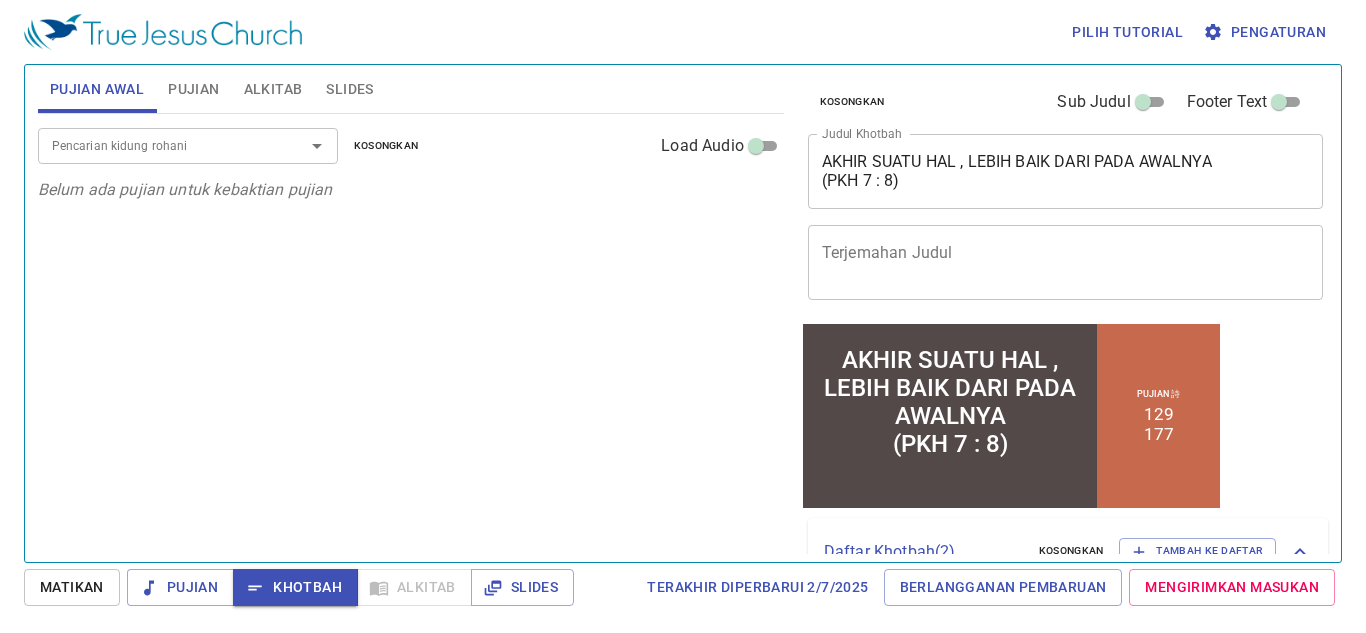click on "Slides" at bounding box center [349, 89] 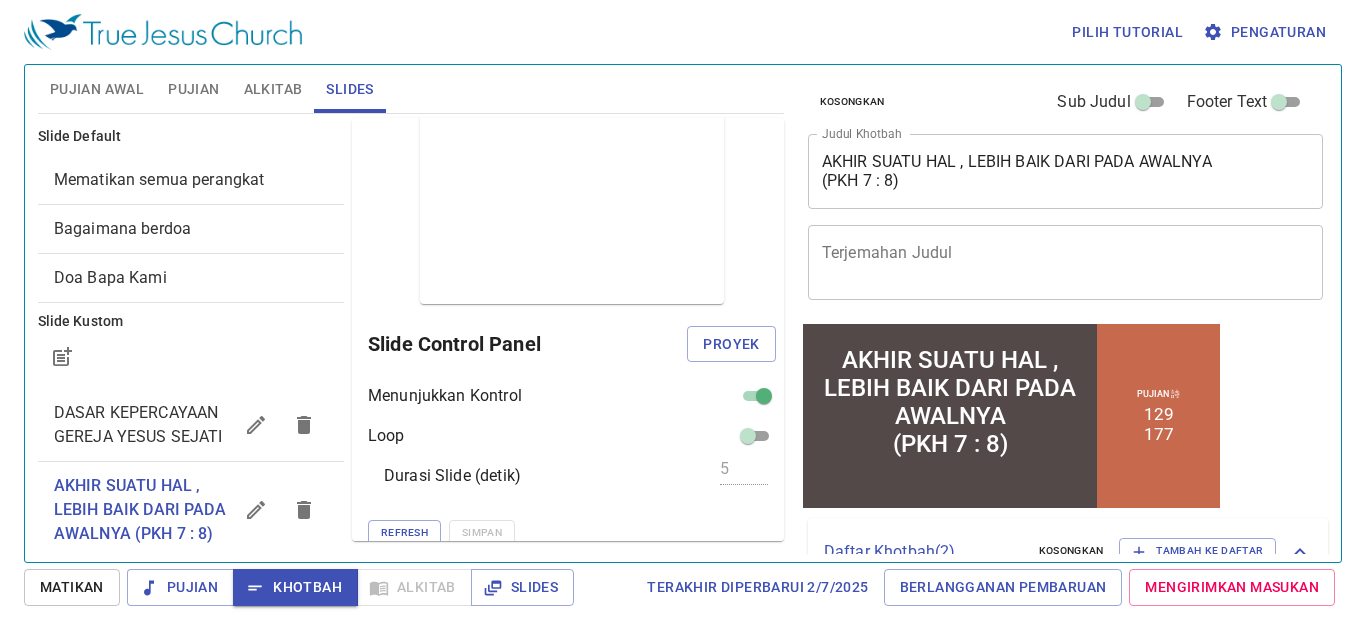 scroll, scrollTop: 25, scrollLeft: 0, axis: vertical 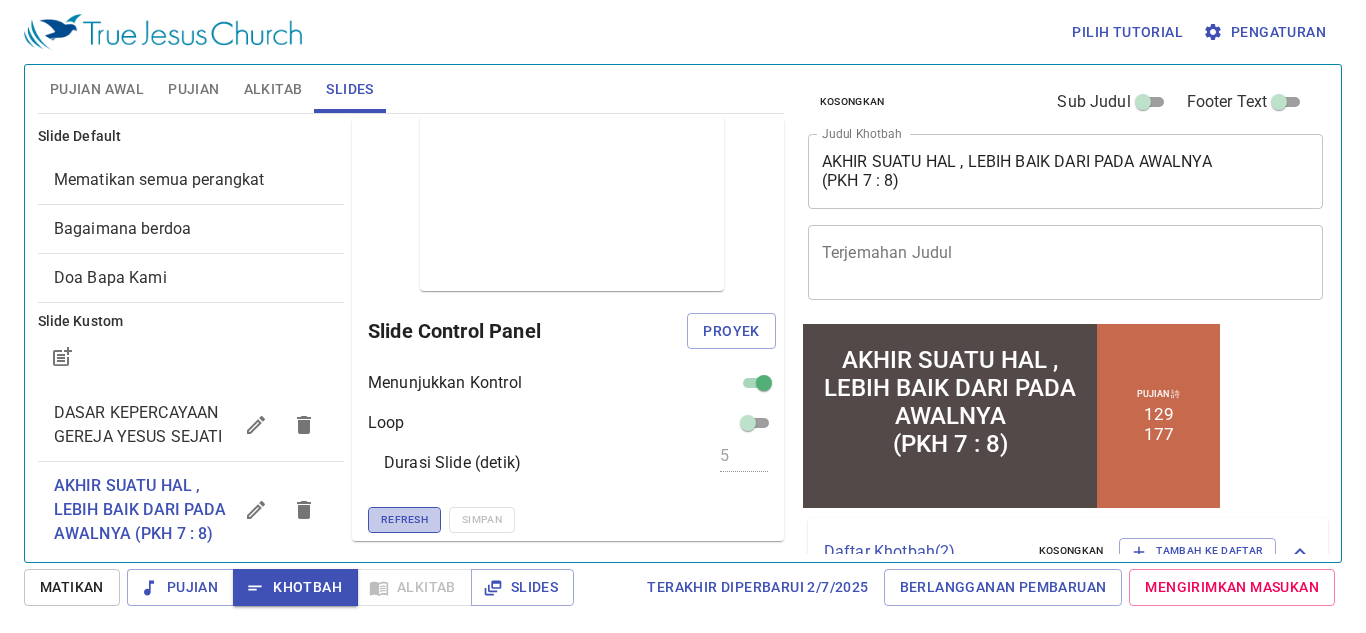 click on "Refresh" at bounding box center (404, 520) 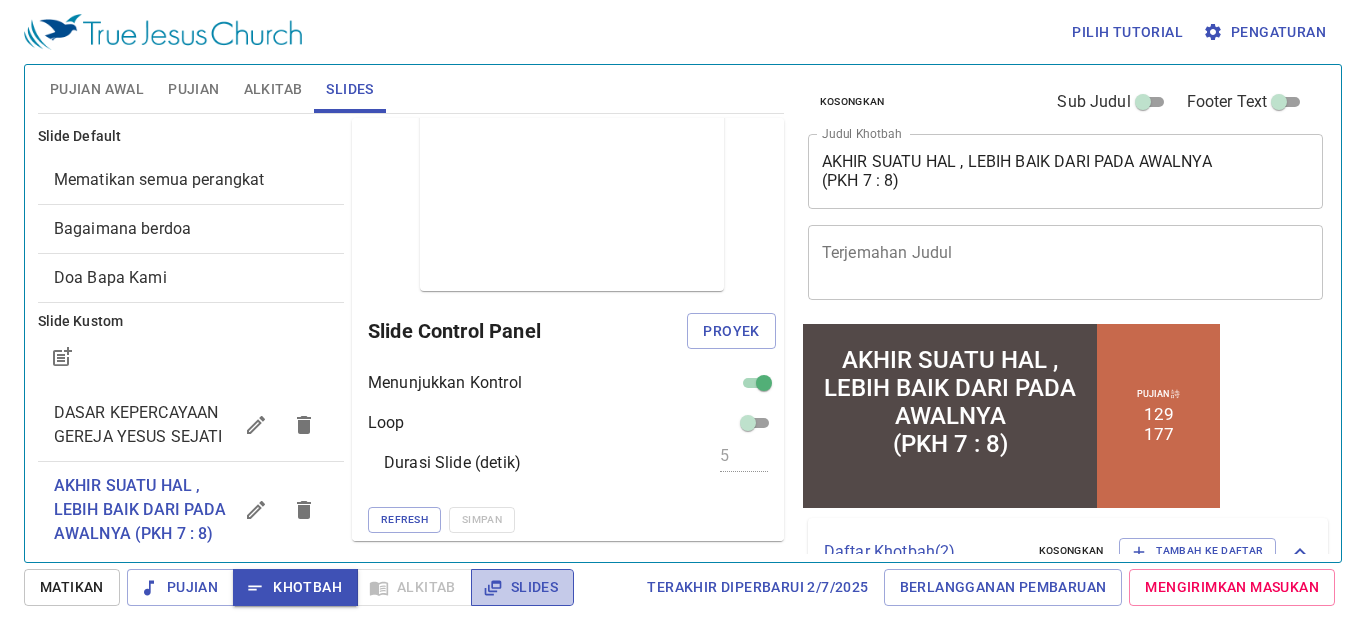 click on "Slides" at bounding box center [522, 587] 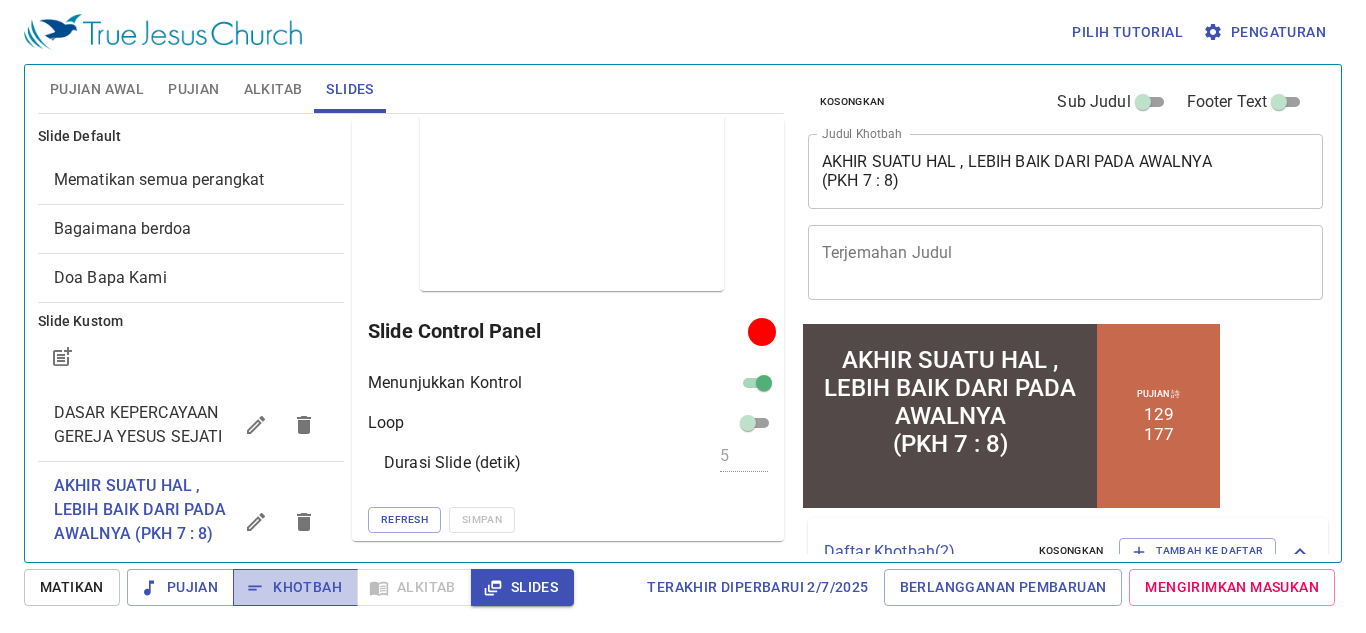 click on "Khotbah" at bounding box center (295, 587) 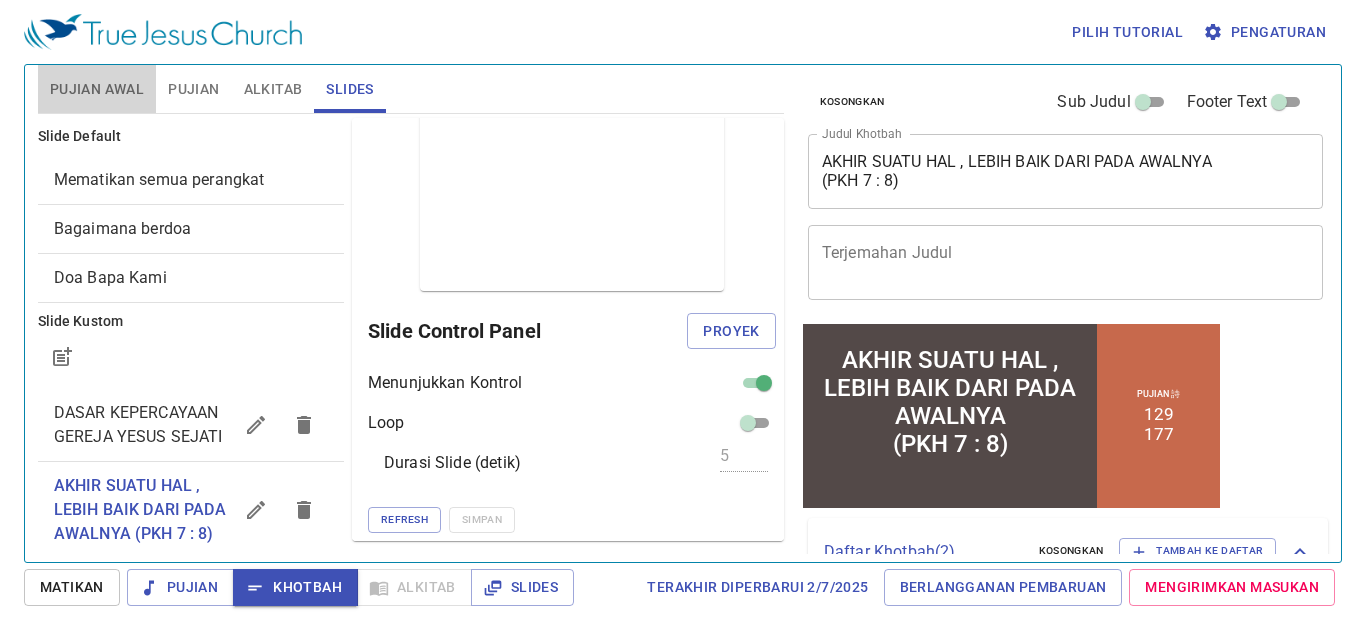 drag, startPoint x: 54, startPoint y: 82, endPoint x: 65, endPoint y: 81, distance: 11.045361 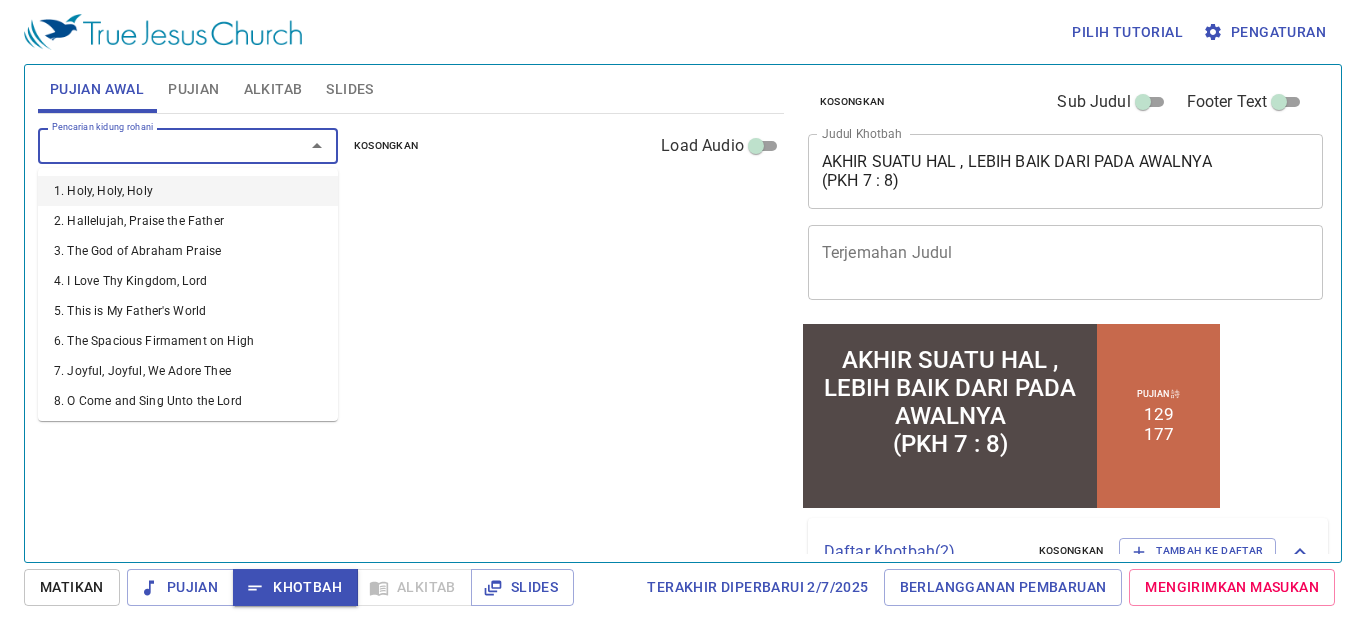 click on "Pencarian kidung rohani" at bounding box center (158, 145) 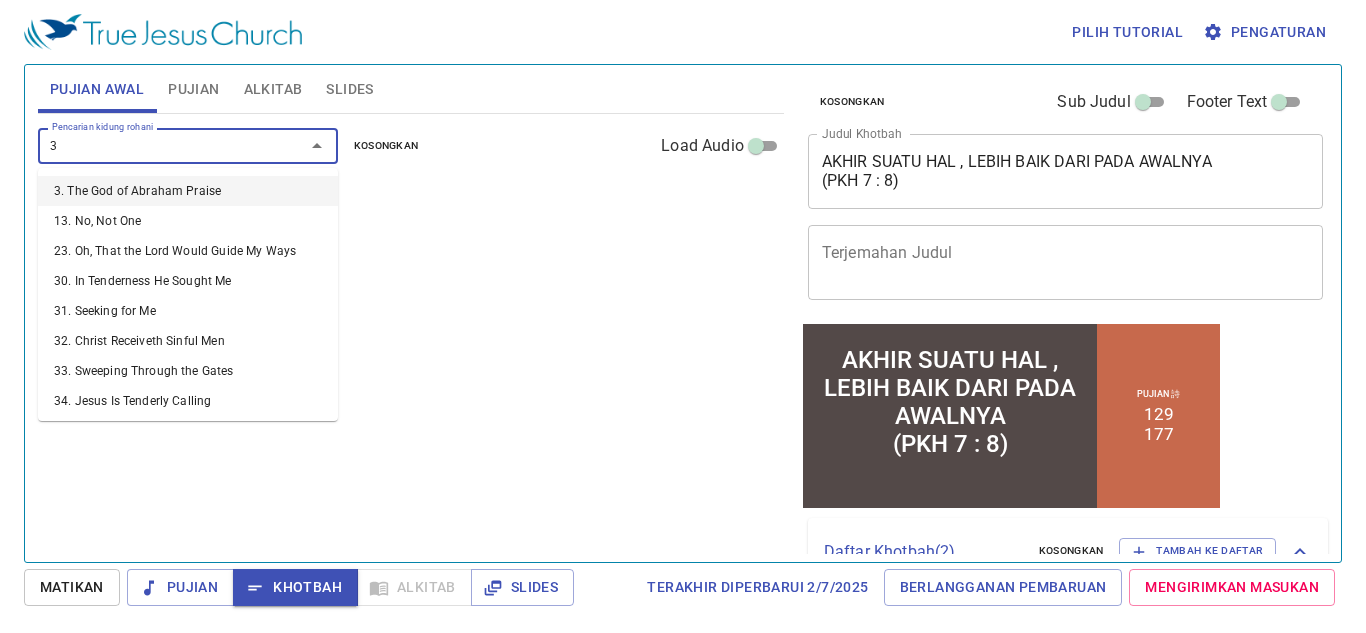type on "34" 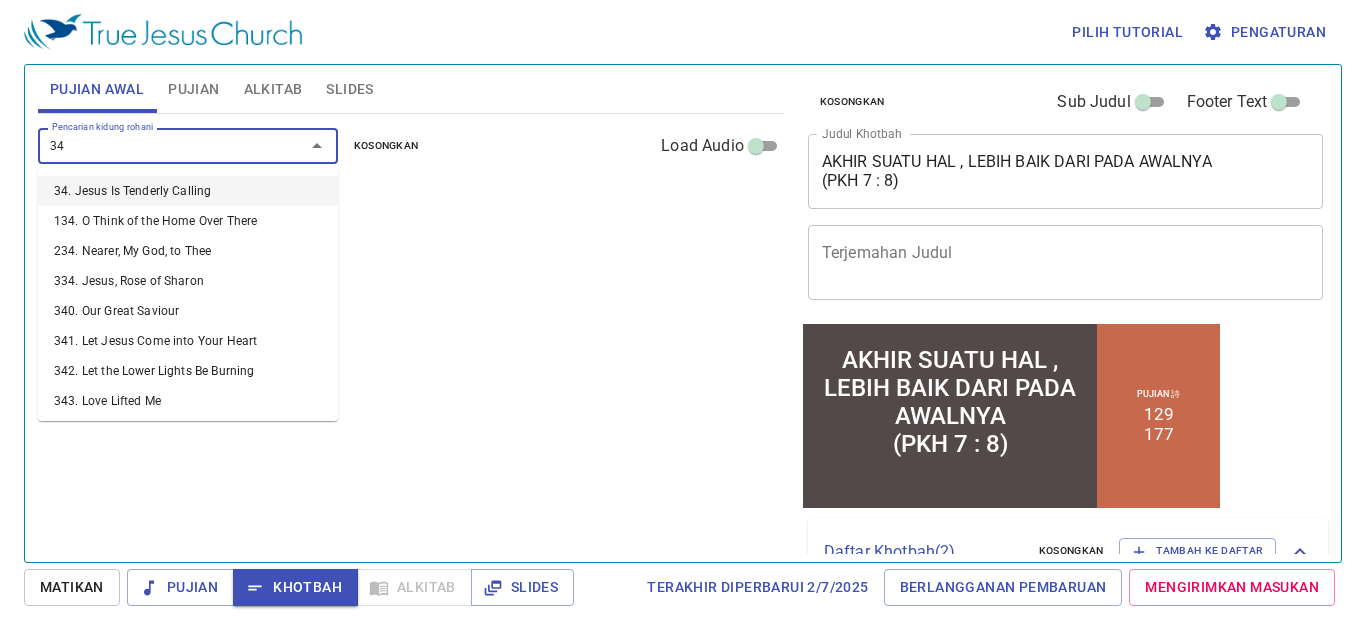 click on "34. Jesus Is Tenderly Calling" at bounding box center (188, 191) 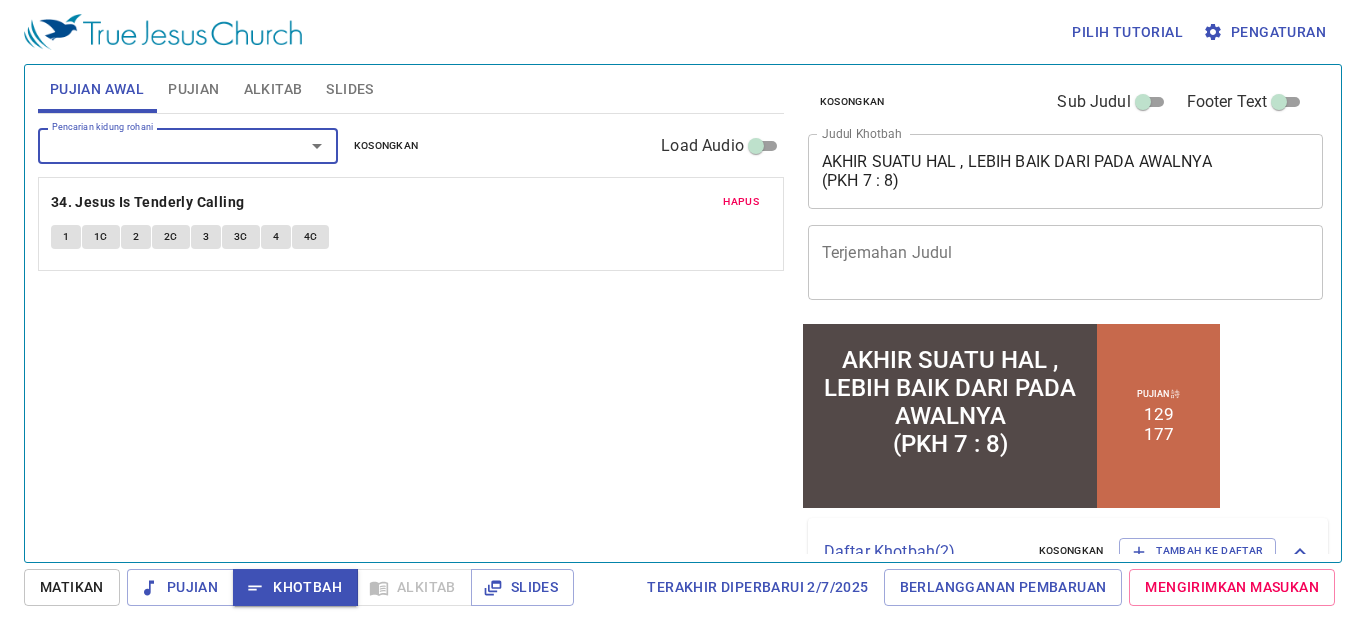 click on "1" at bounding box center (66, 237) 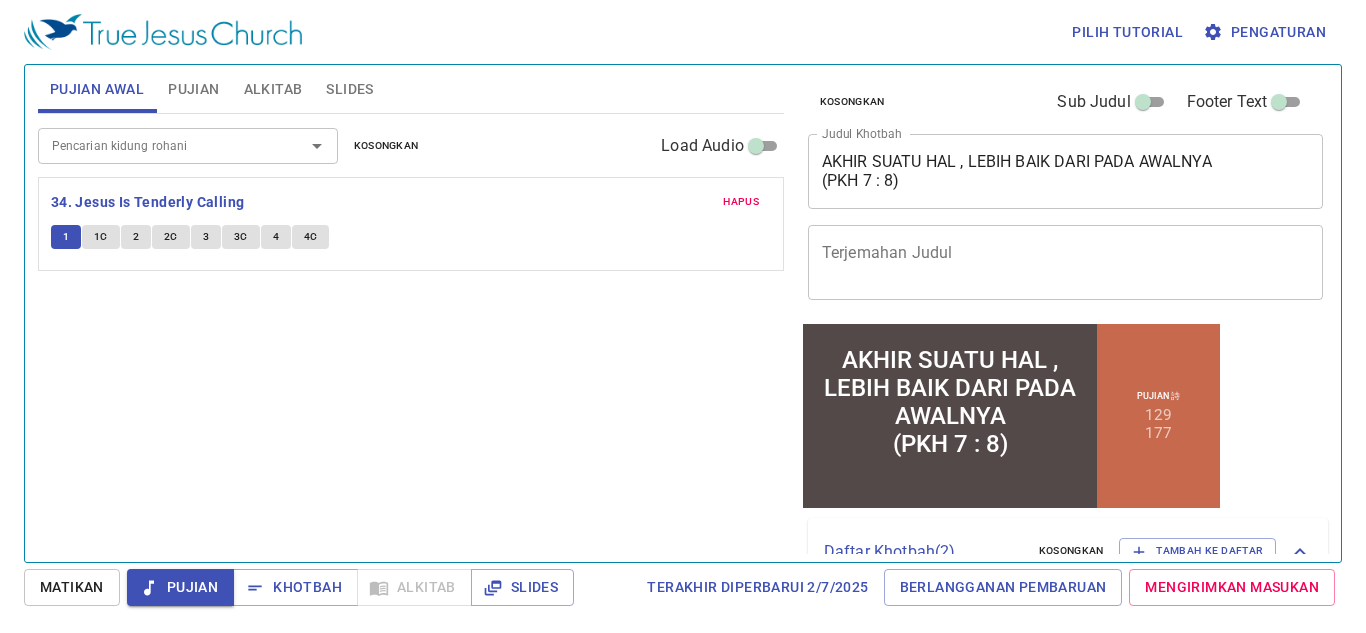 type 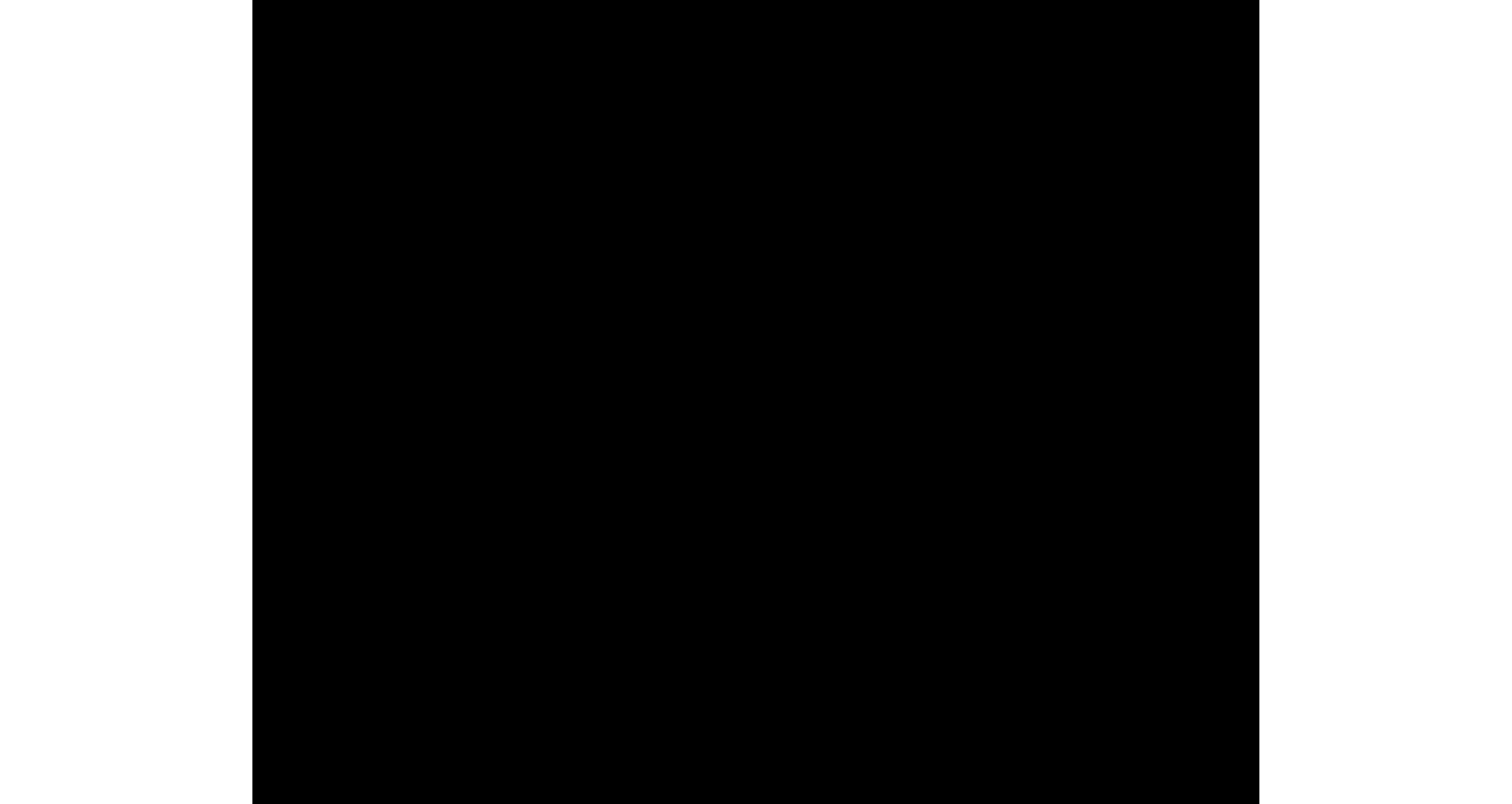 scroll, scrollTop: 0, scrollLeft: 0, axis: both 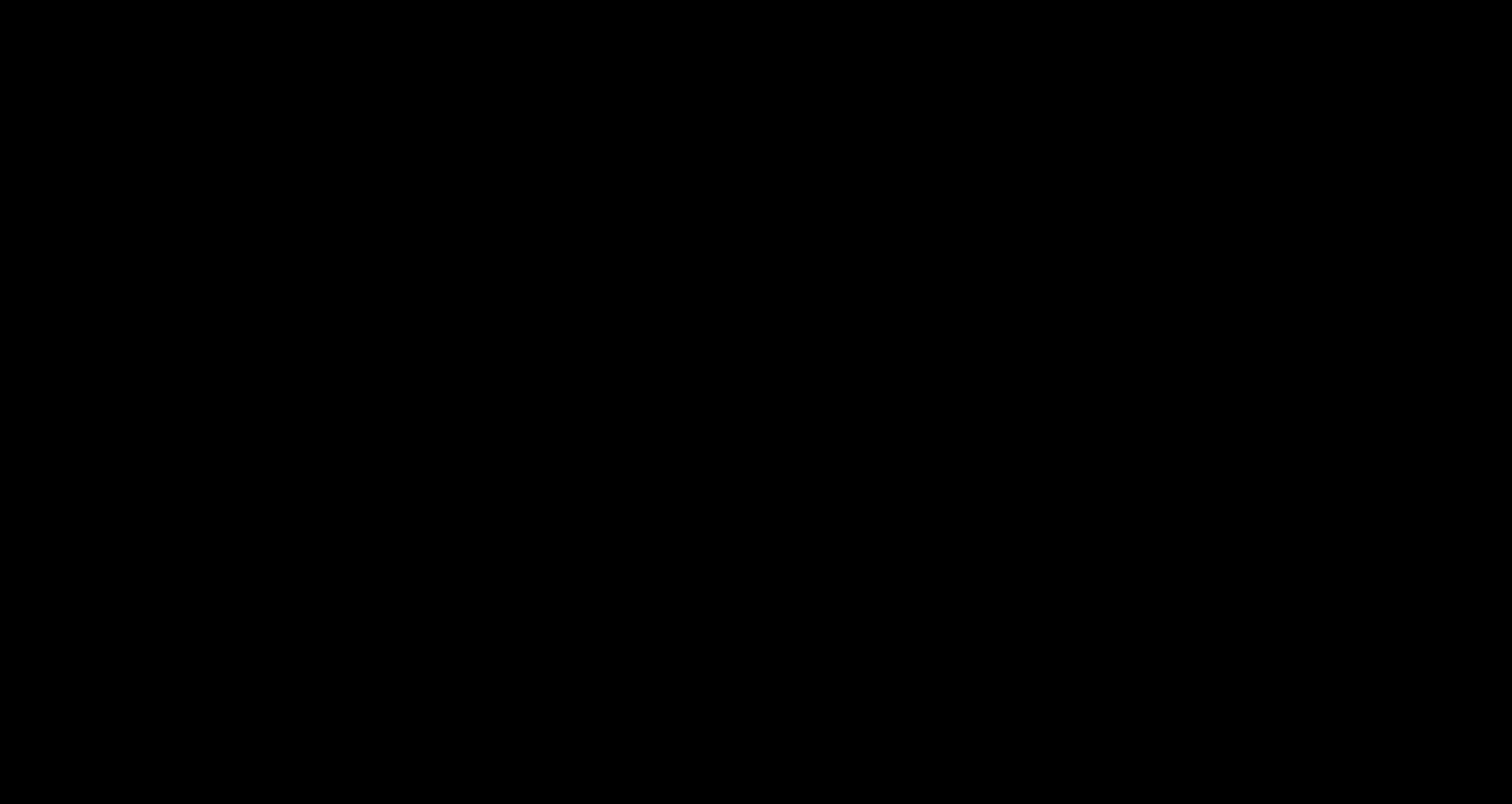 drag, startPoint x: 7, startPoint y: 169, endPoint x: 11, endPoint y: 167, distance: 4.47214 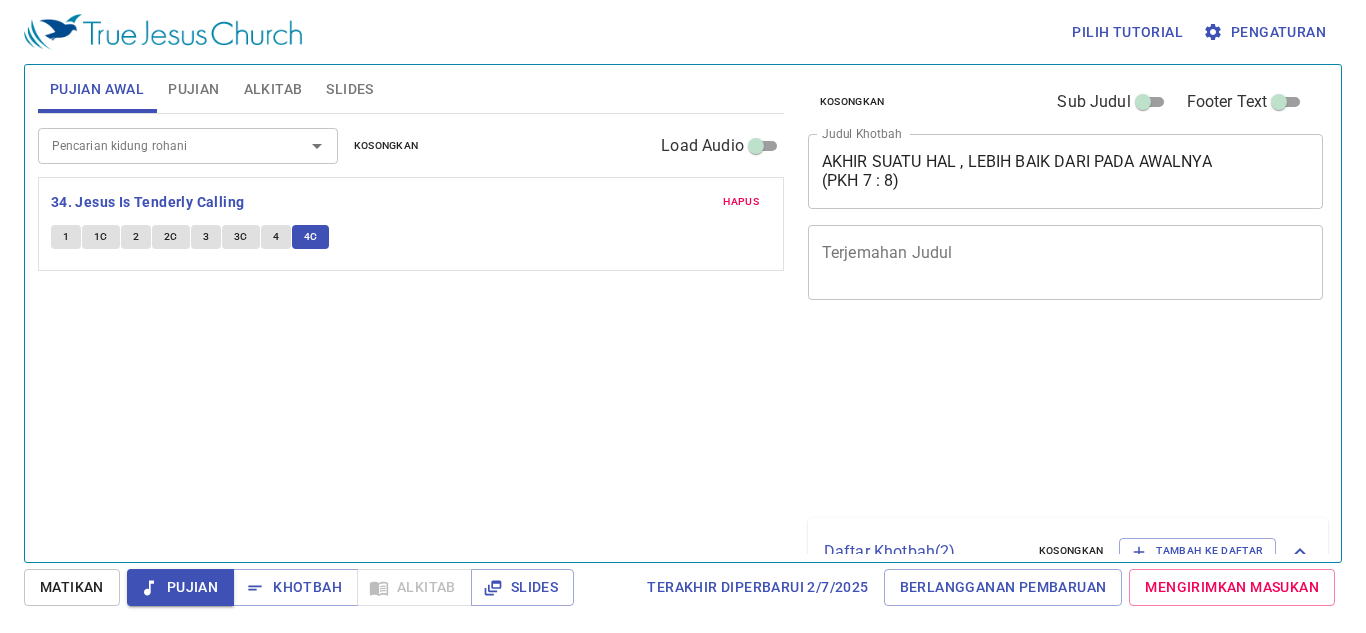 scroll, scrollTop: 0, scrollLeft: 0, axis: both 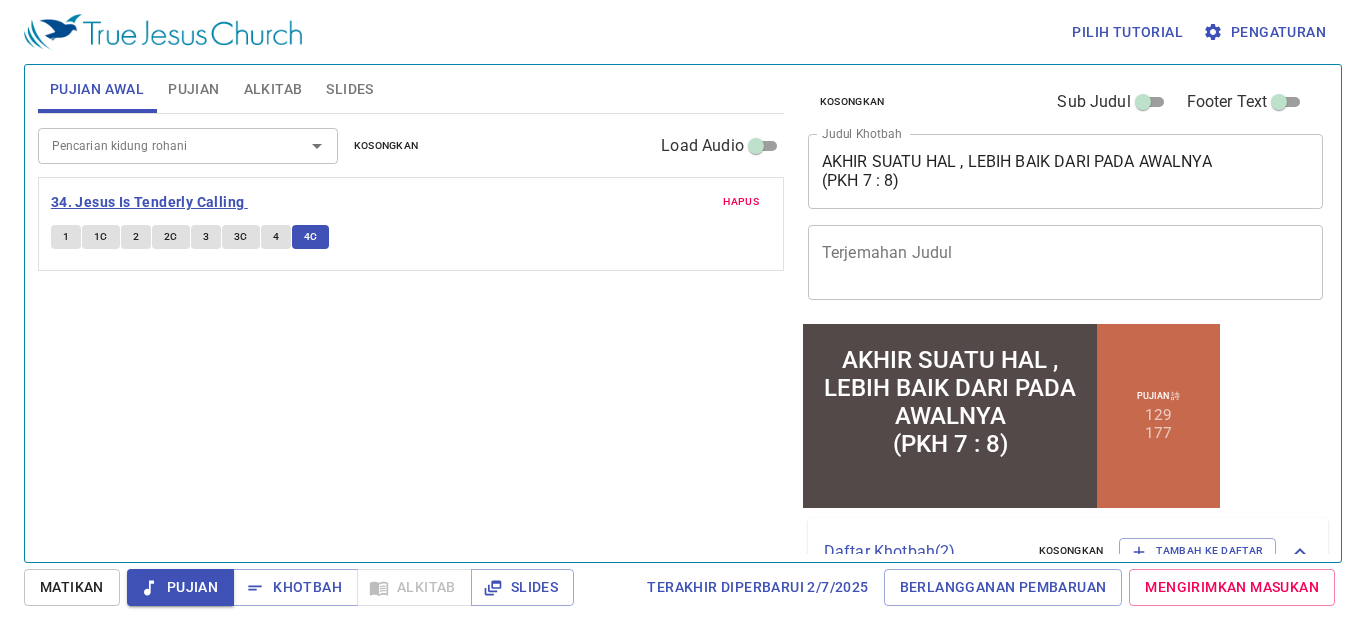 click on "34. Jesus Is Tenderly Calling" at bounding box center (148, 202) 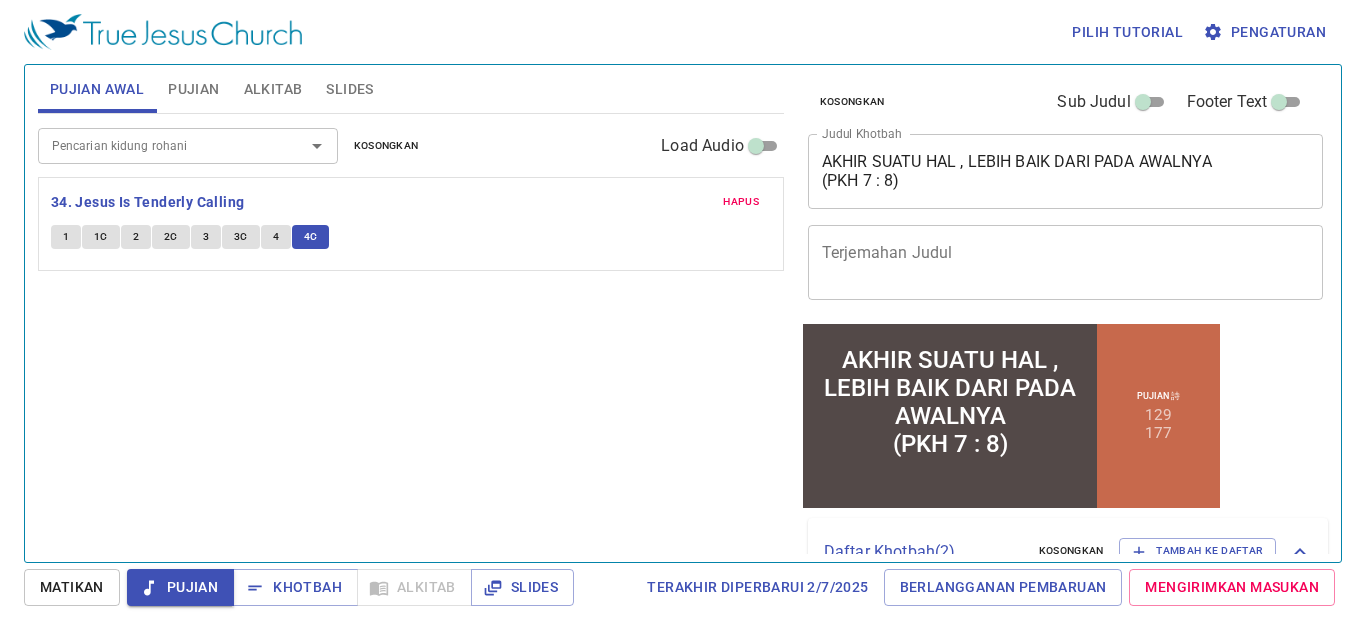 click on "Pencarian kidung rohani" at bounding box center (158, 145) 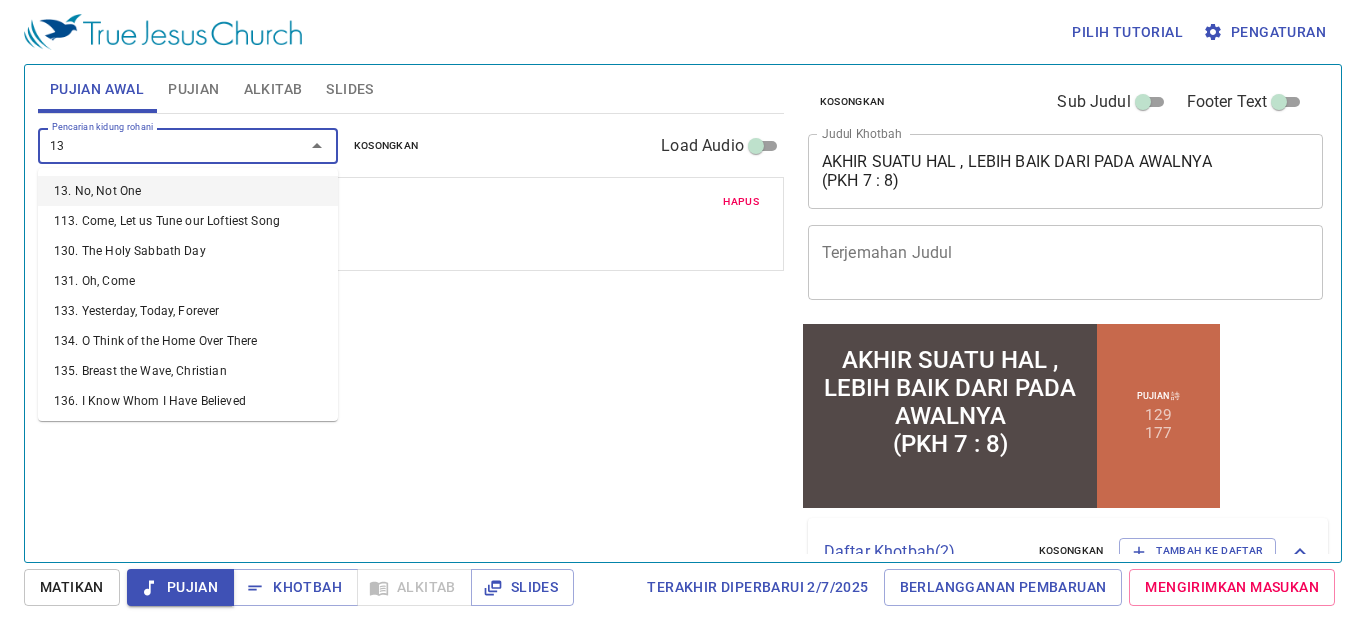 type on "135" 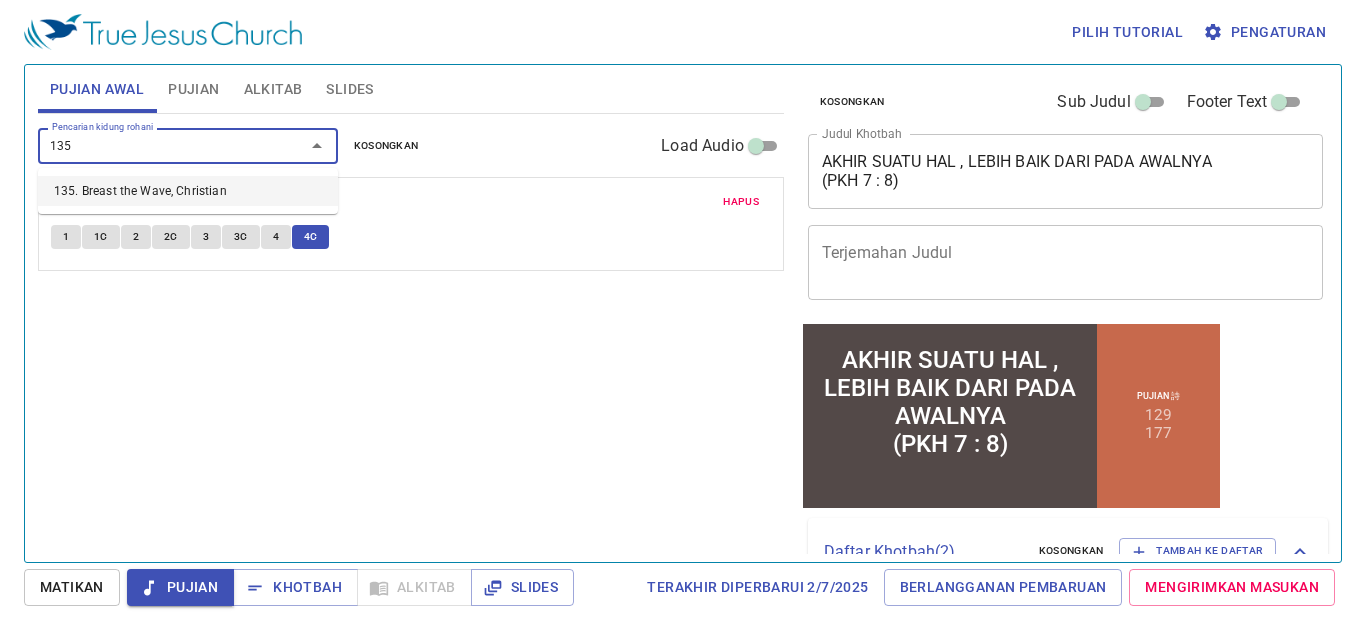 click on "135. Breast the Wave, Christian" at bounding box center [188, 191] 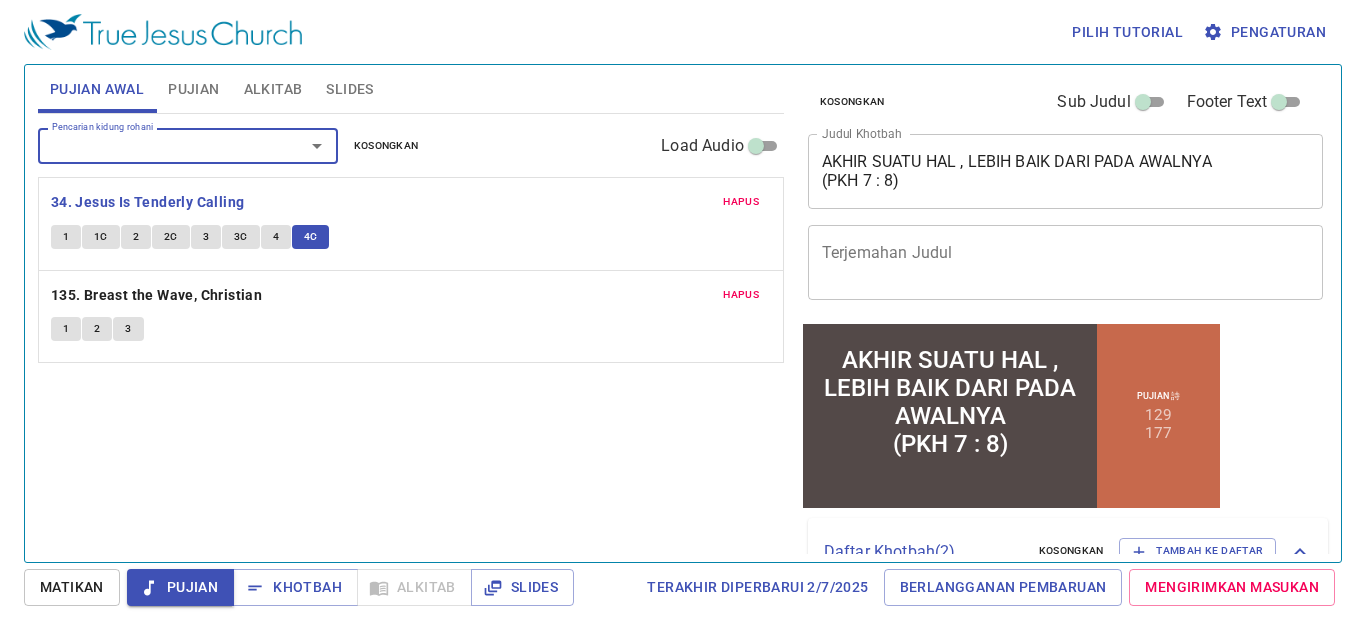 click on "1" at bounding box center [66, 329] 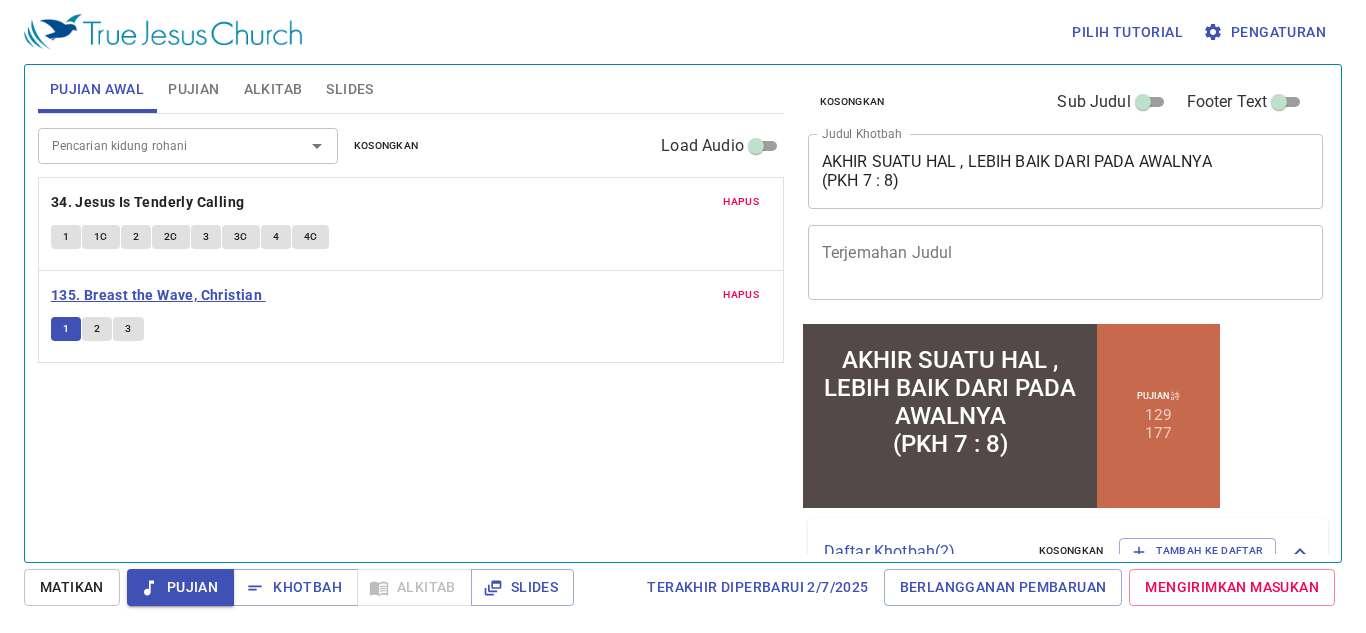 type 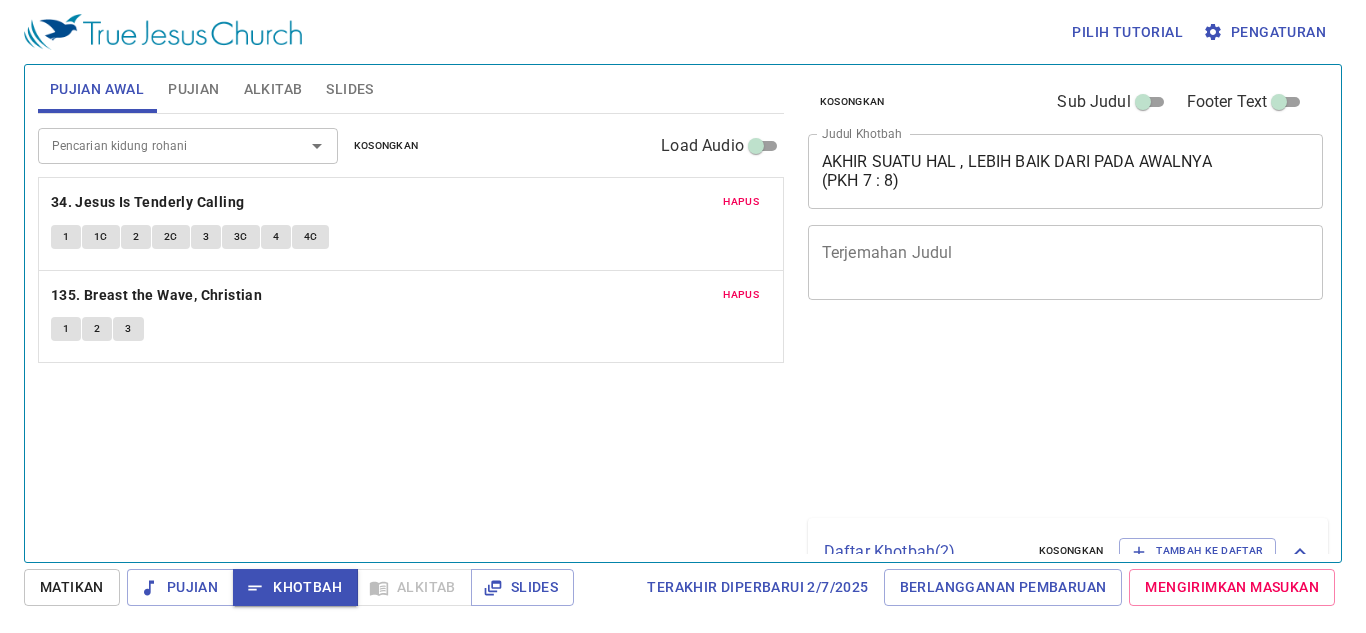 scroll, scrollTop: 0, scrollLeft: 0, axis: both 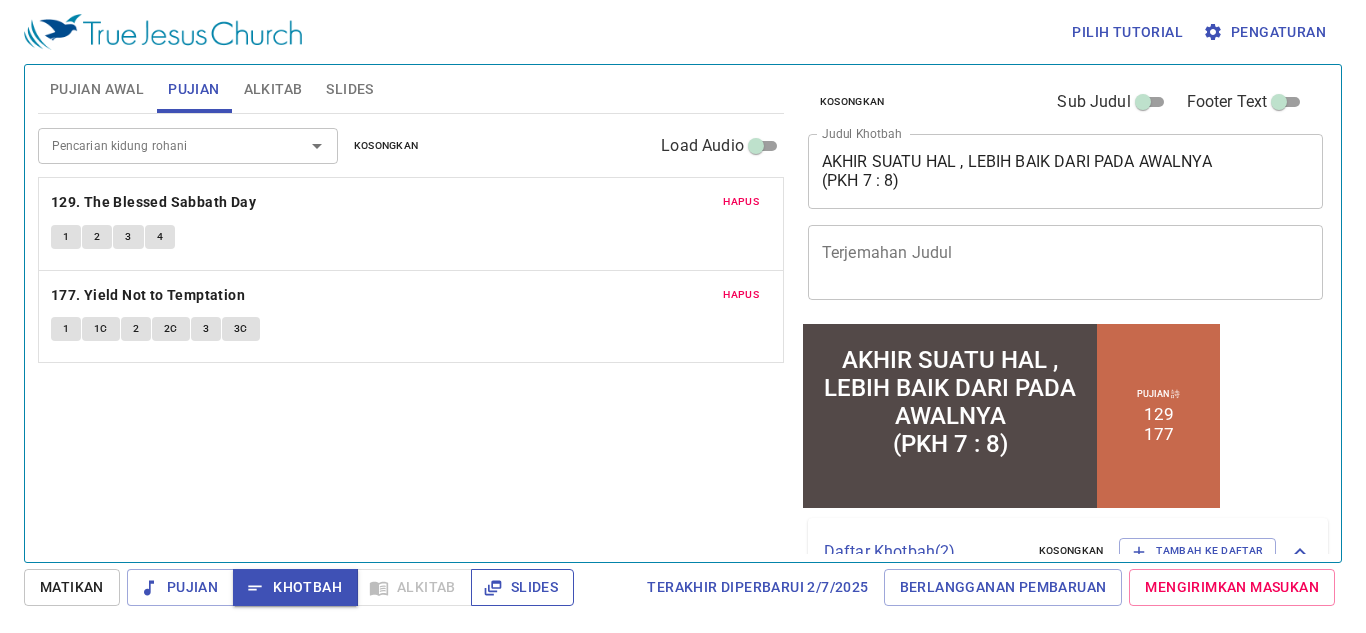 click on "Slides" at bounding box center [522, 587] 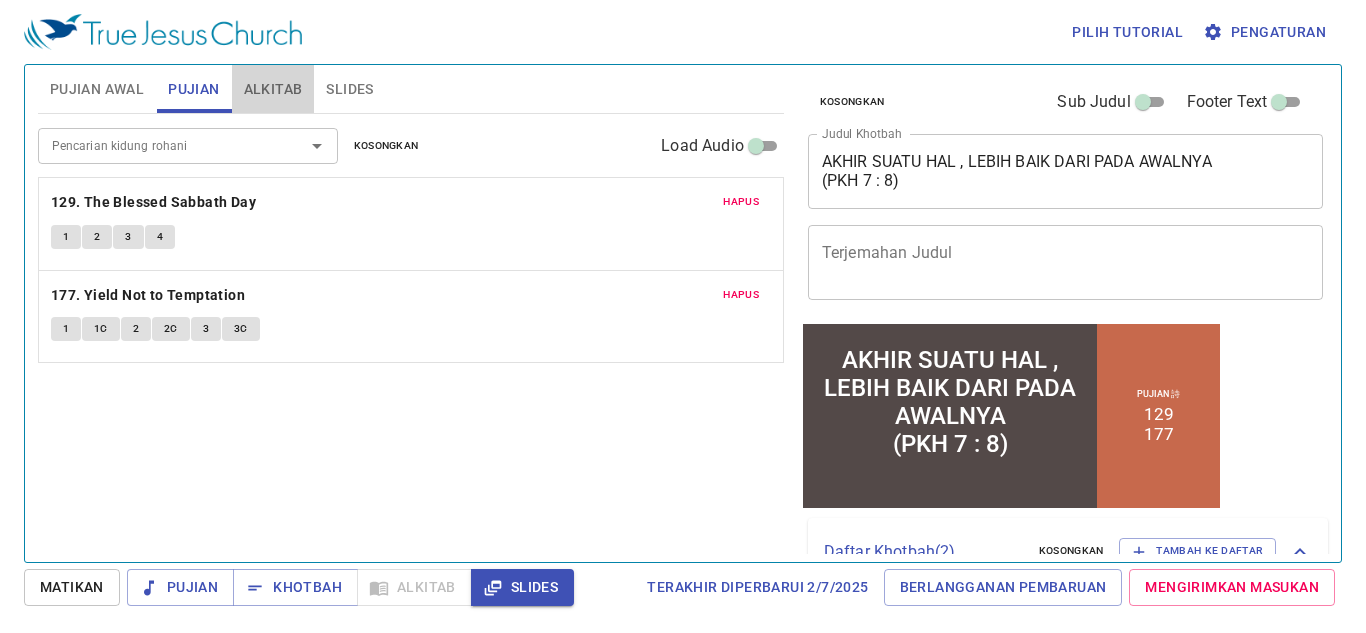 drag, startPoint x: 276, startPoint y: 91, endPoint x: 86, endPoint y: 144, distance: 197.25365 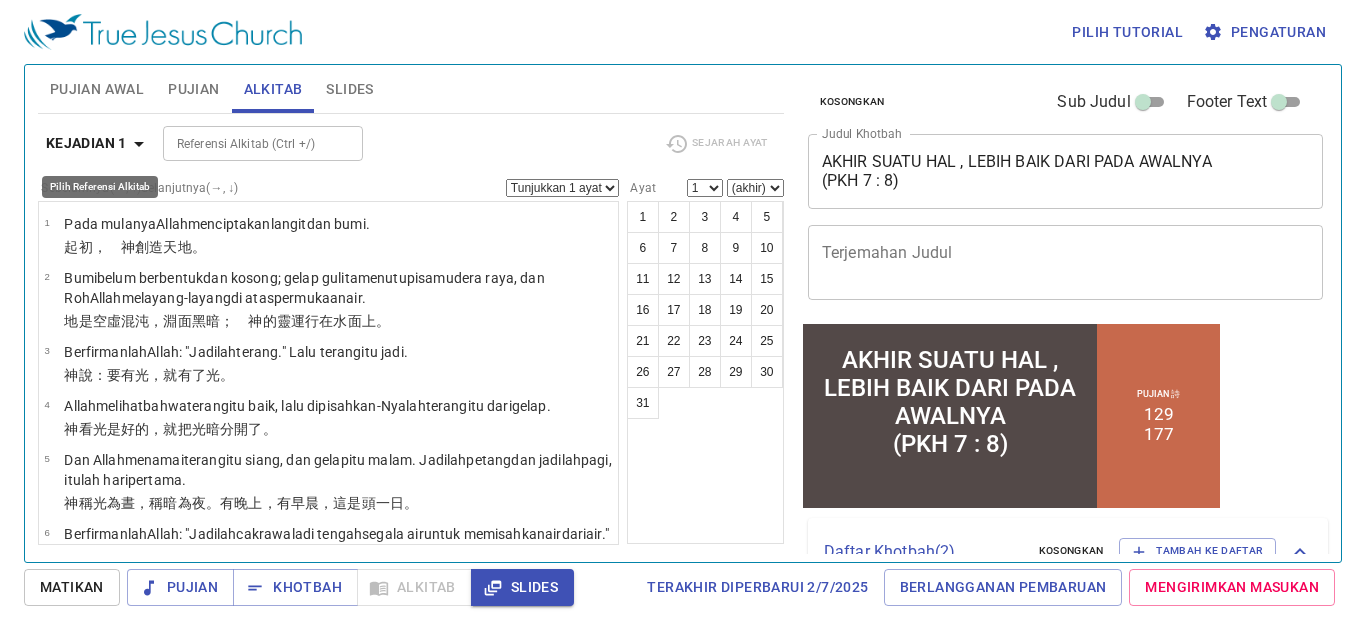 click on "Kejadian 1" at bounding box center [86, 143] 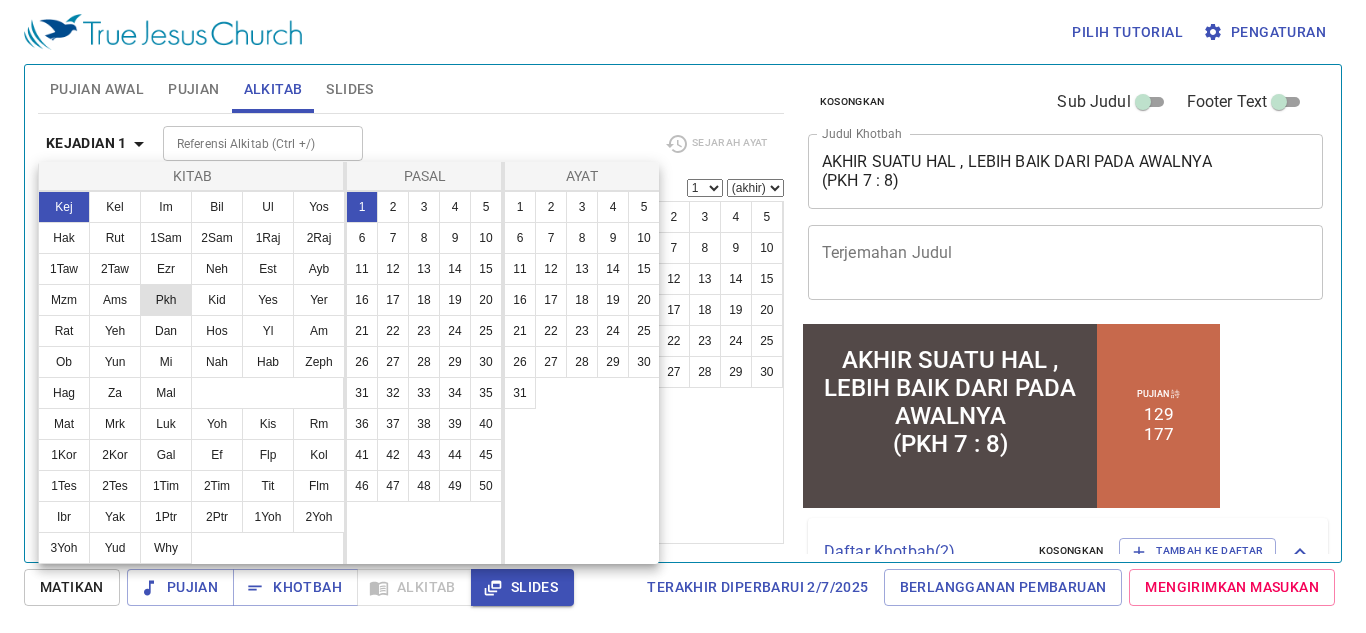 click on "Pkh" at bounding box center (166, 300) 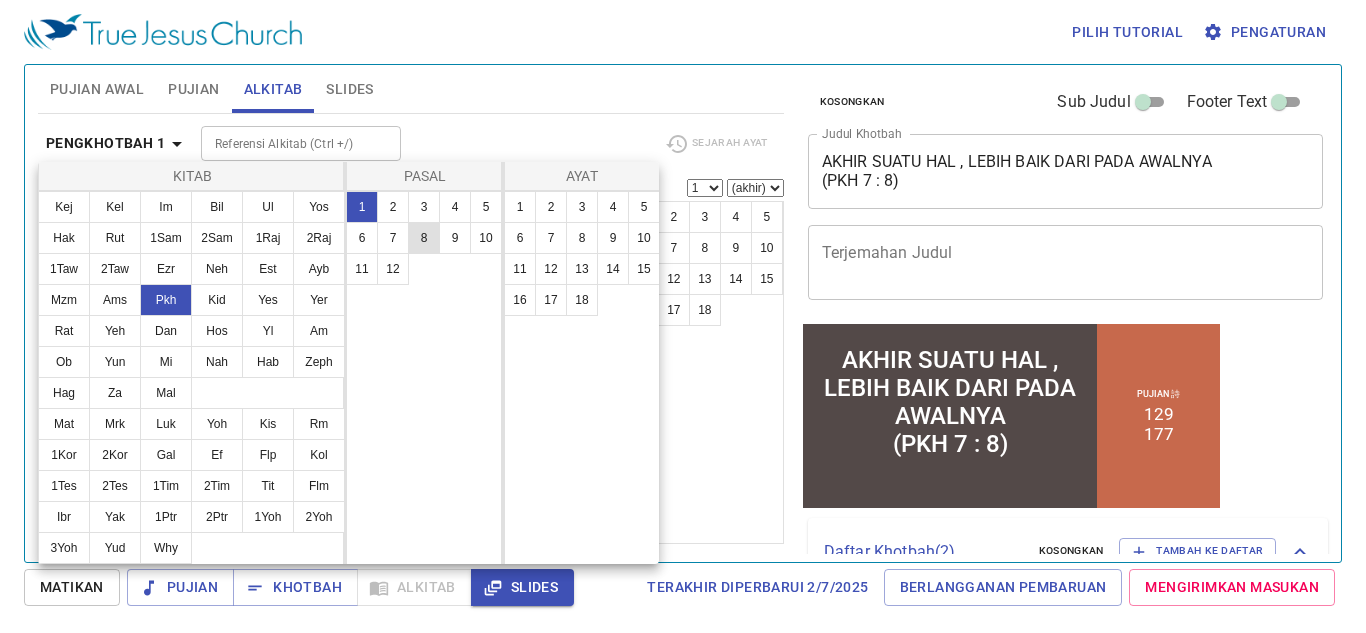 drag, startPoint x: 386, startPoint y: 244, endPoint x: 432, endPoint y: 242, distance: 46.043457 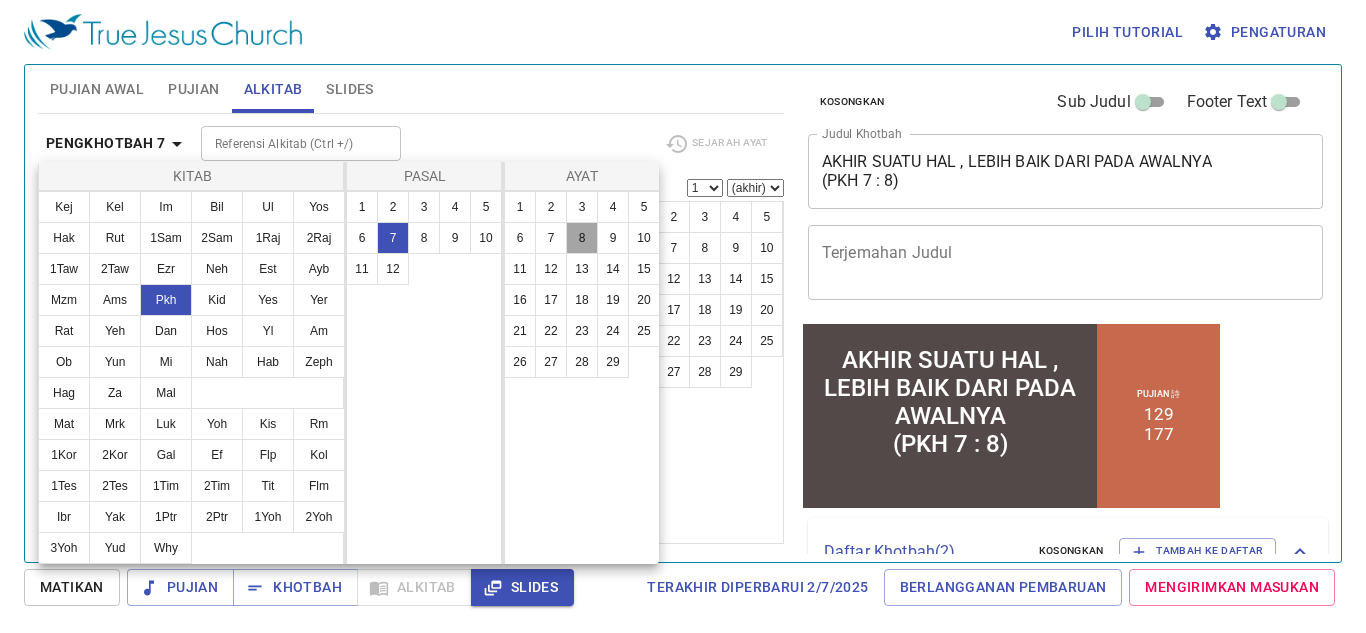 click on "8" at bounding box center (582, 238) 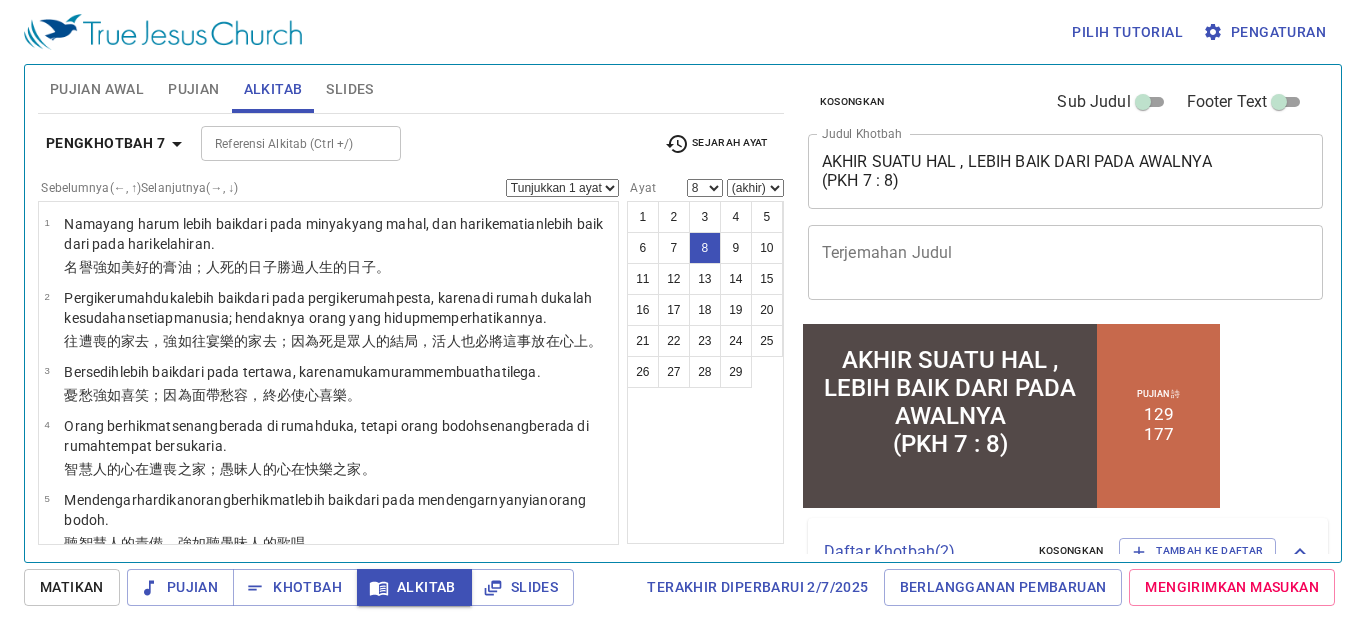 scroll, scrollTop: 372, scrollLeft: 0, axis: vertical 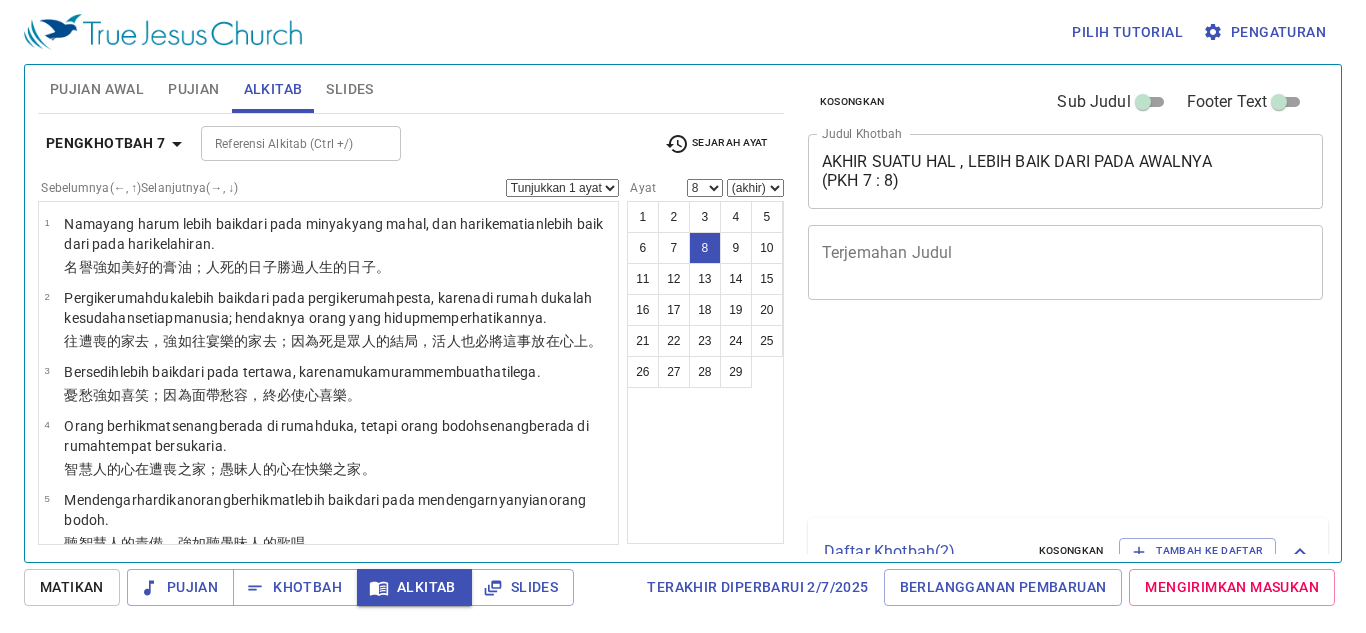 select on "8" 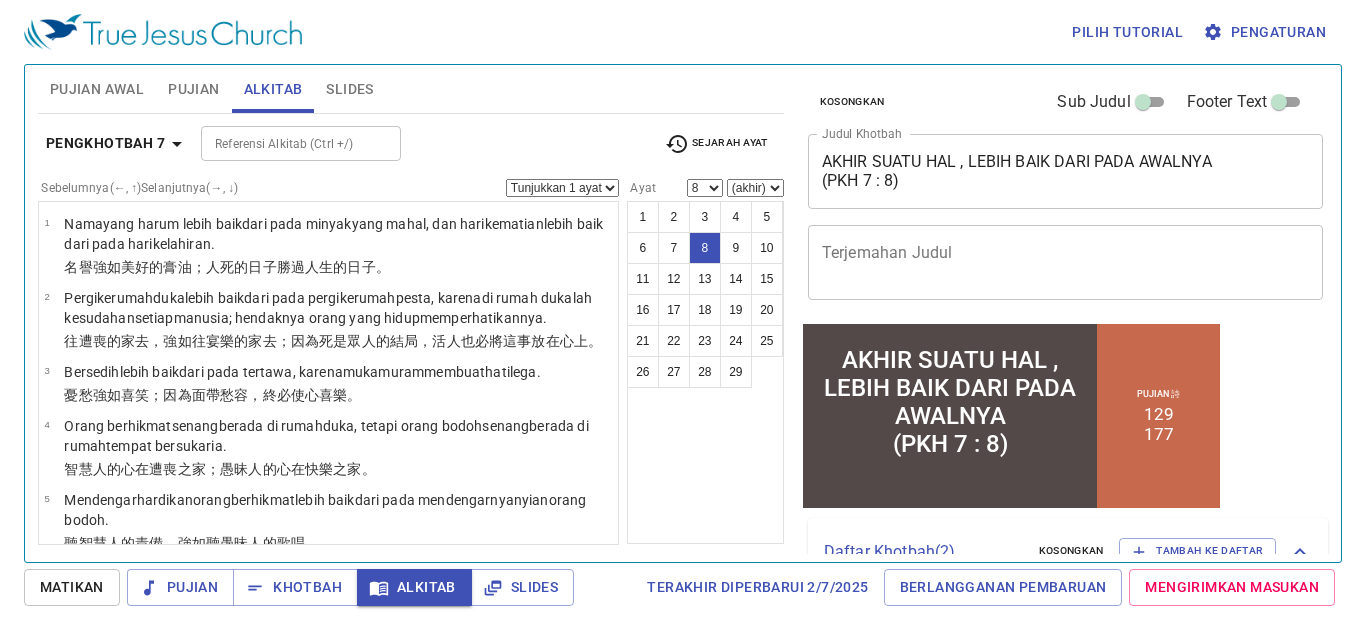 click on "Slides" at bounding box center (522, 587) 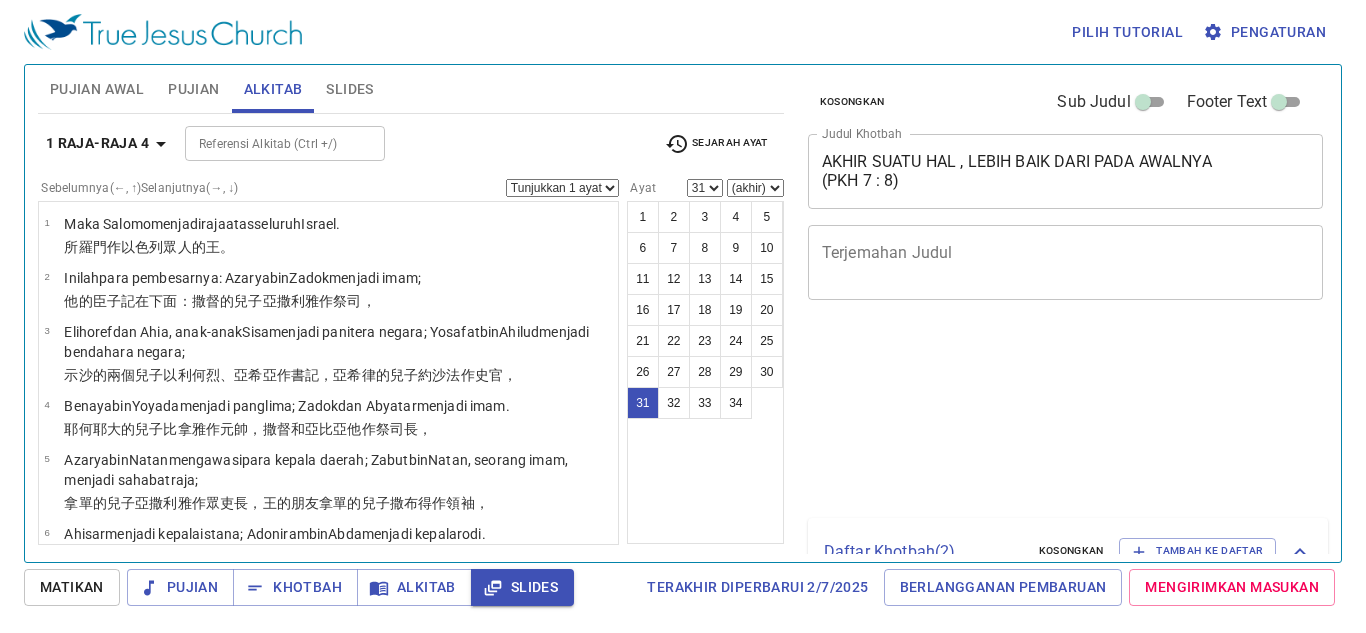 select on "31" 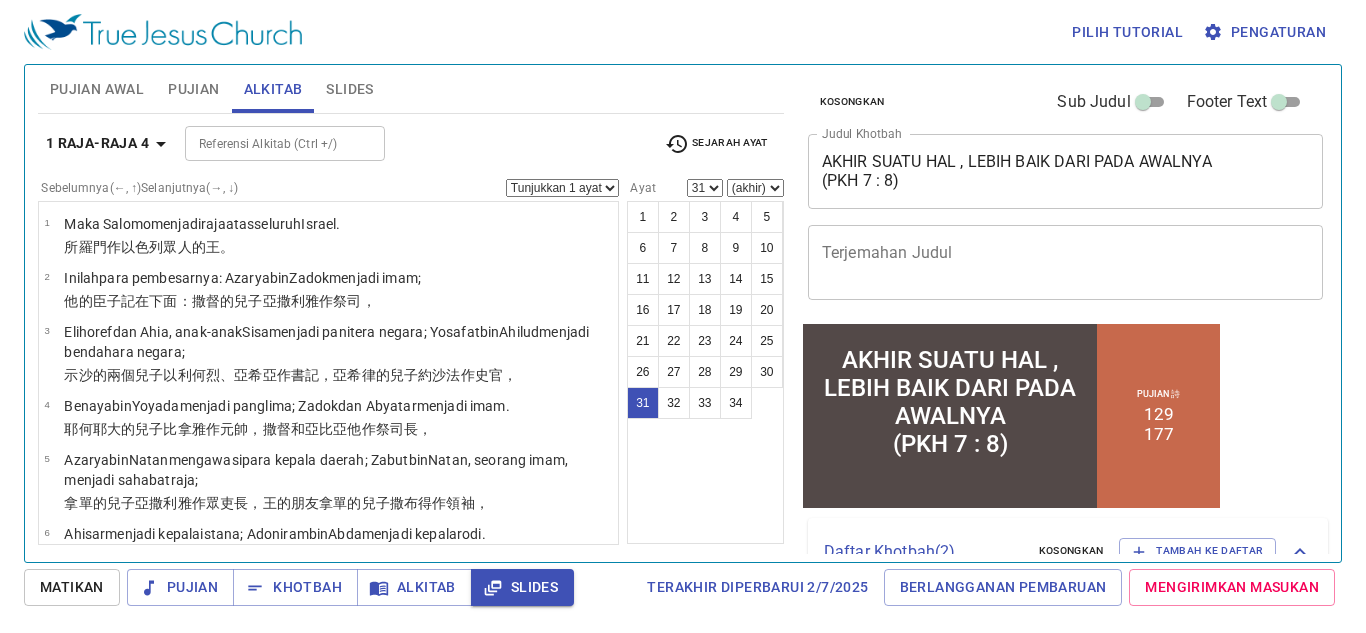 scroll, scrollTop: 0, scrollLeft: 0, axis: both 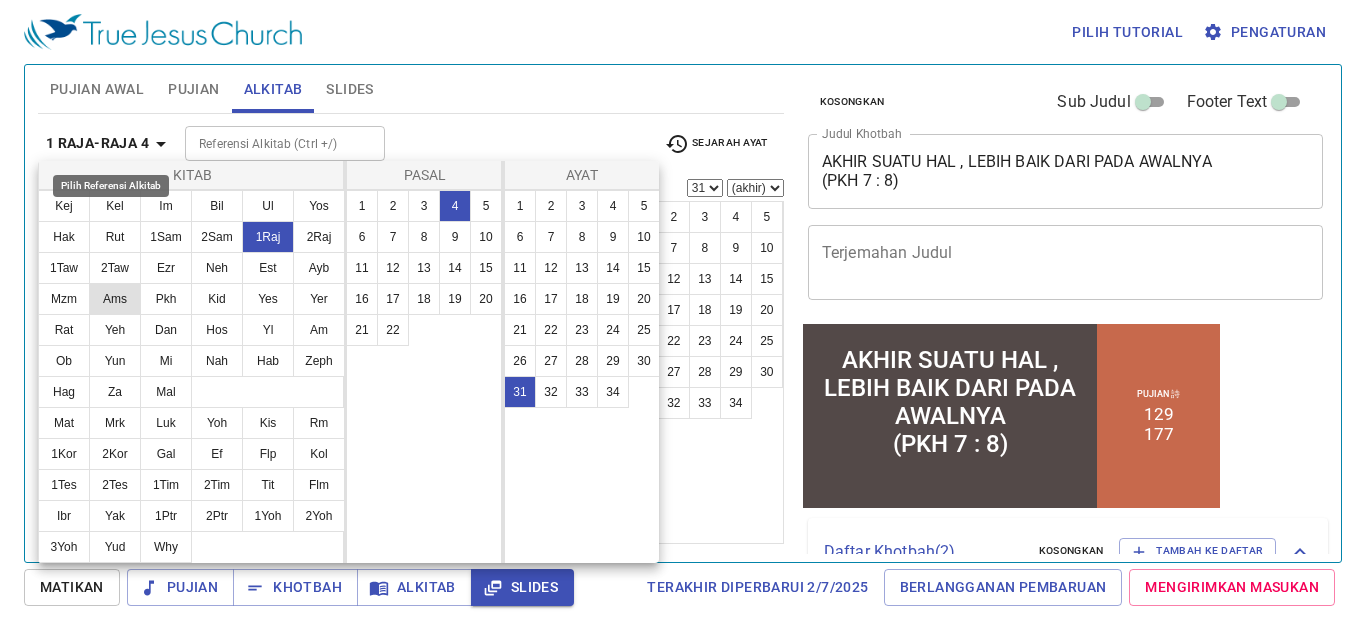click on "Ams" at bounding box center (115, 299) 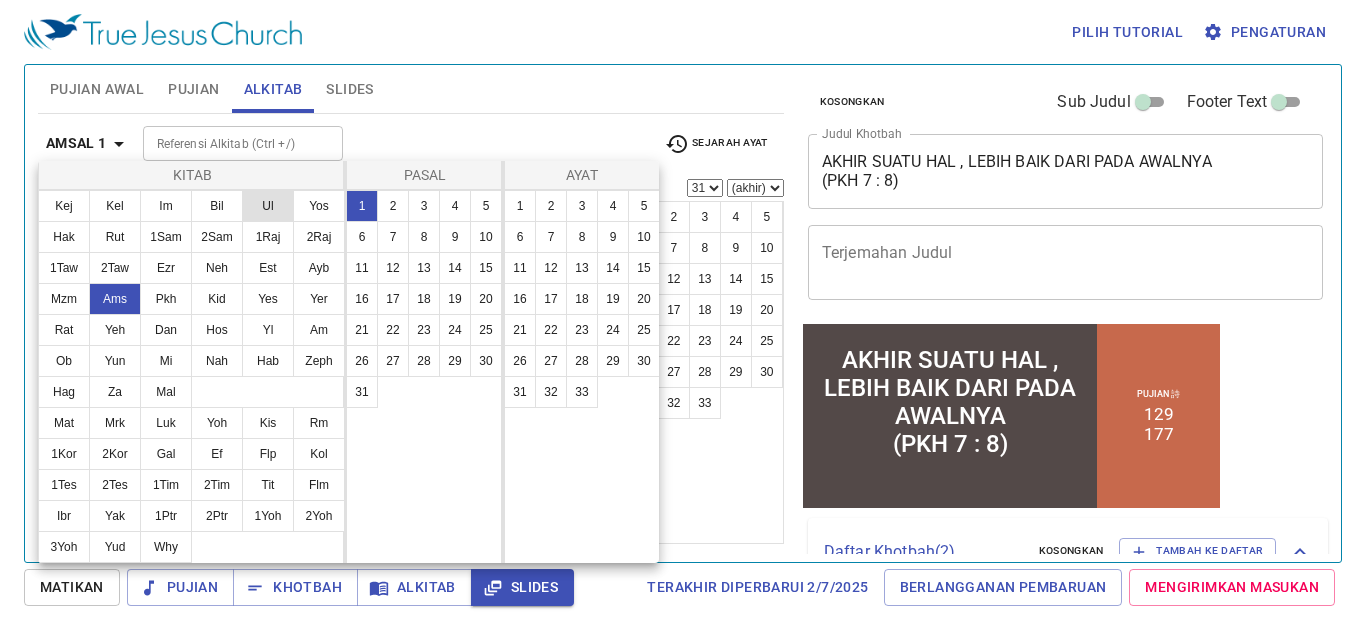 scroll, scrollTop: 1, scrollLeft: 0, axis: vertical 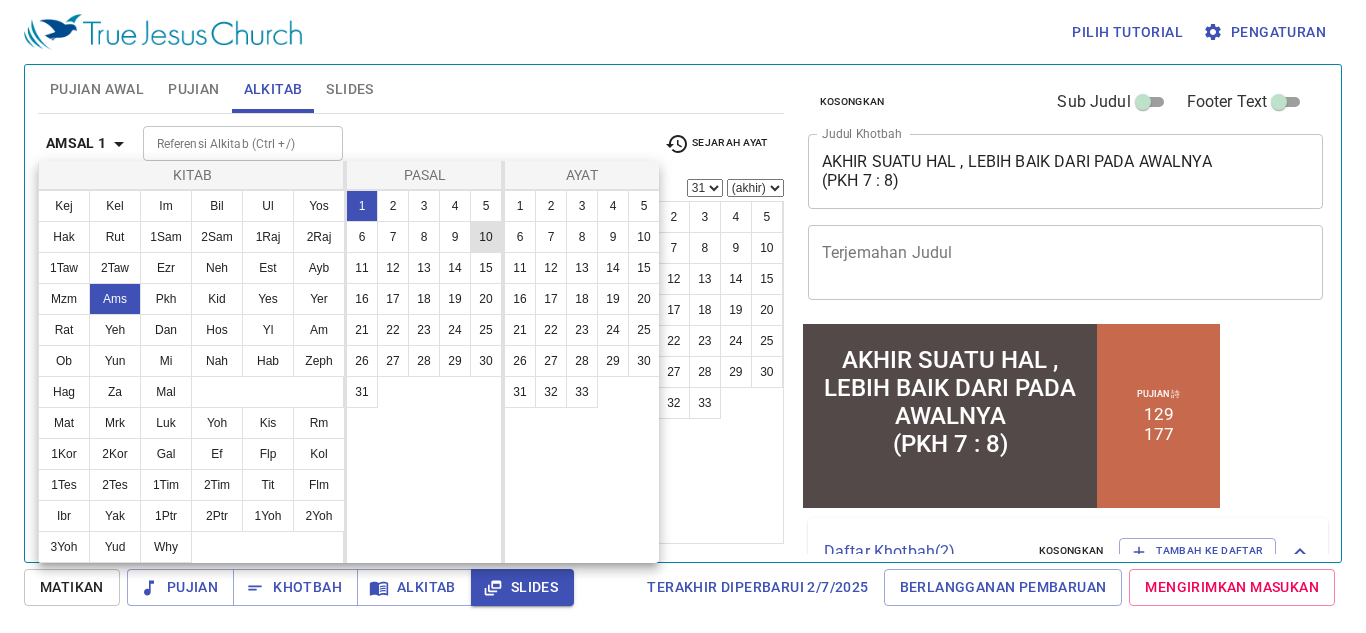 click on "10" at bounding box center [486, 237] 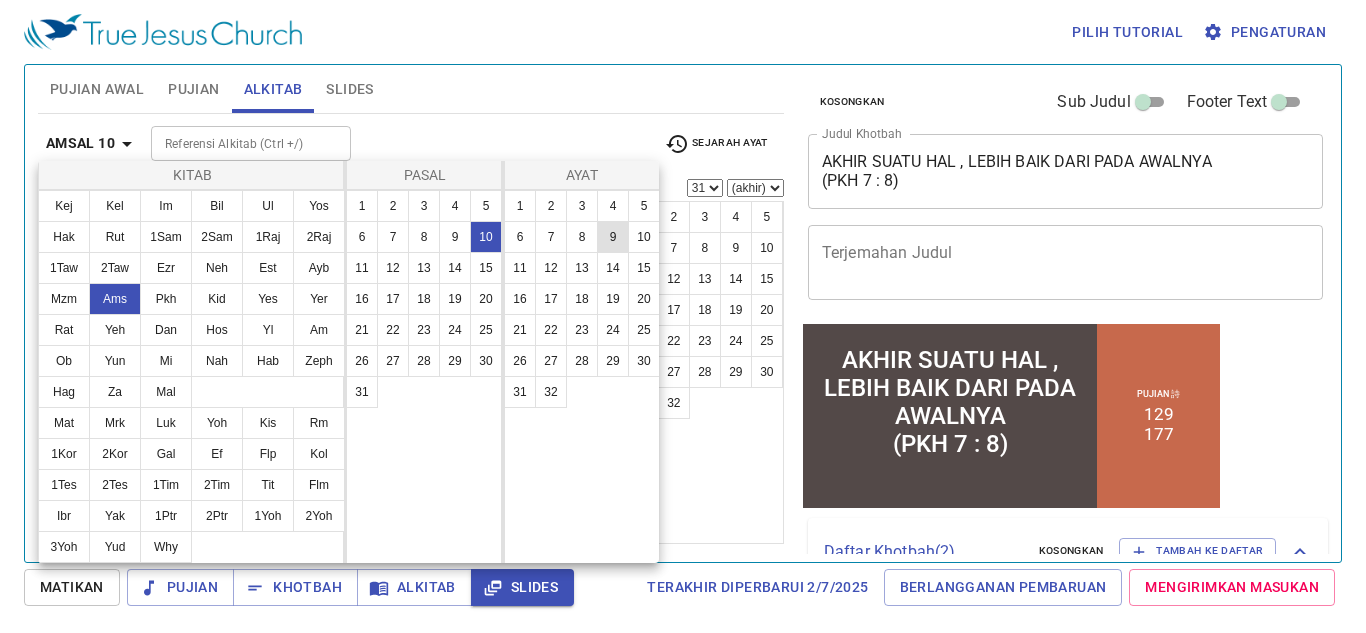 click on "9" at bounding box center [613, 237] 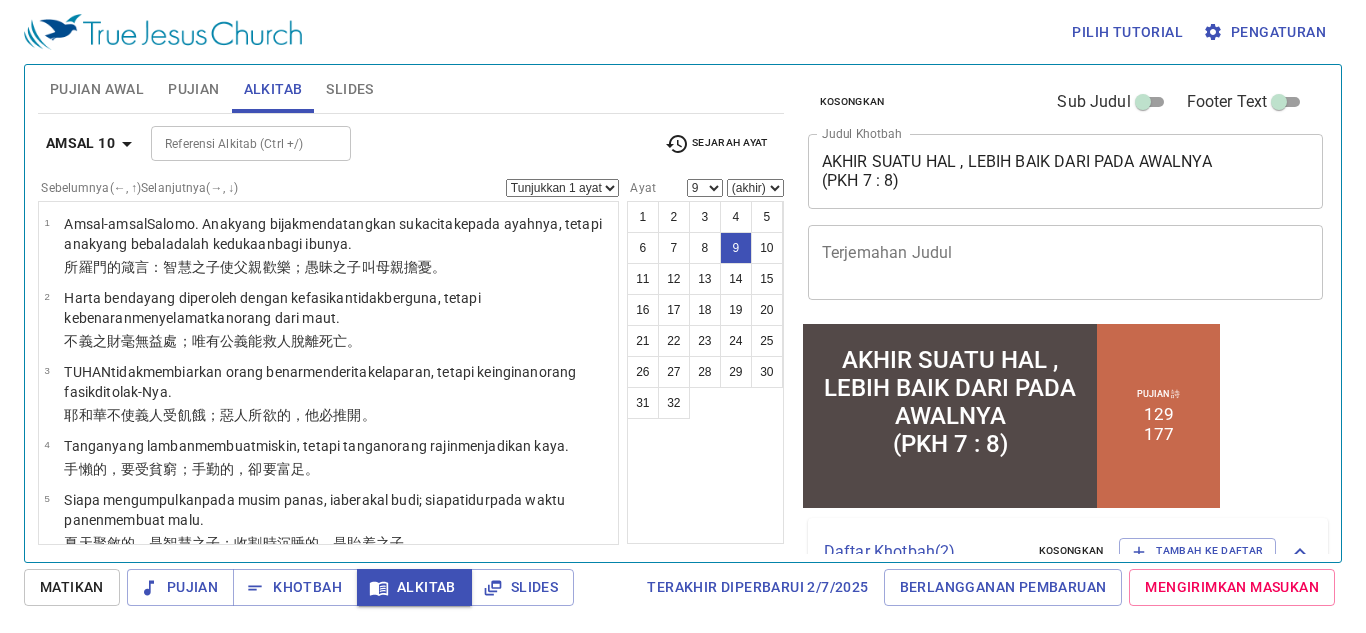 scroll, scrollTop: 446, scrollLeft: 0, axis: vertical 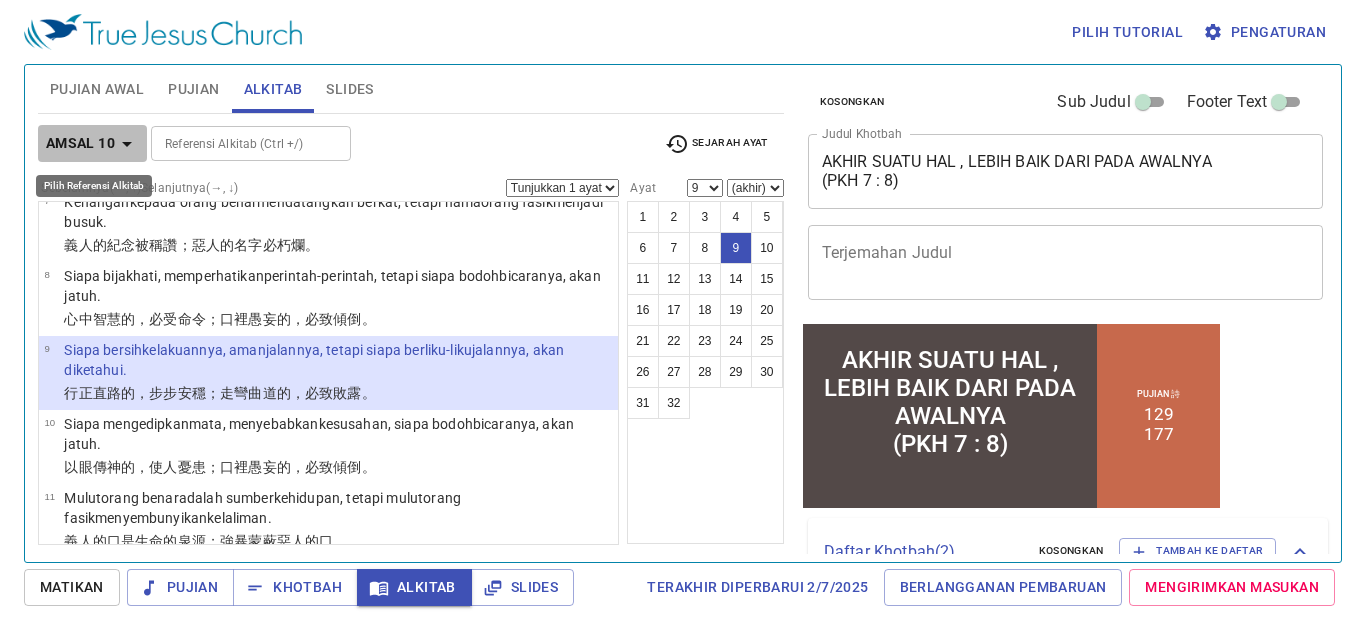 click 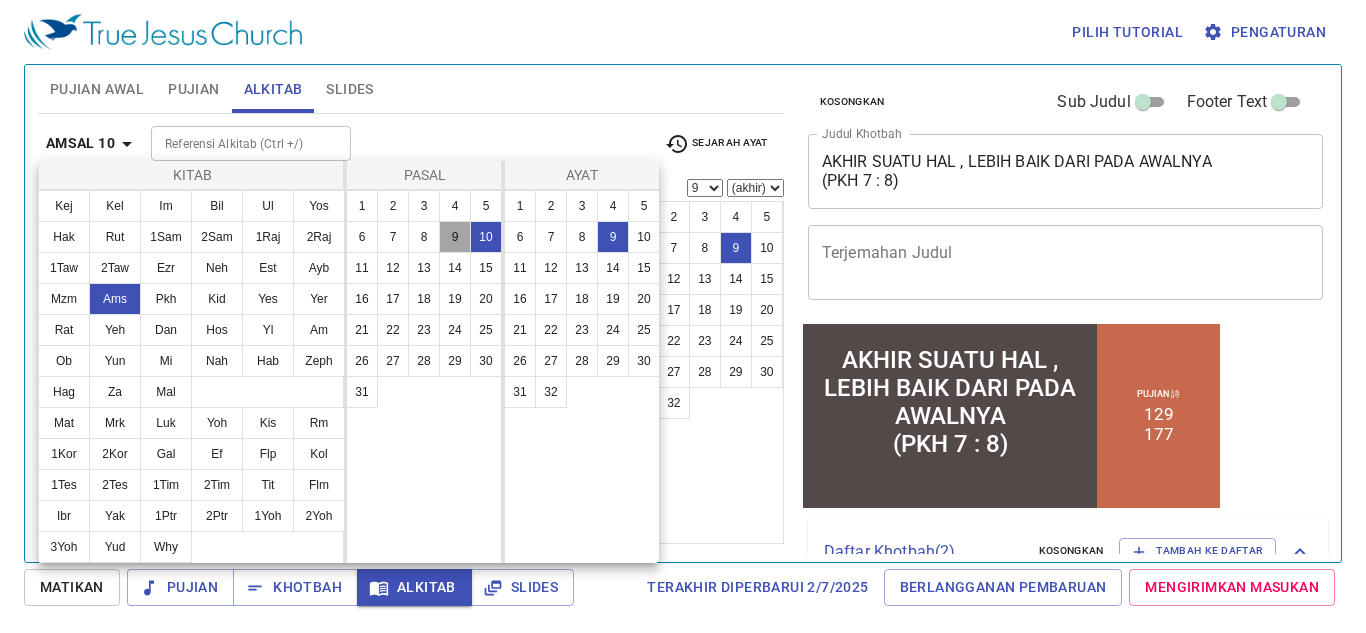 click on "9" at bounding box center (455, 237) 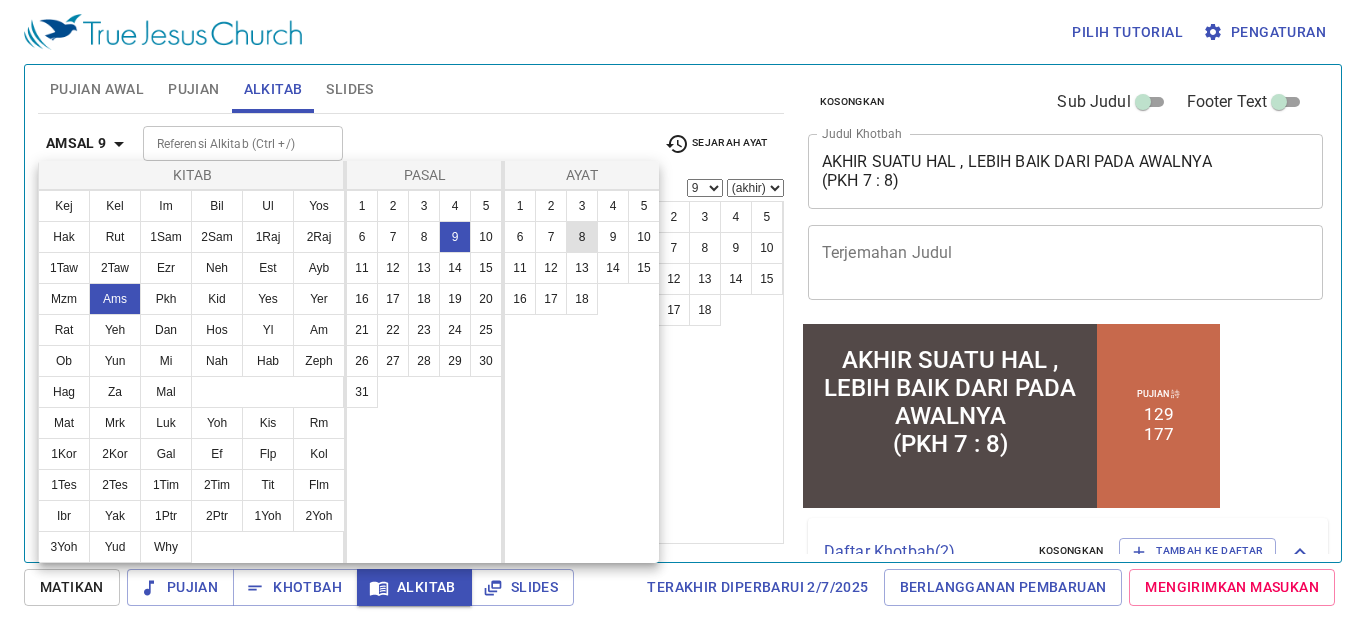 scroll, scrollTop: 0, scrollLeft: 0, axis: both 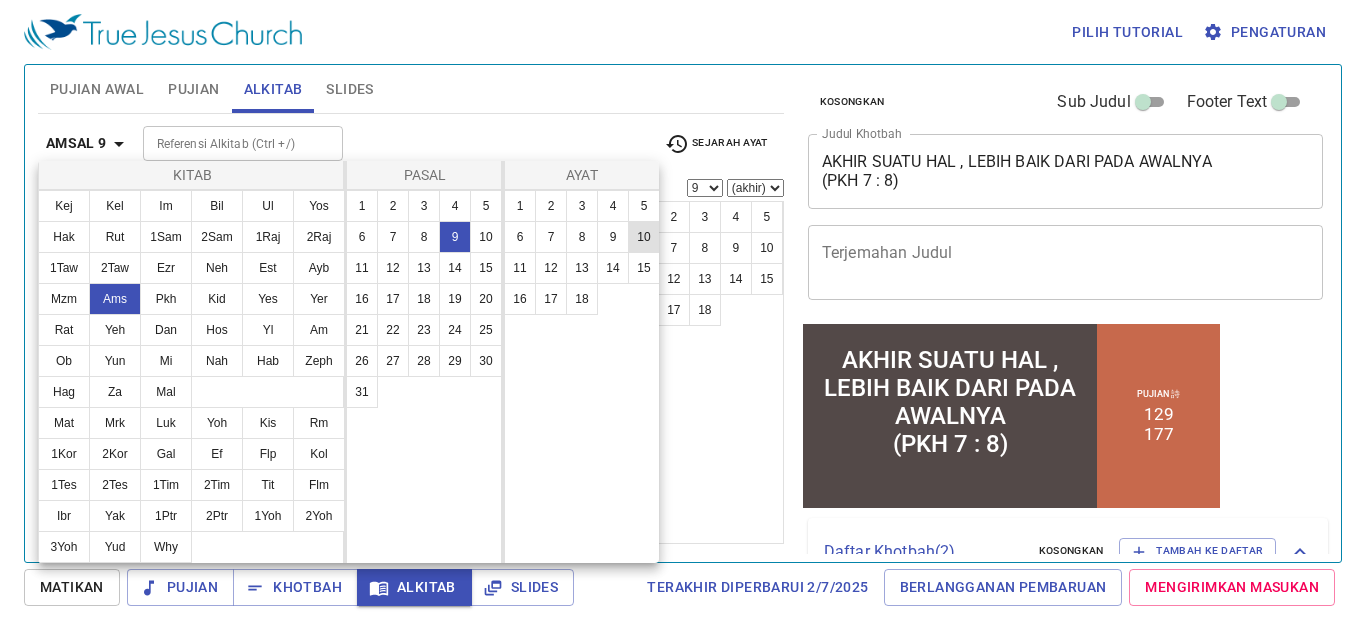 click on "10" at bounding box center [644, 237] 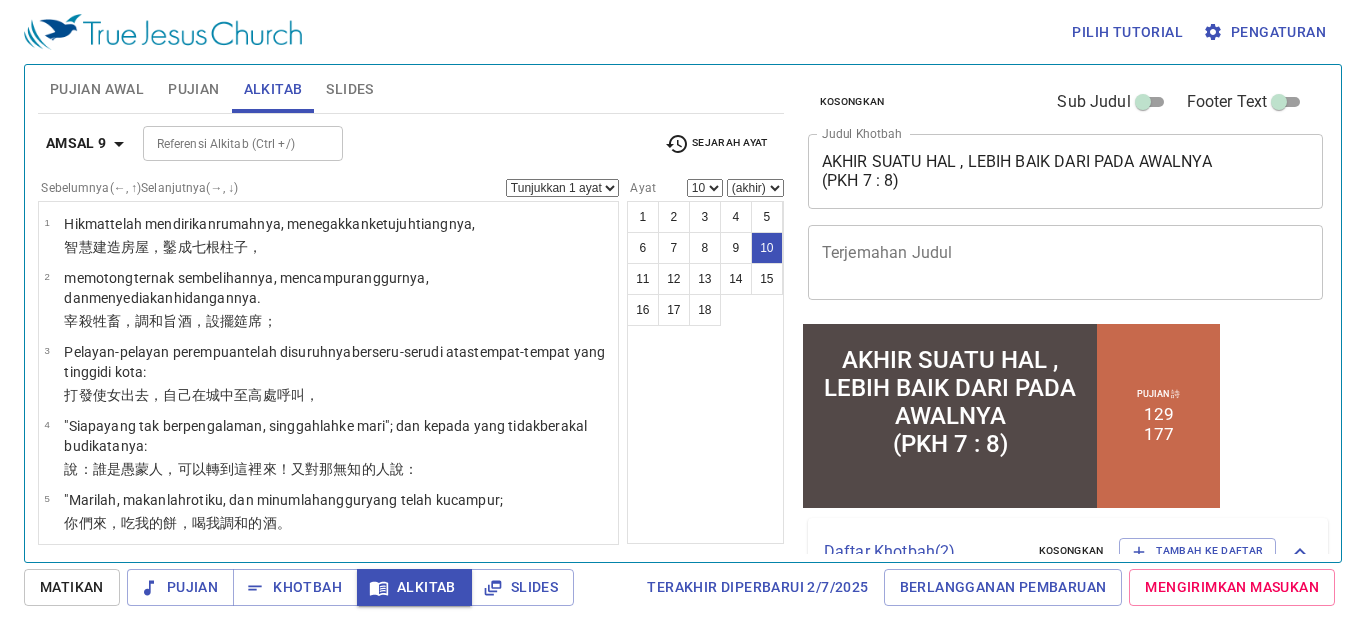 scroll, scrollTop: 480, scrollLeft: 0, axis: vertical 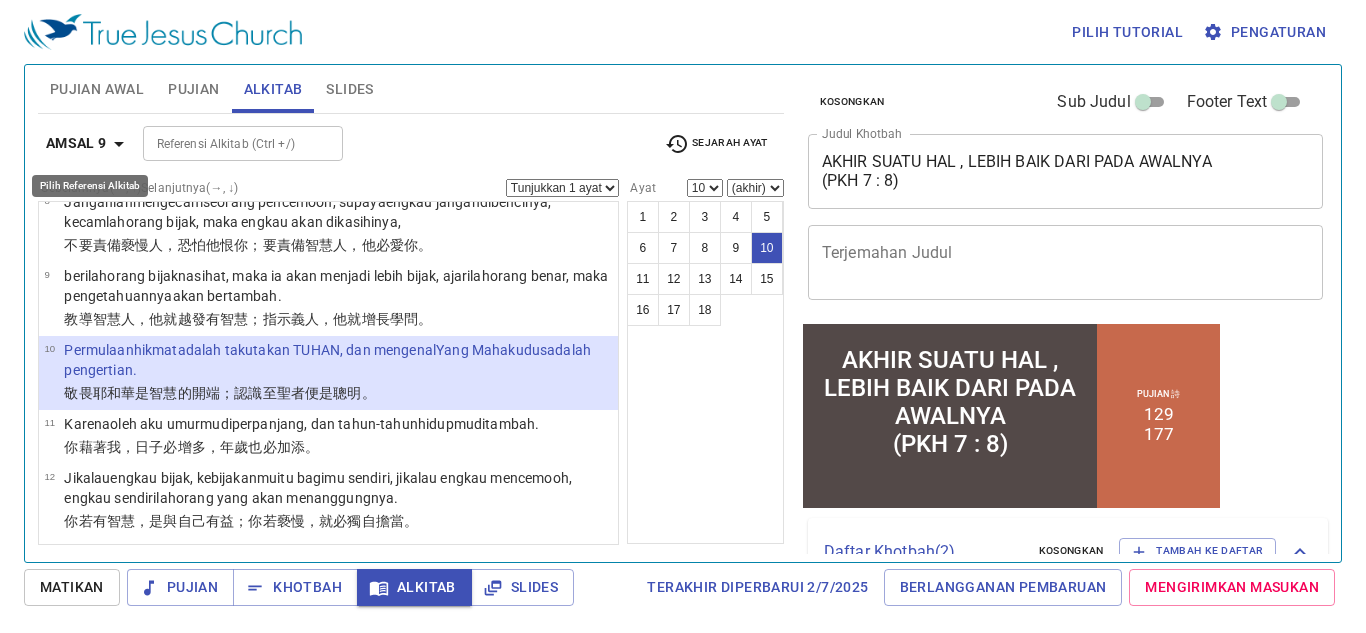click 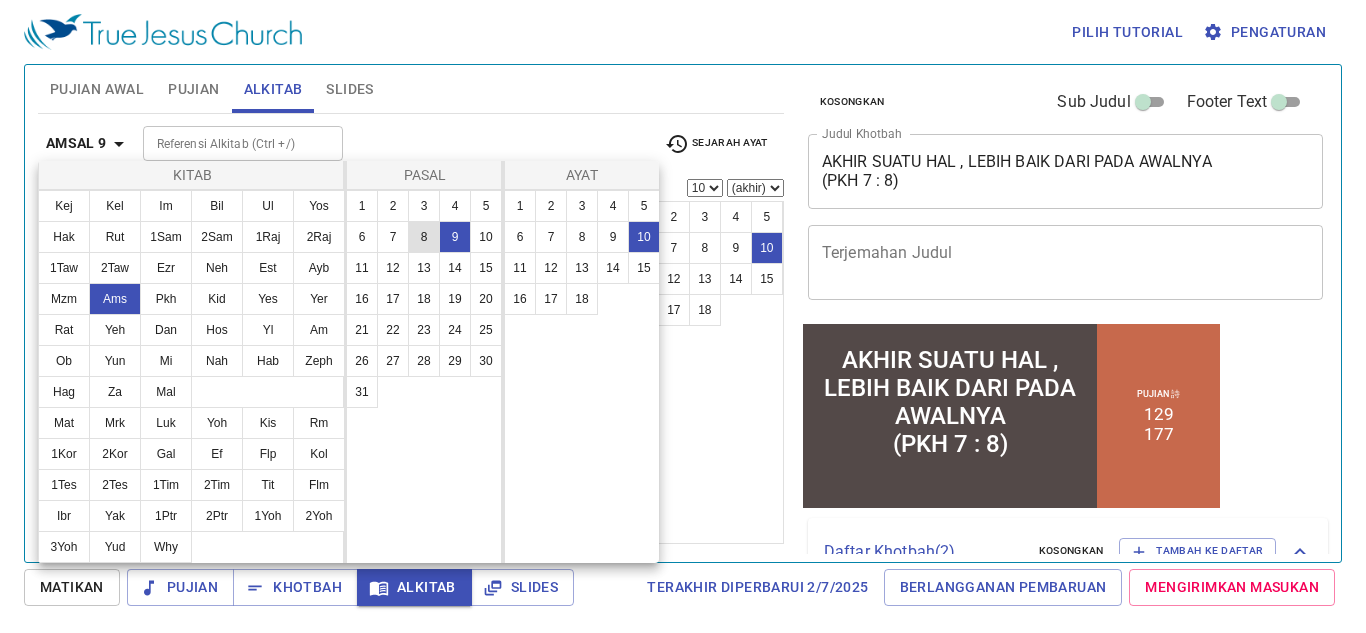 click on "8" at bounding box center [424, 237] 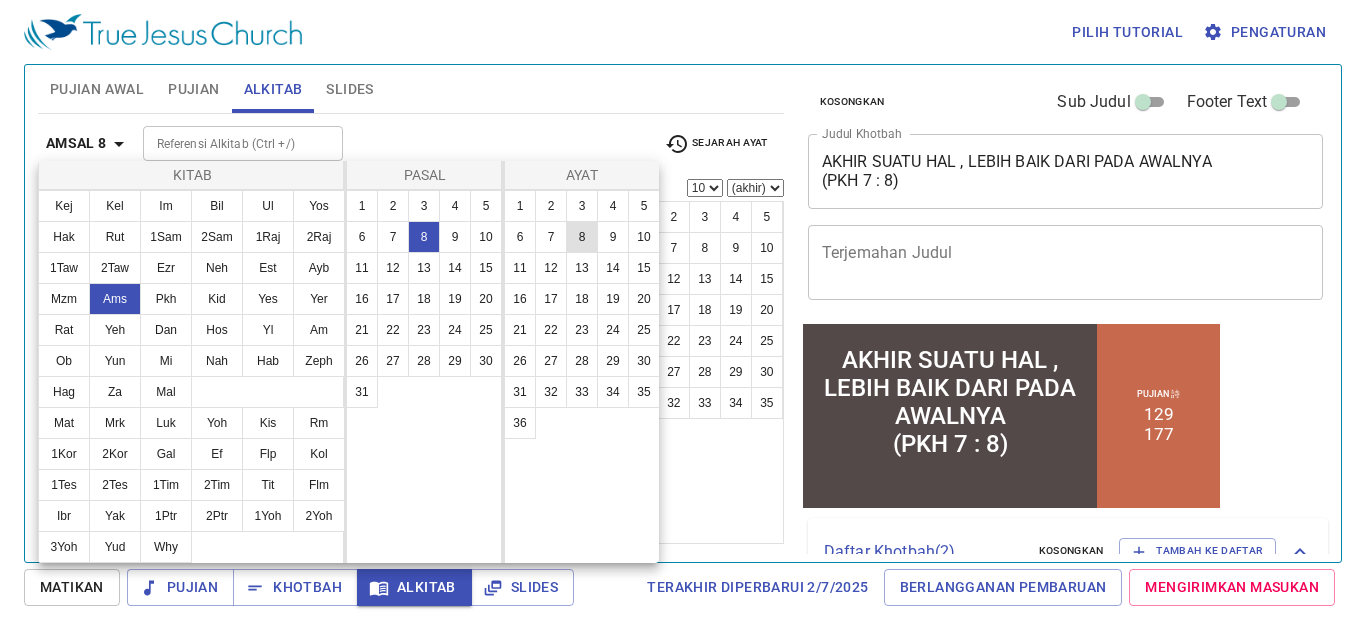 scroll, scrollTop: 0, scrollLeft: 0, axis: both 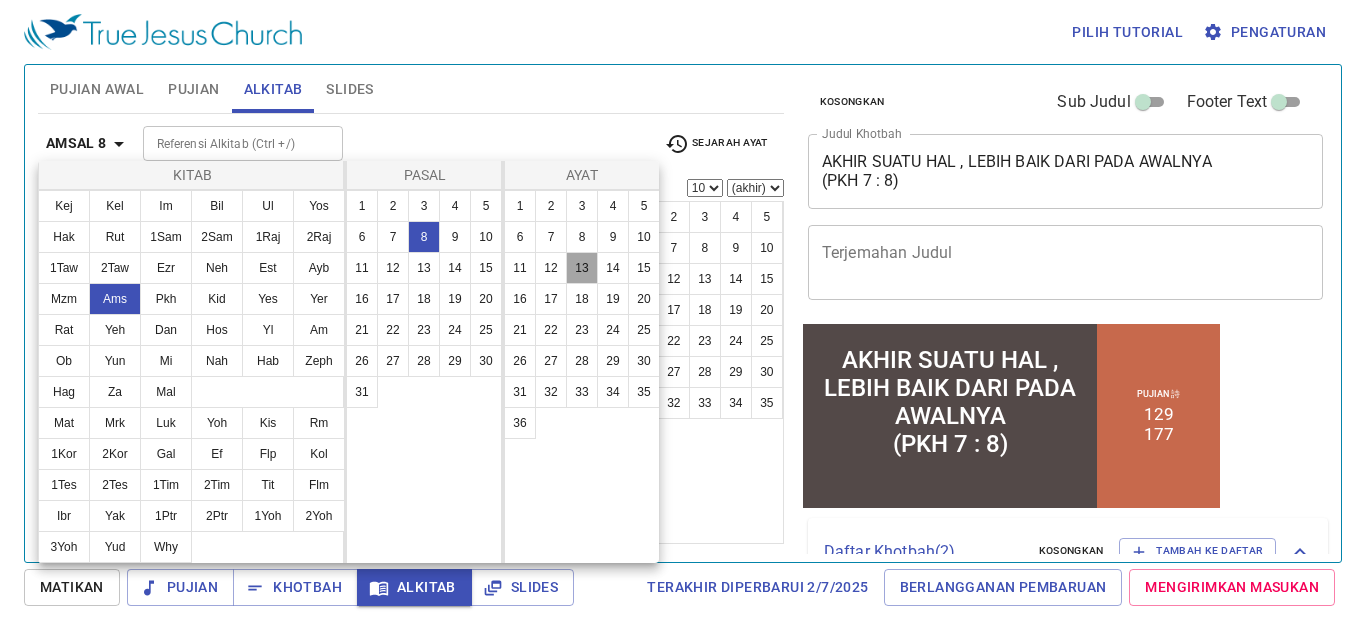 click on "13" at bounding box center [582, 268] 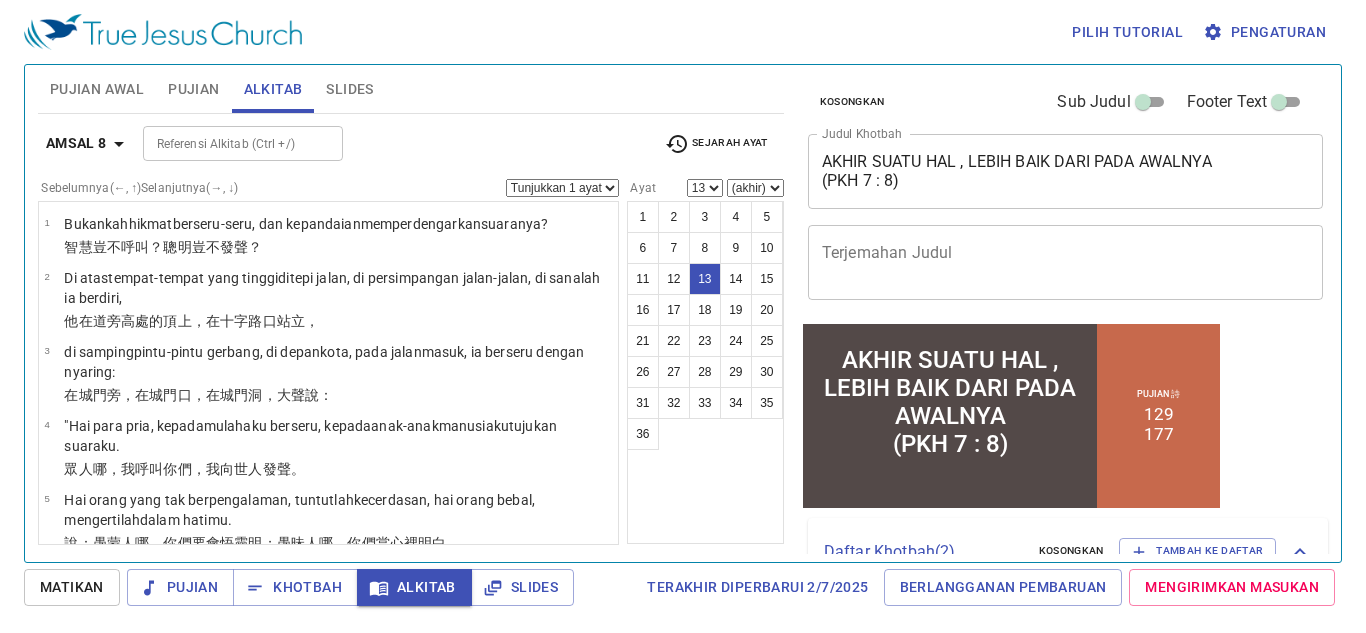 scroll, scrollTop: 682, scrollLeft: 0, axis: vertical 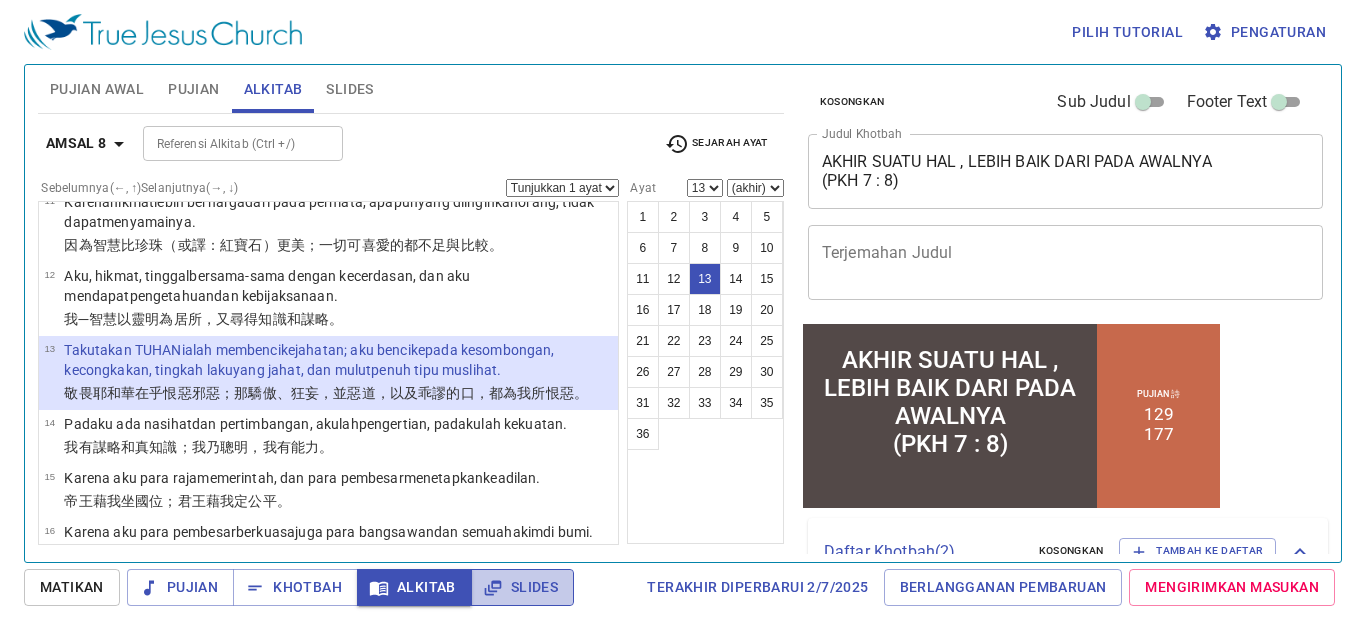 click on "Slides" at bounding box center [522, 587] 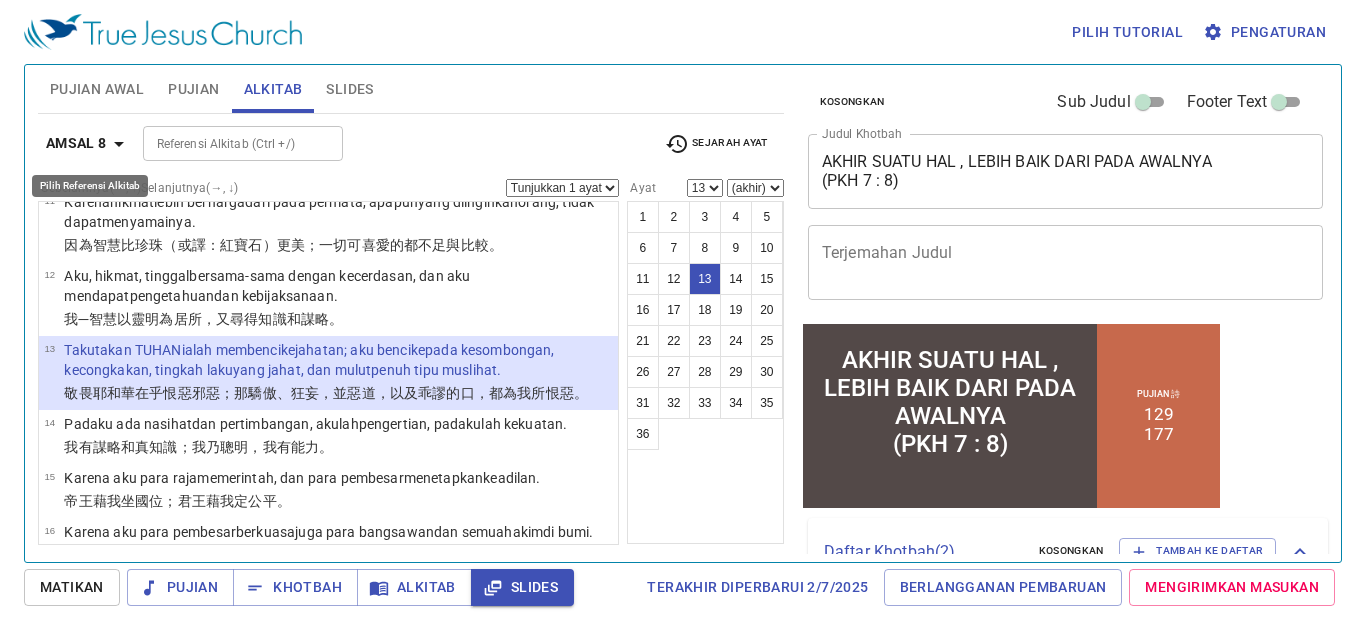 click 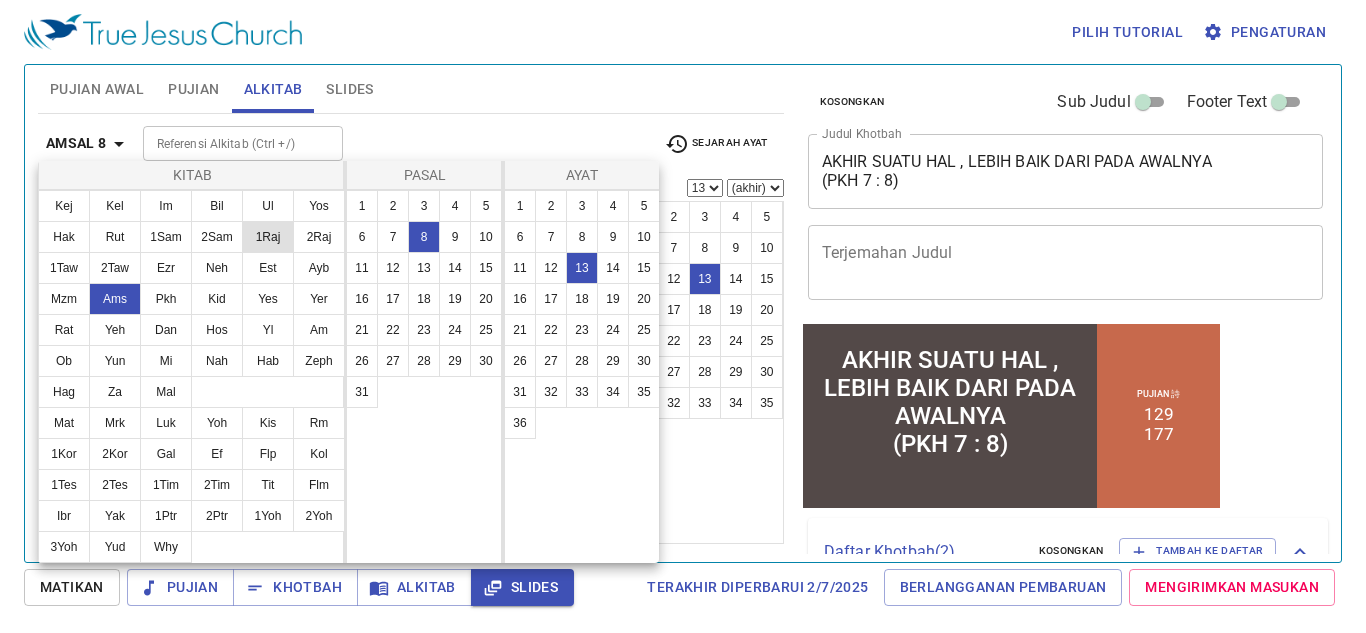 click on "1Raj" at bounding box center (268, 237) 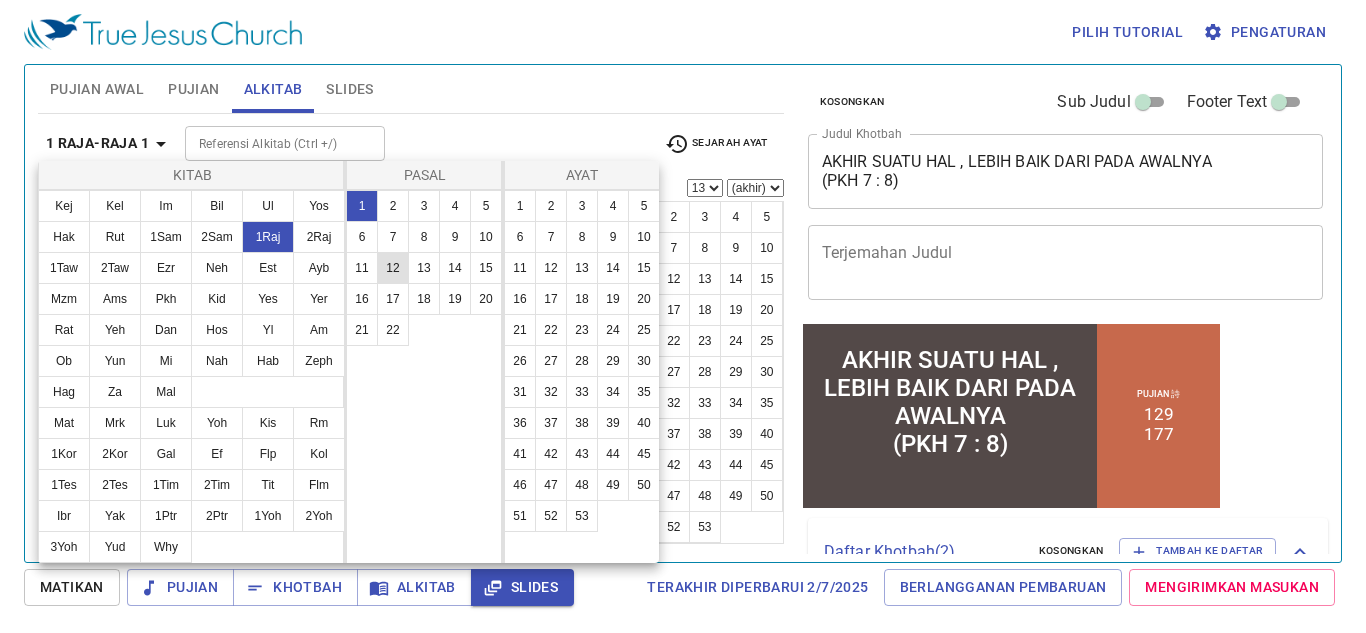 scroll, scrollTop: 0, scrollLeft: 0, axis: both 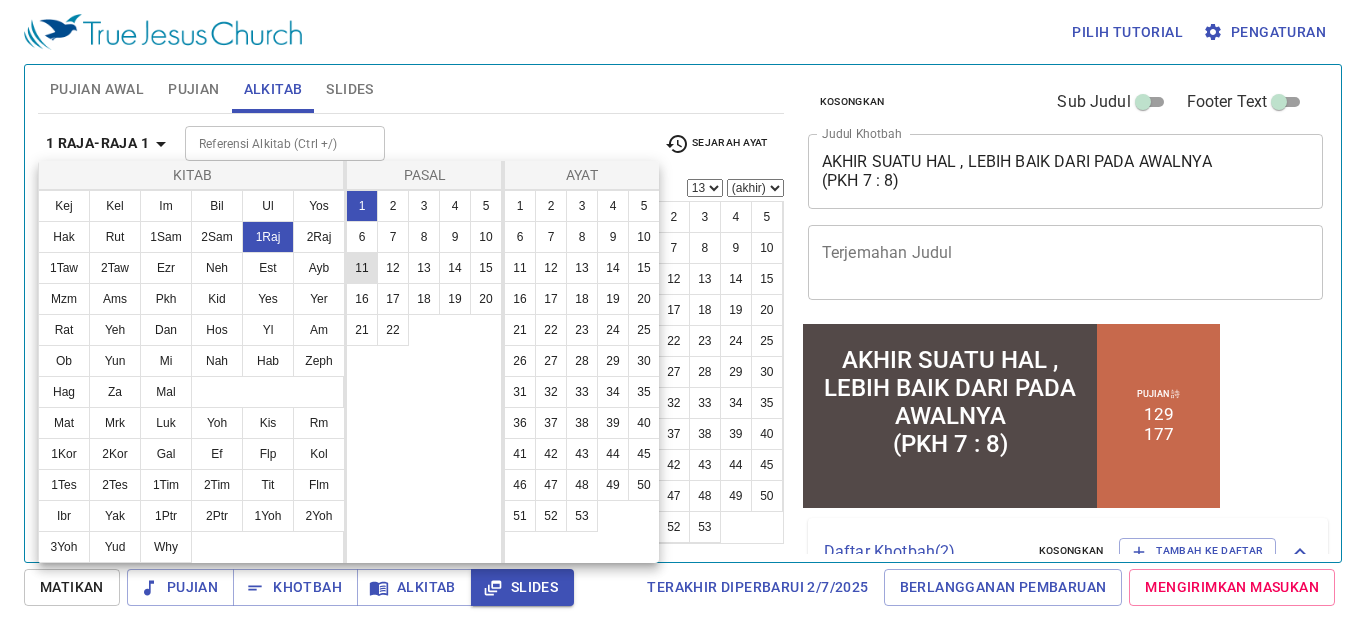 click on "11" at bounding box center [362, 268] 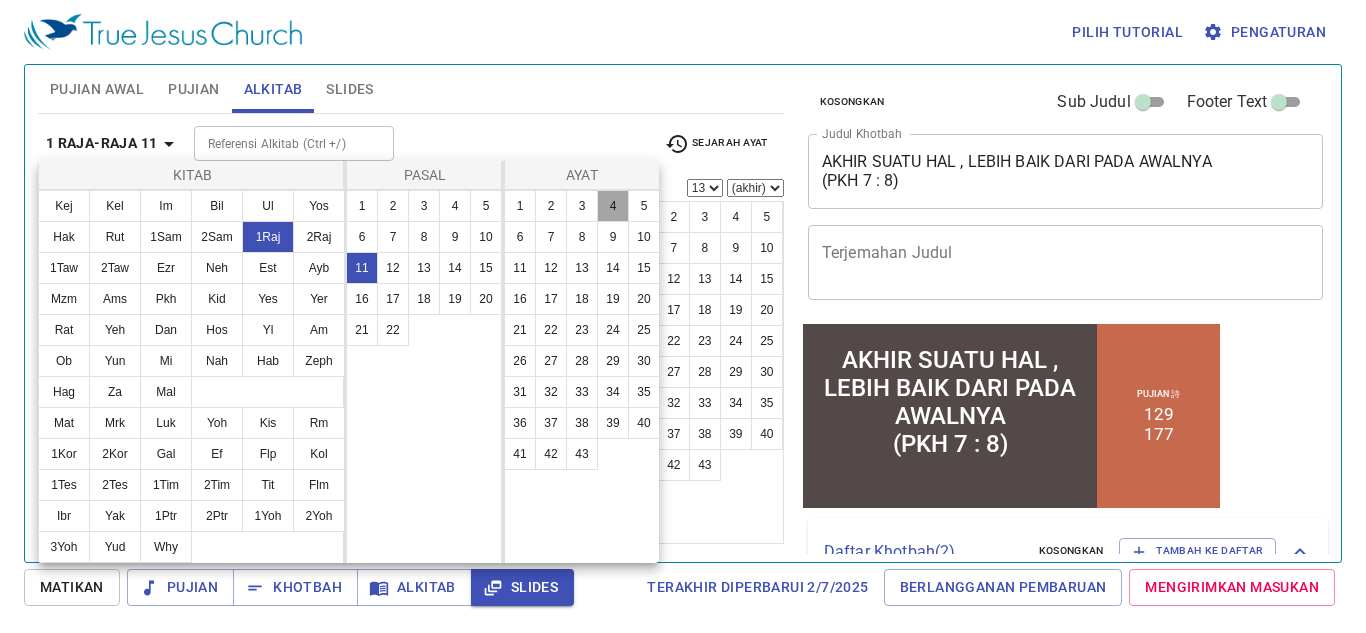 click on "4" at bounding box center (613, 206) 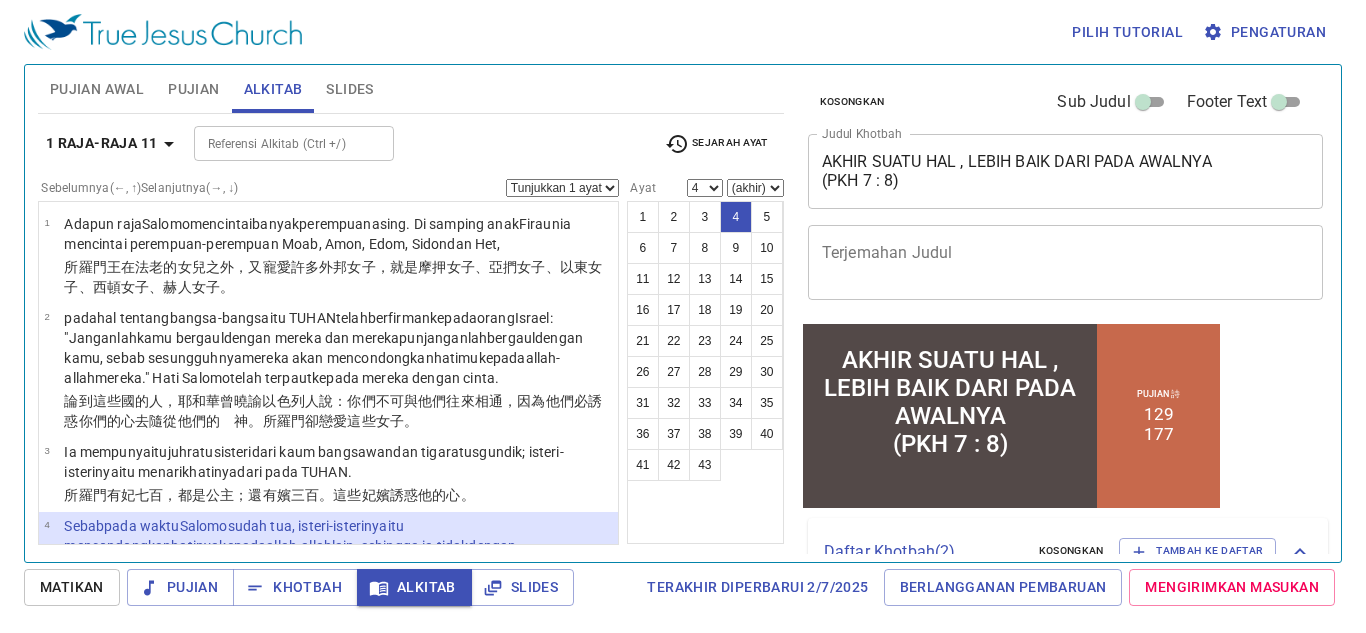 scroll, scrollTop: 196, scrollLeft: 0, axis: vertical 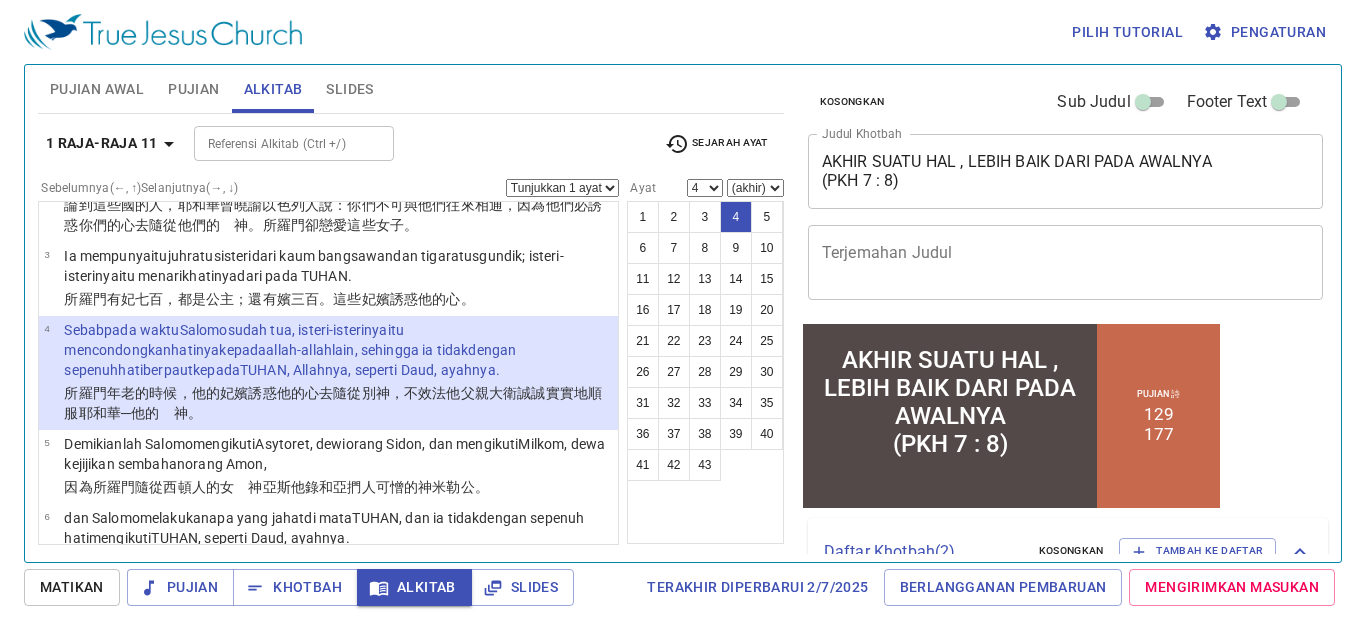 type 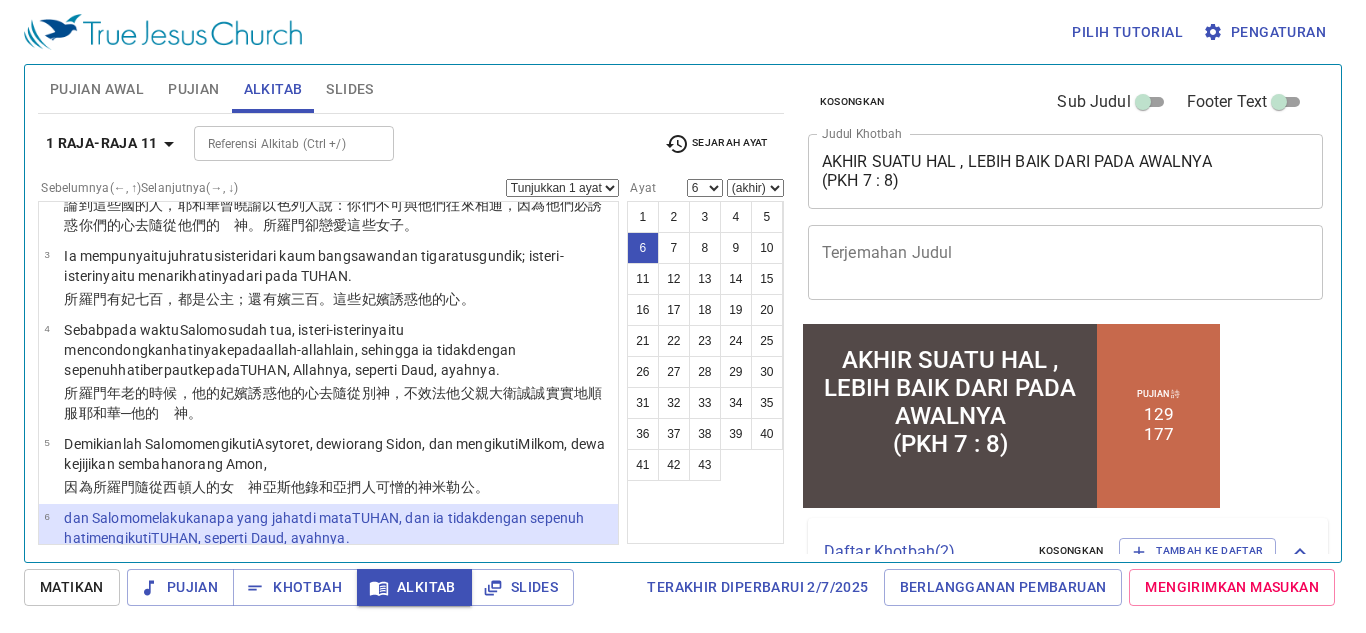 scroll, scrollTop: 364, scrollLeft: 0, axis: vertical 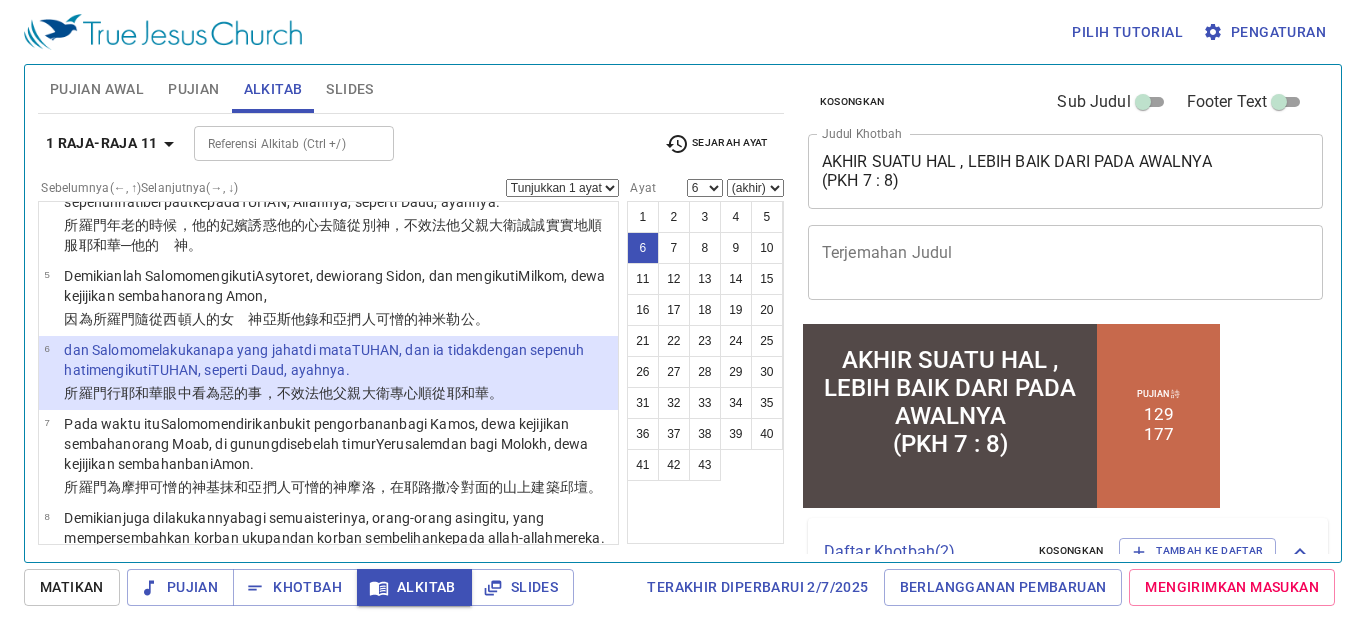 click on "所羅門 年老 的時候 ，他的妃嬪 誘惑 他的心 去隨從 別 　神 ，不效法他父親 大衛 誠誠實實地順服耶和華 ─他的　神 。" at bounding box center [338, 236] 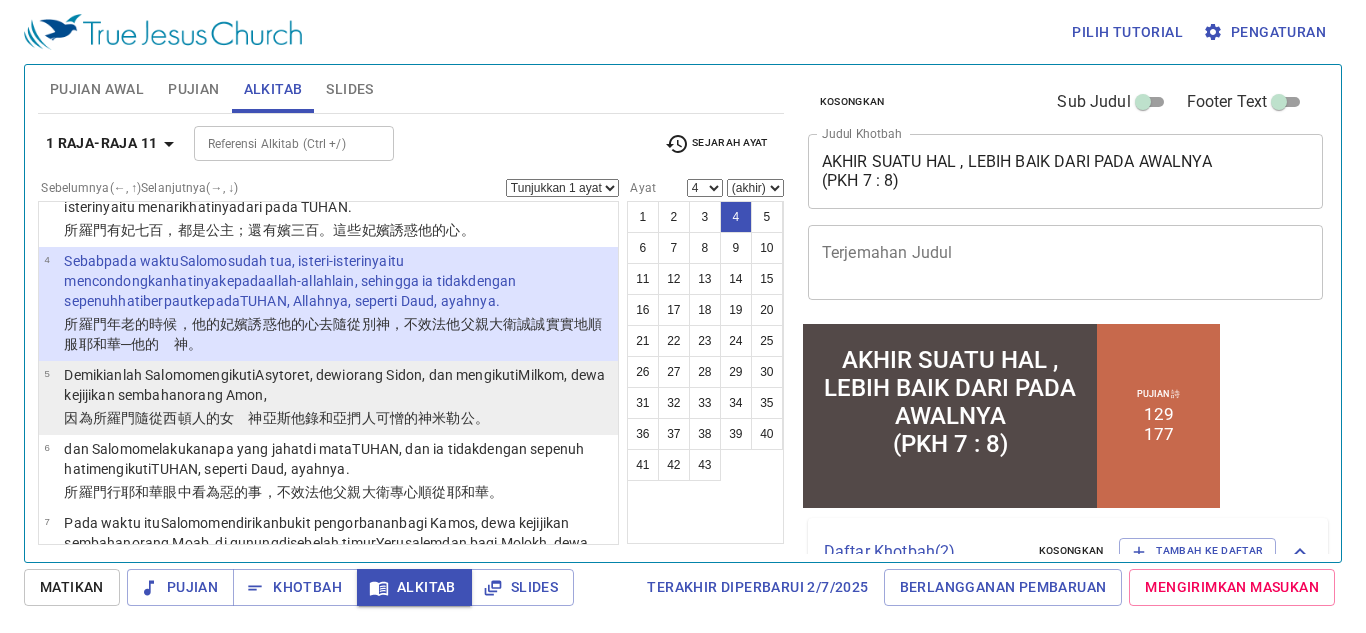 scroll, scrollTop: 324, scrollLeft: 0, axis: vertical 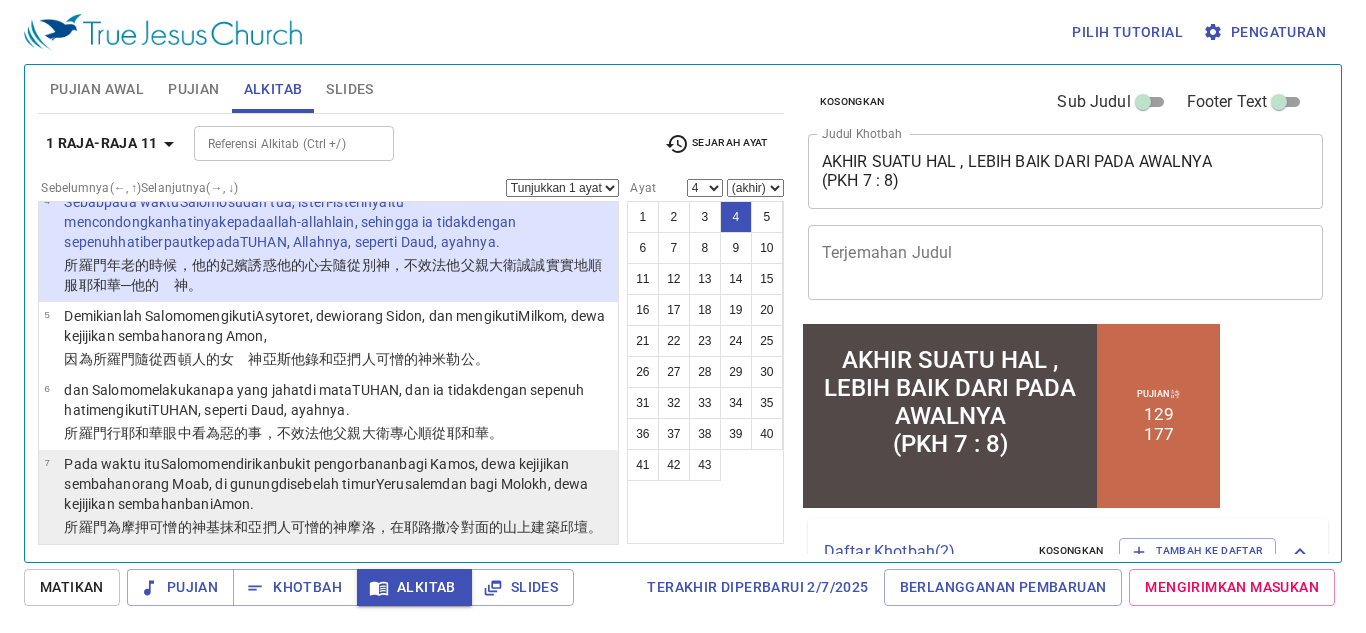 click on "bukit pengorbanan  bagi Kamos , dewa kejijikan sembahan  orang Moab , di gunung  di  sebelah timur  Yerusalem  dan bagi Molokh , dewa kejijikan sembahan  bani  Amon ." at bounding box center (326, 484) 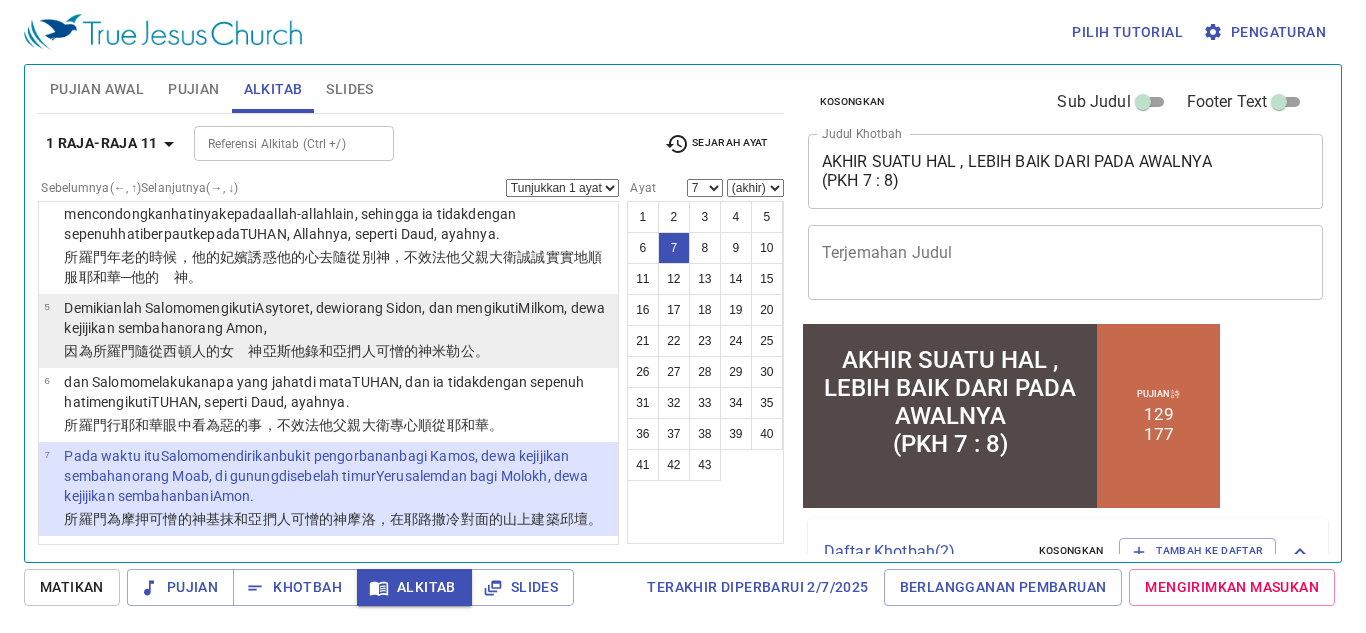 scroll, scrollTop: 334, scrollLeft: 0, axis: vertical 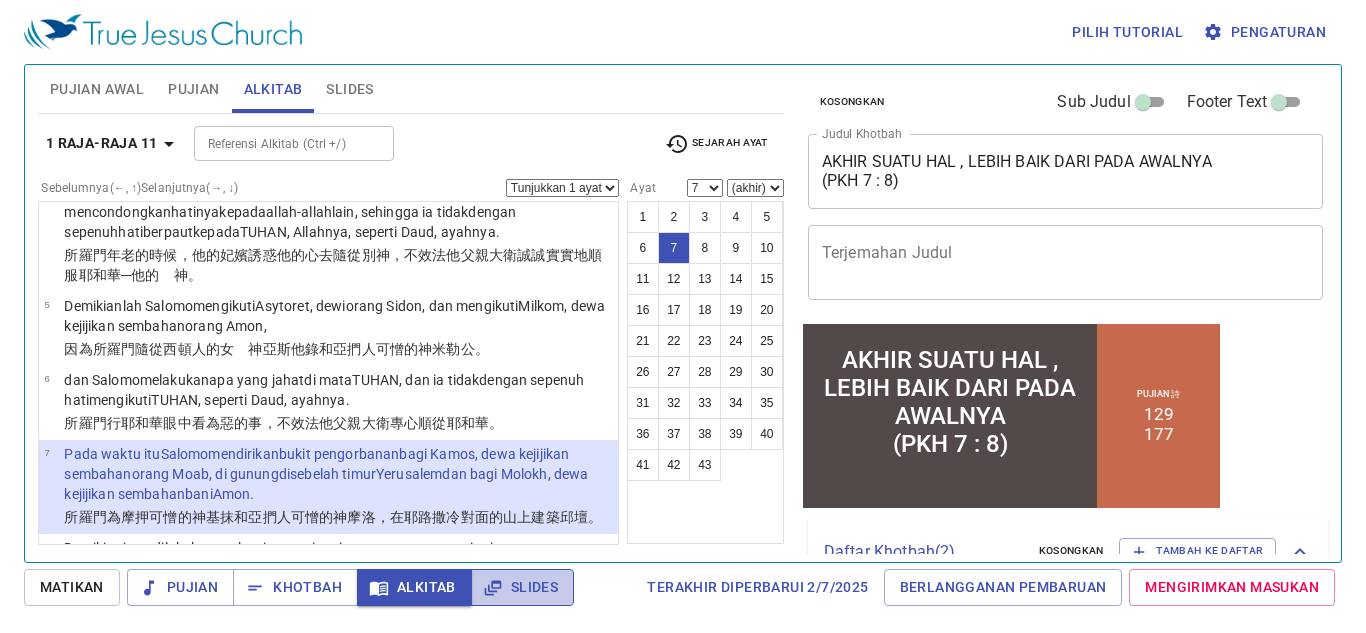 click on "Slides" at bounding box center (522, 587) 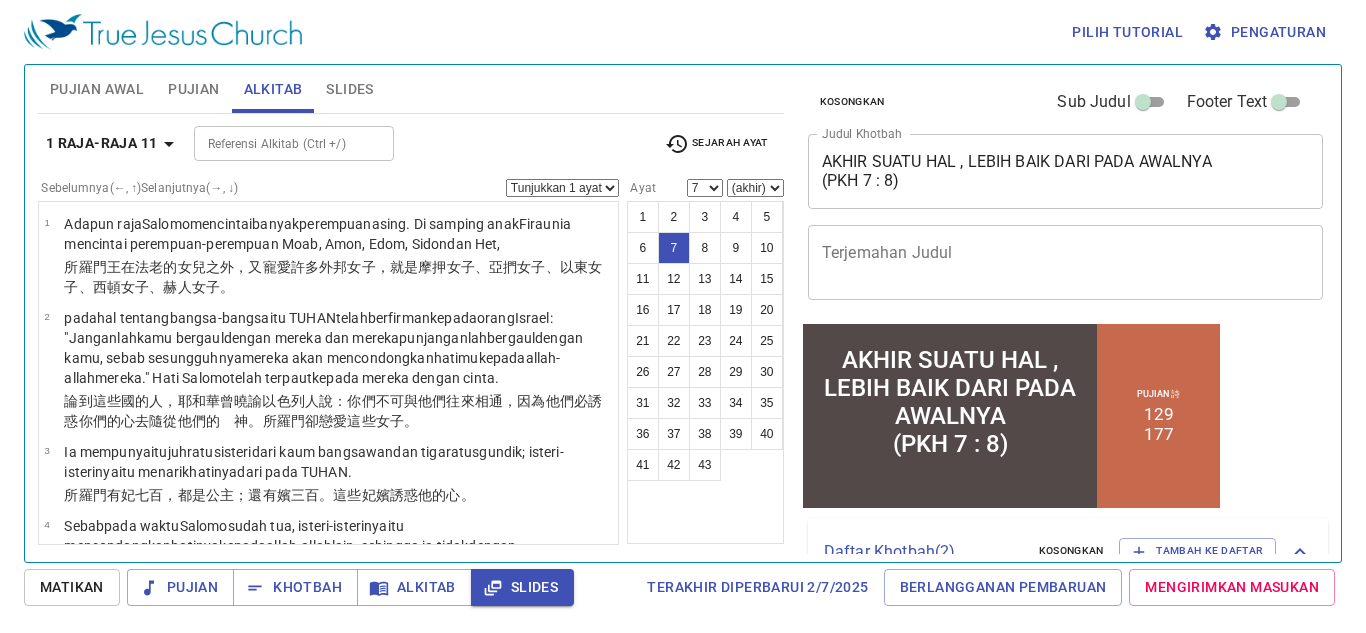 scroll, scrollTop: 0, scrollLeft: 0, axis: both 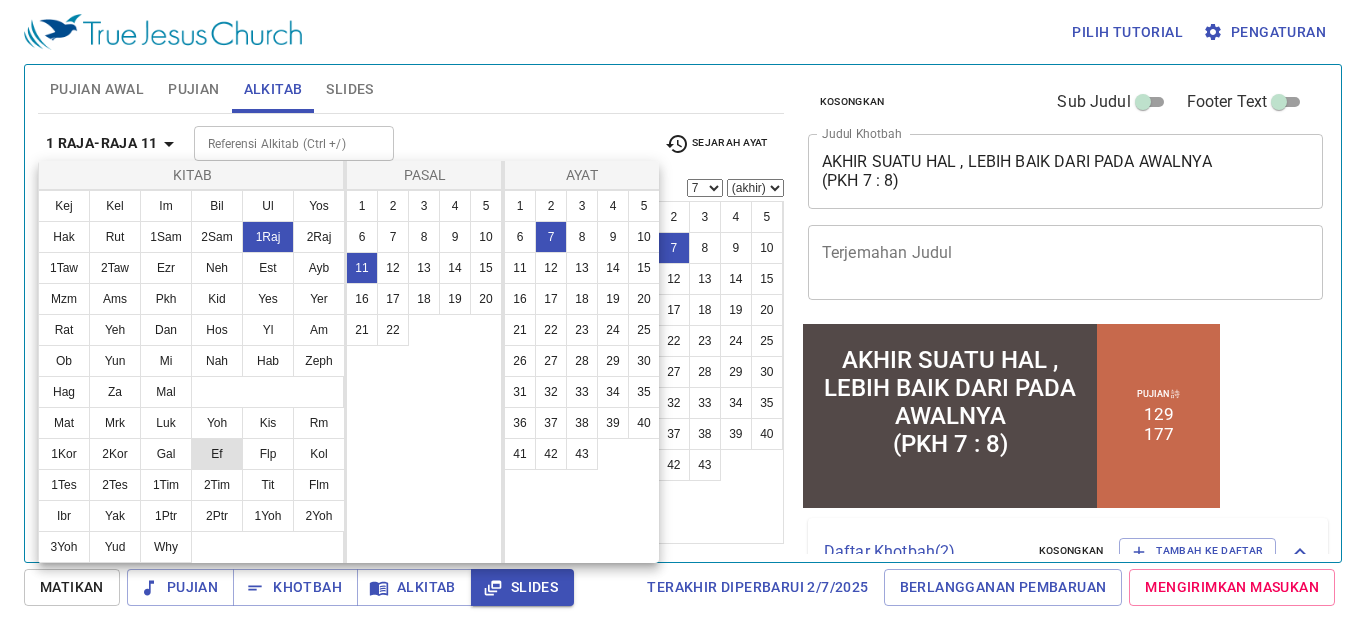 click on "2Tim" at bounding box center [217, 485] 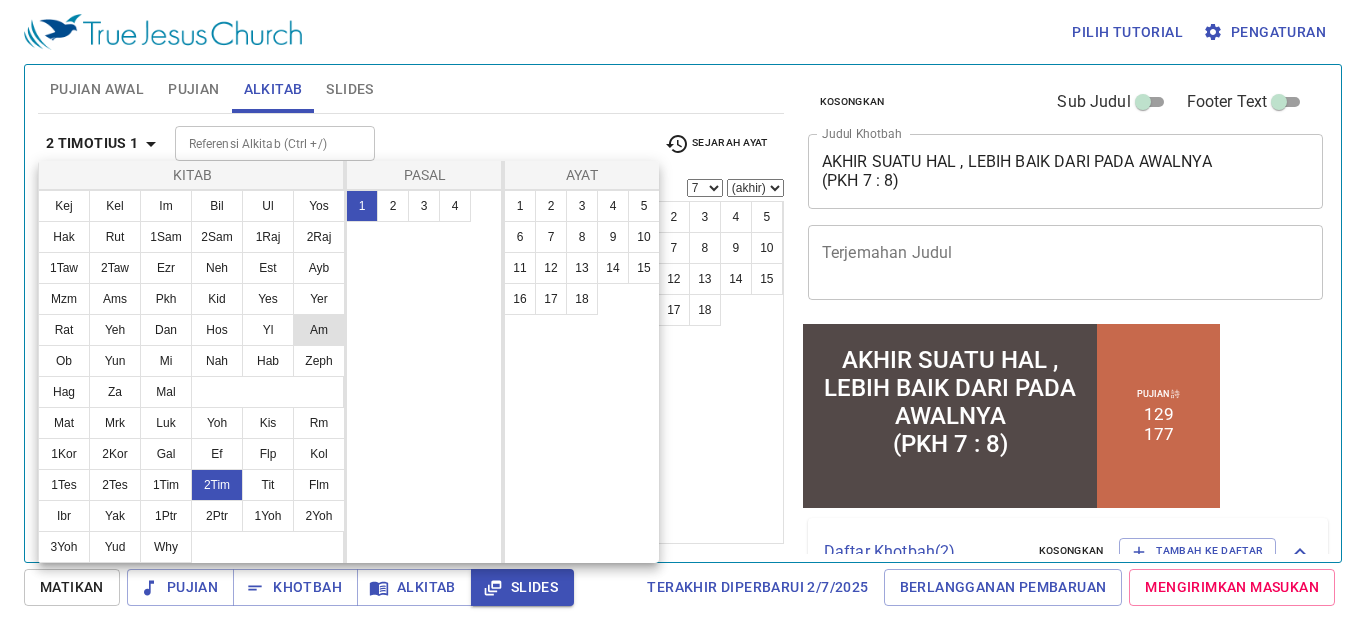 scroll, scrollTop: 0, scrollLeft: 0, axis: both 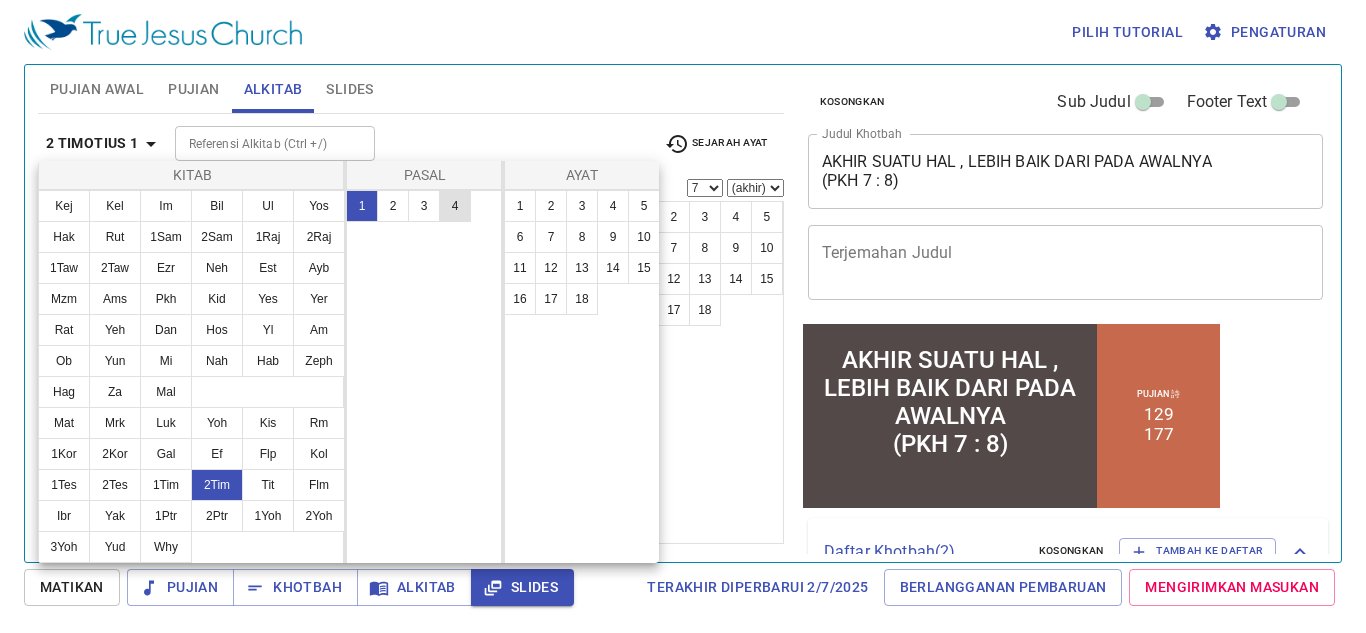 click on "4" at bounding box center (455, 206) 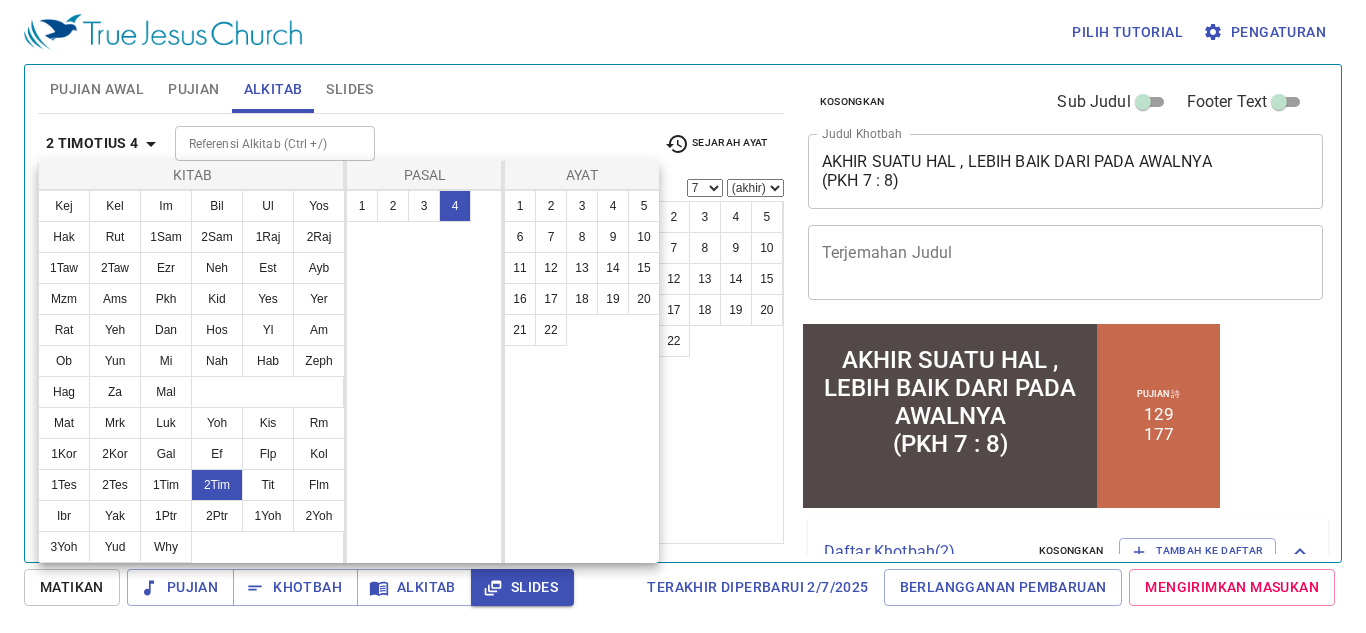 click at bounding box center [683, 316] 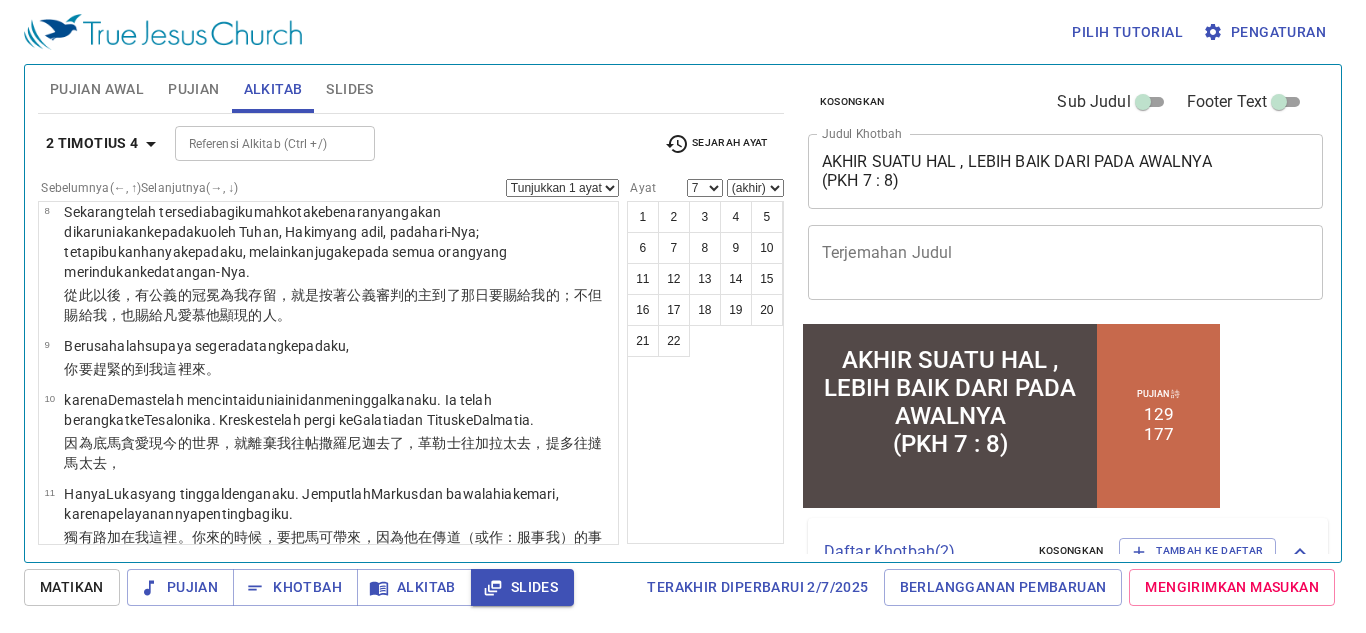 scroll, scrollTop: 604, scrollLeft: 0, axis: vertical 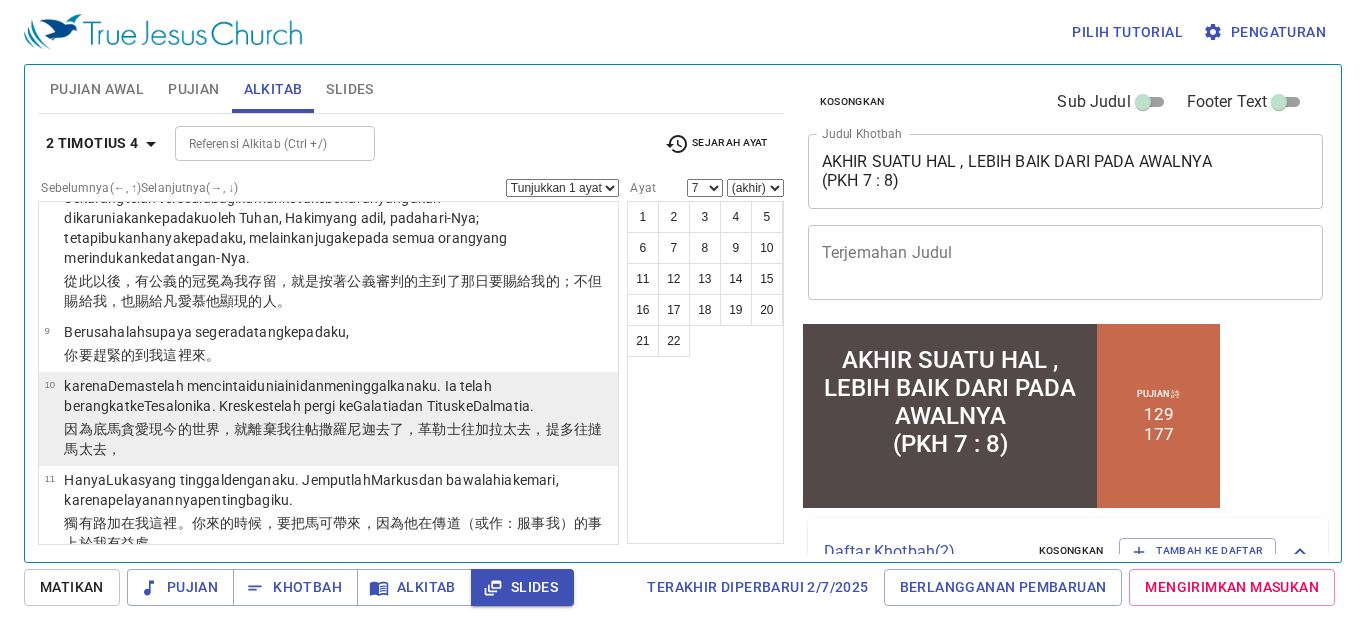 click on "世界 ，就離棄 我 往 帖撒羅尼迦 去了，革勒士 往 加拉太 去，提多 往 撻馬太 去，" at bounding box center [333, 439] 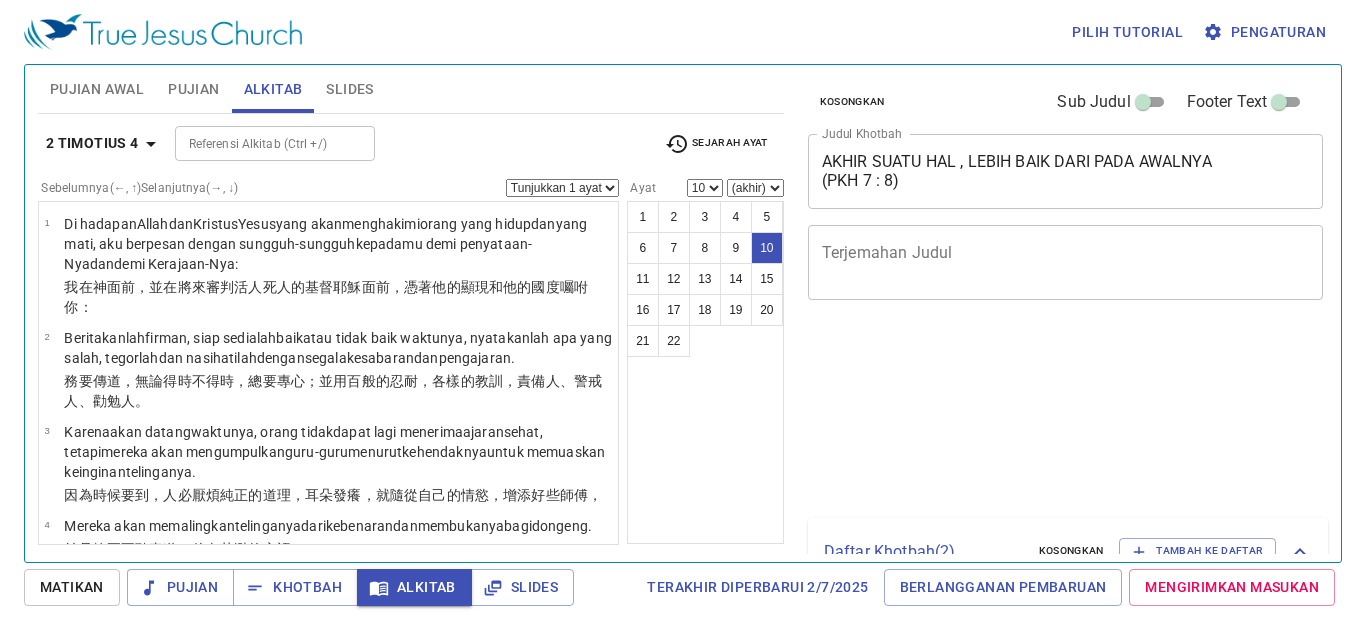 select on "10" 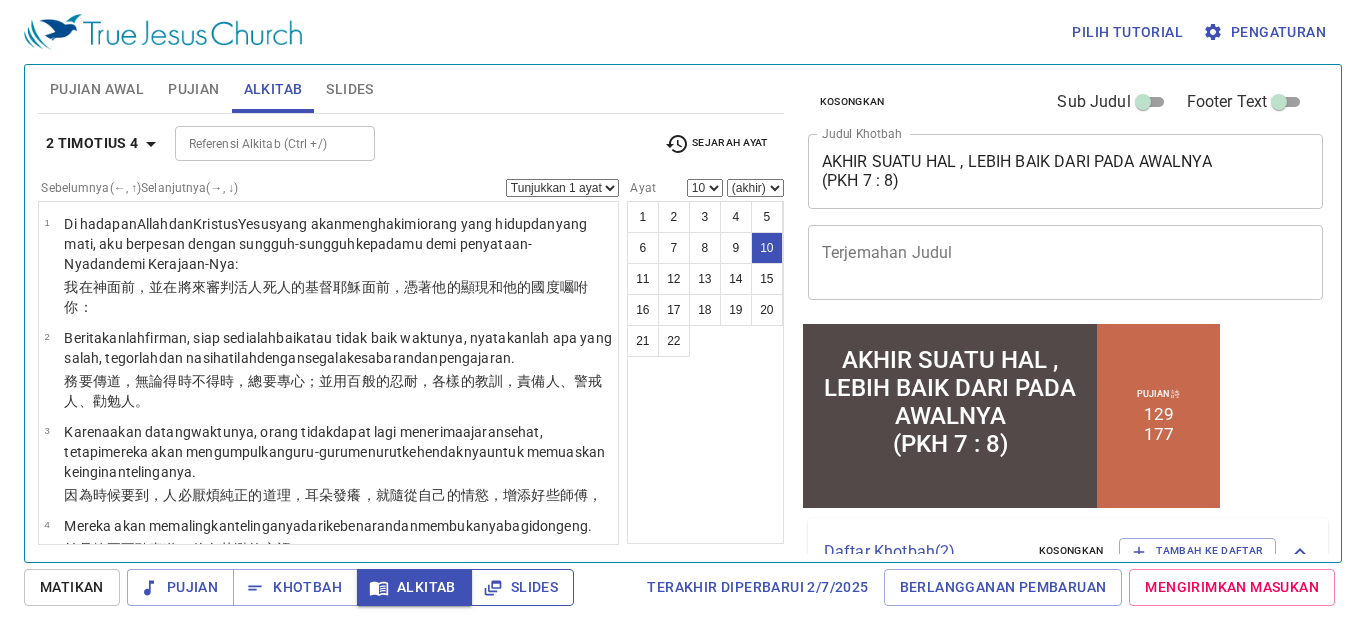 click on "Slides" at bounding box center (522, 587) 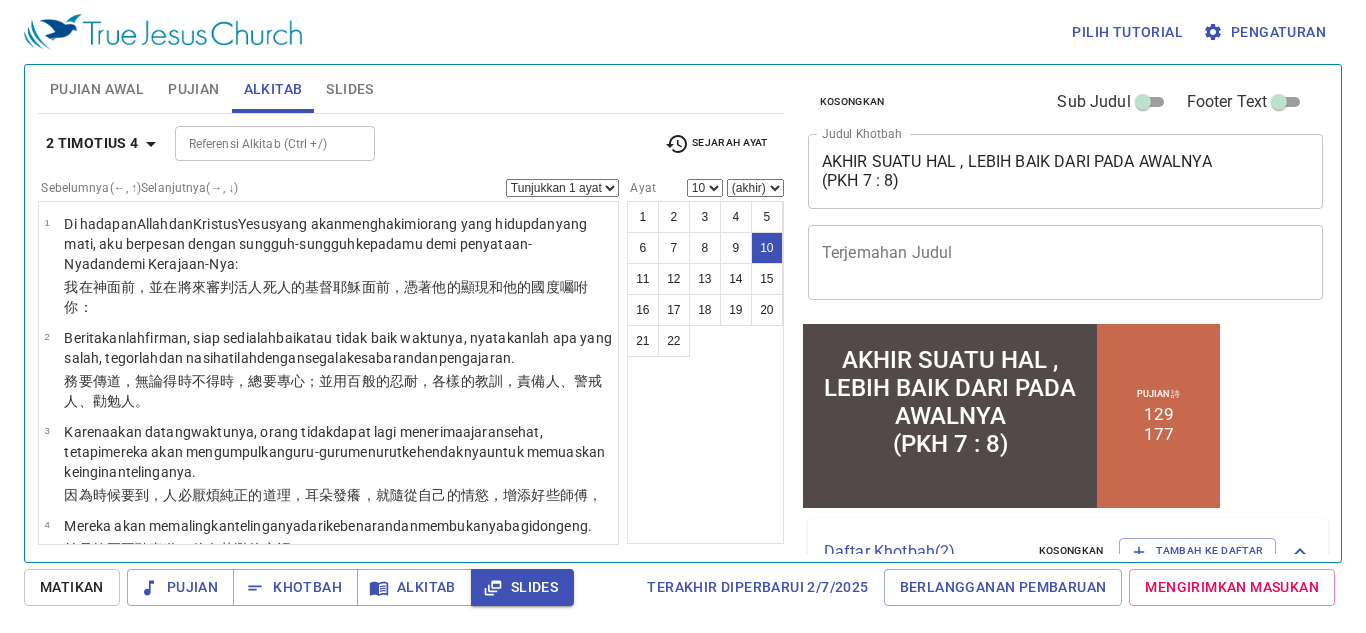 click on "Slides" at bounding box center [522, 587] 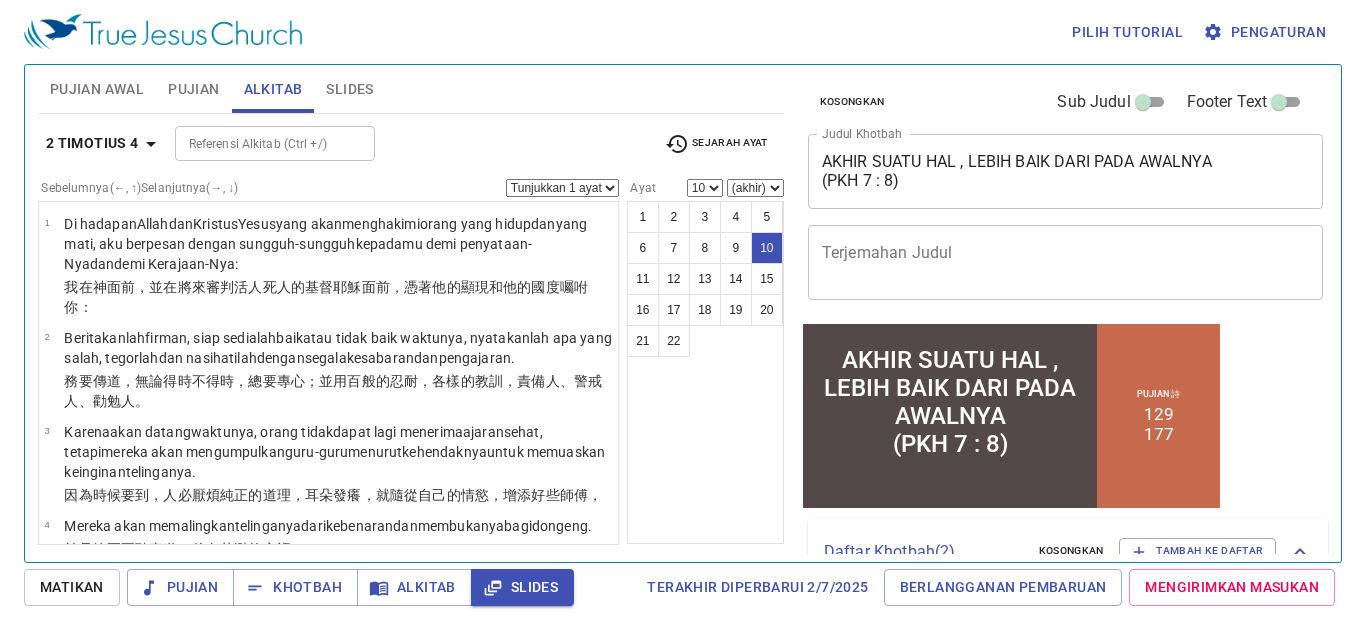 scroll, scrollTop: 1, scrollLeft: 0, axis: vertical 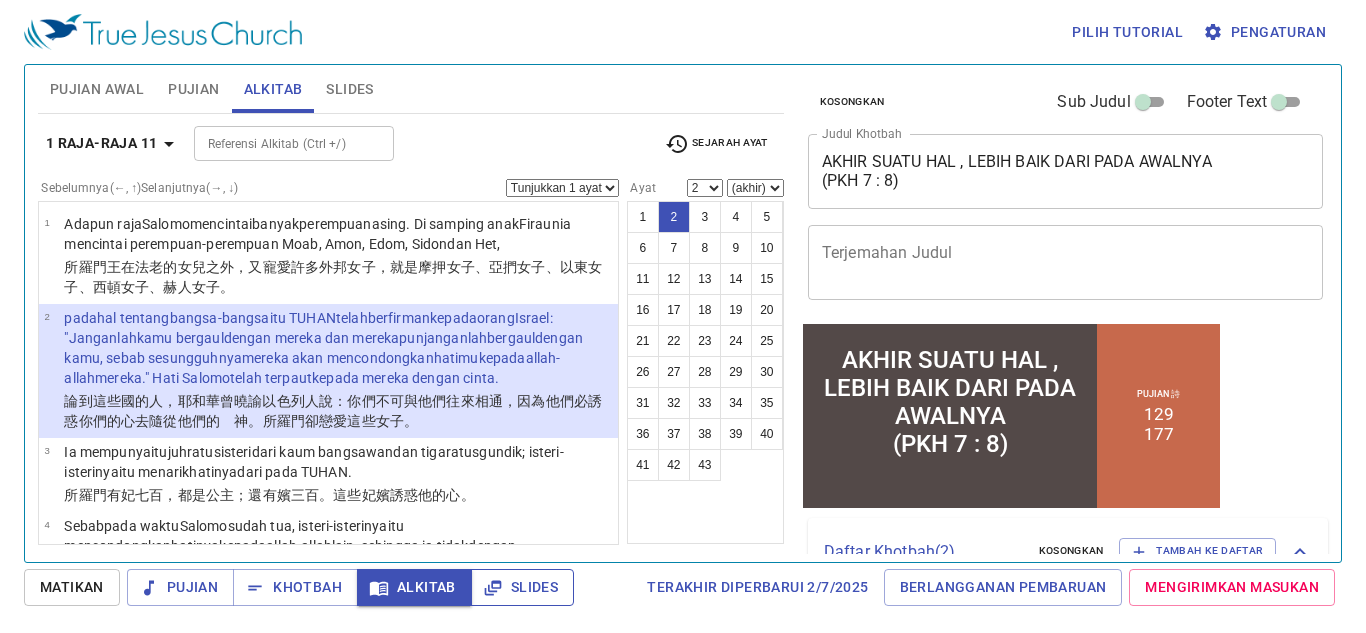 click on "Slides" at bounding box center [522, 587] 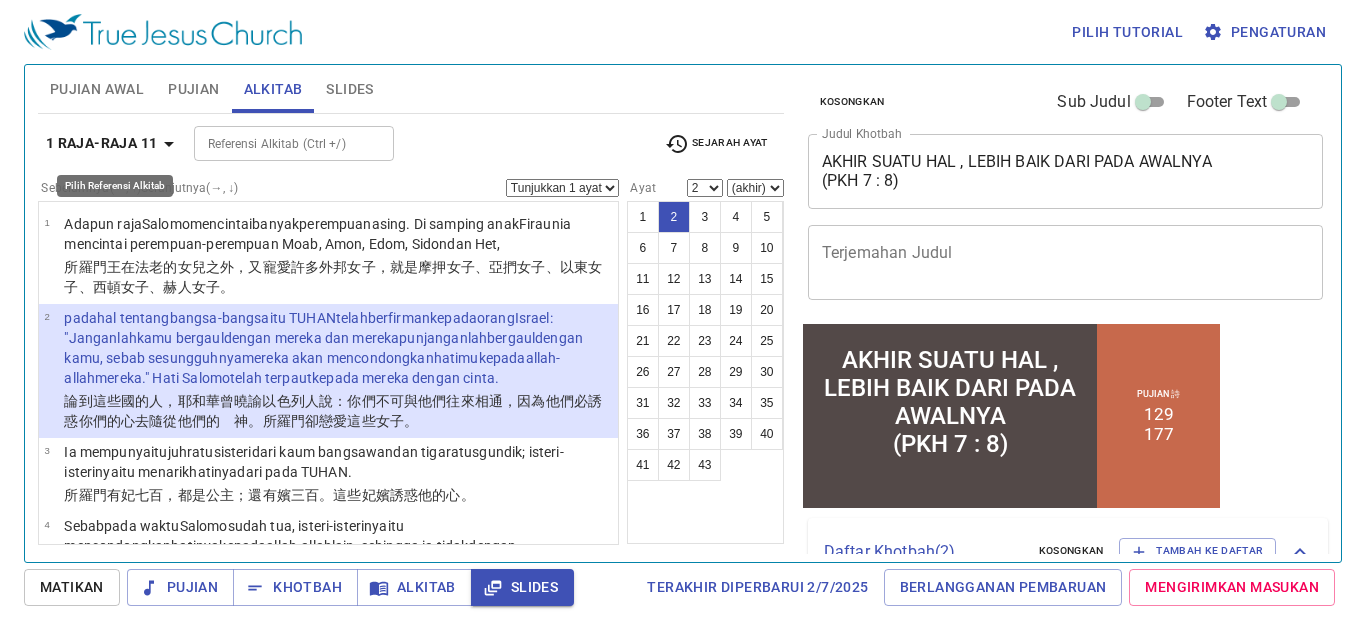 click on "1 Raja-raja 11" at bounding box center (102, 143) 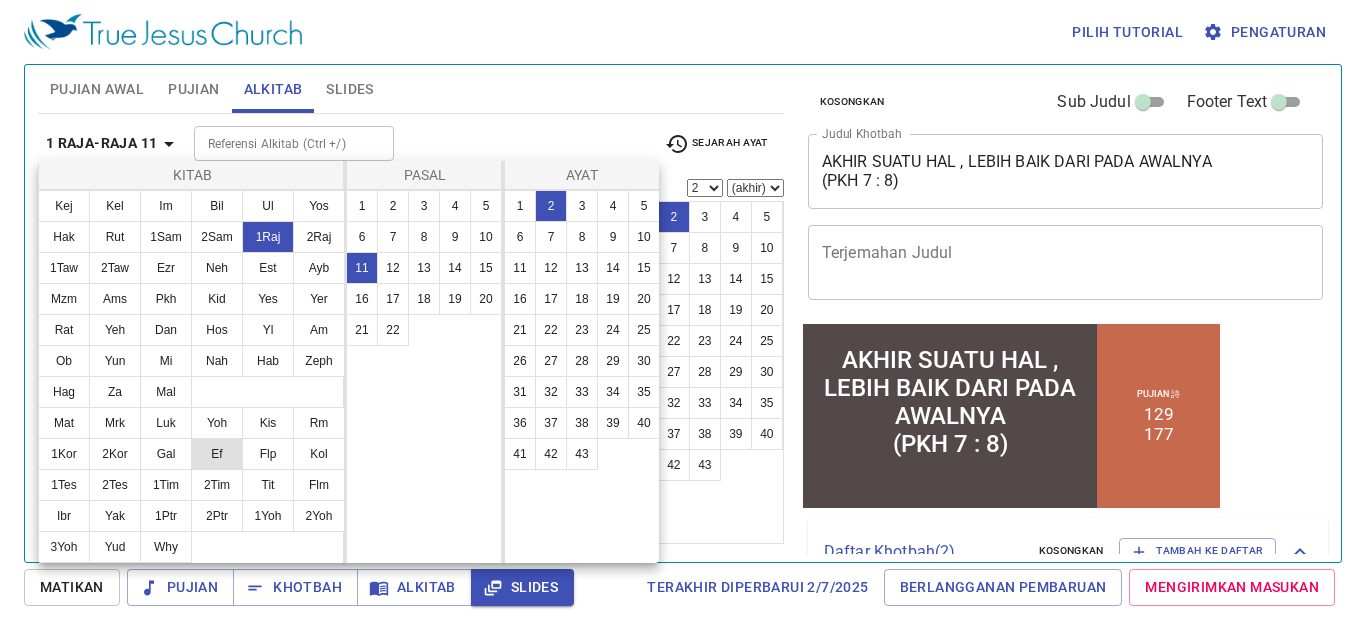 click on "Ef" at bounding box center (217, 454) 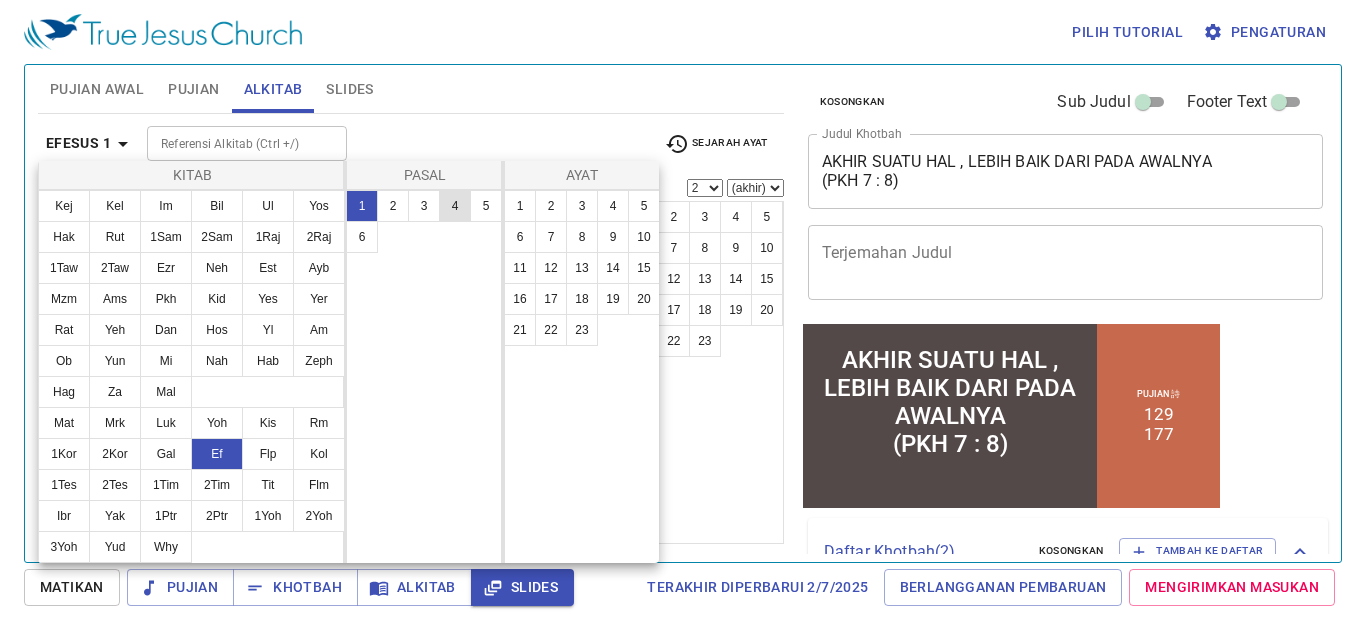 click on "4" at bounding box center [455, 206] 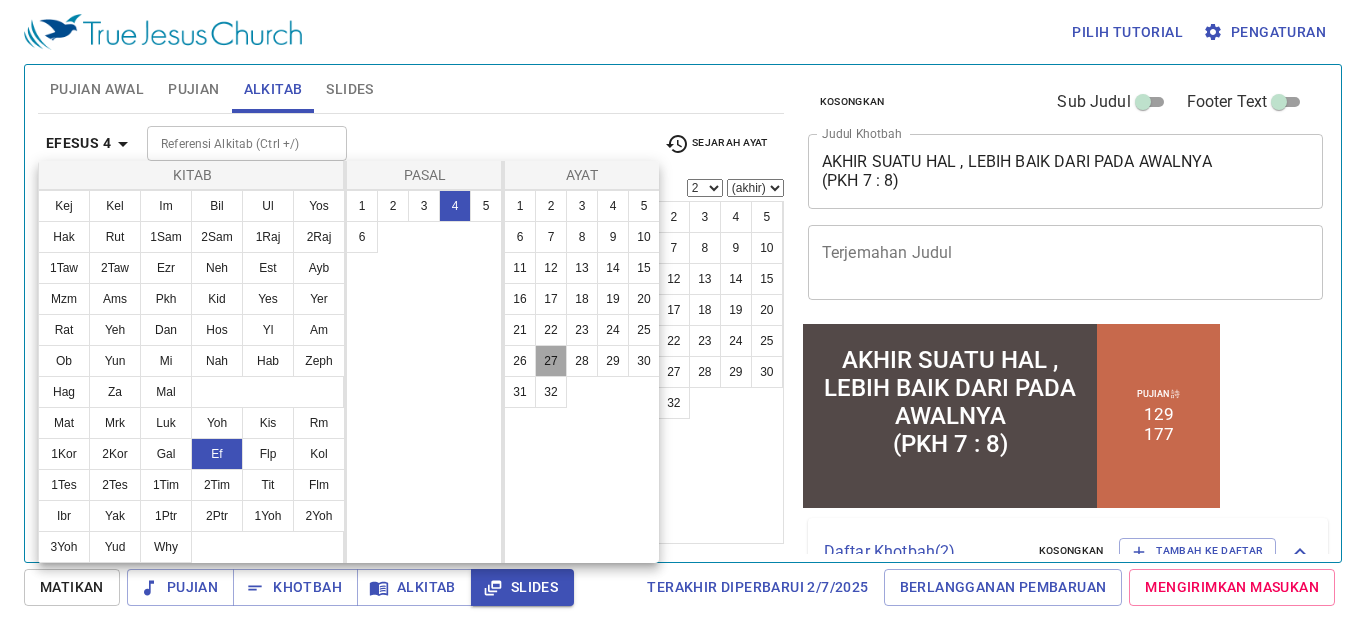click on "27" at bounding box center (551, 361) 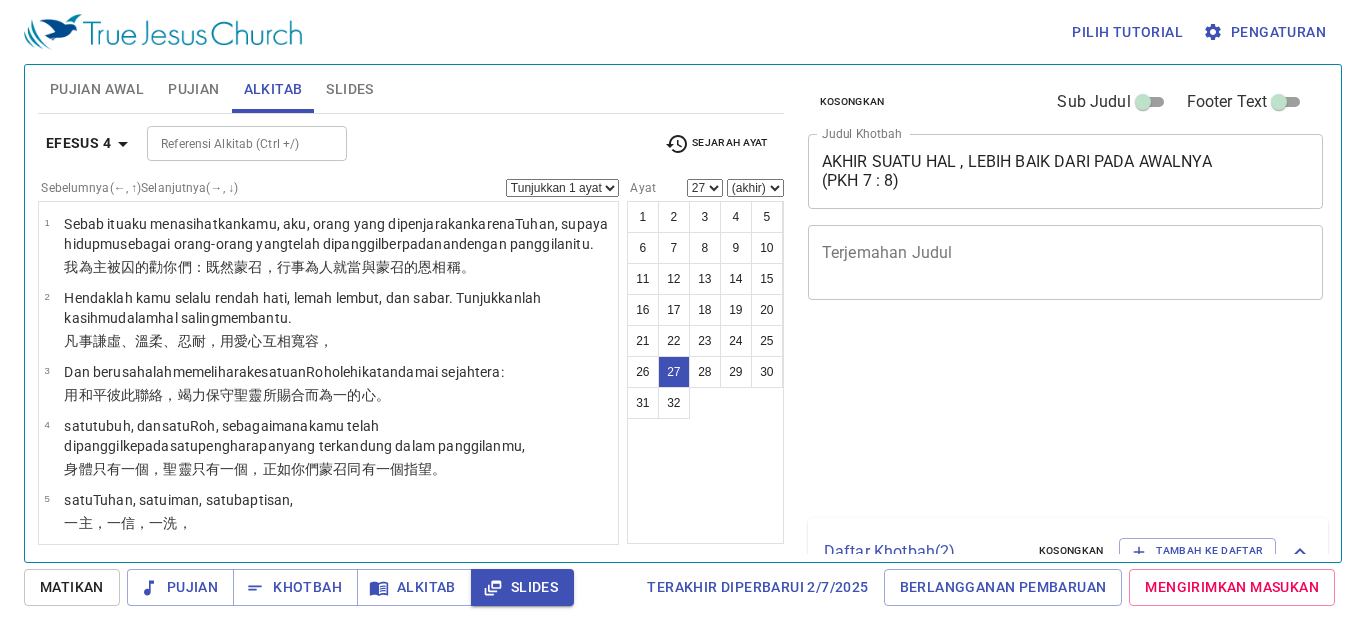 select on "27" 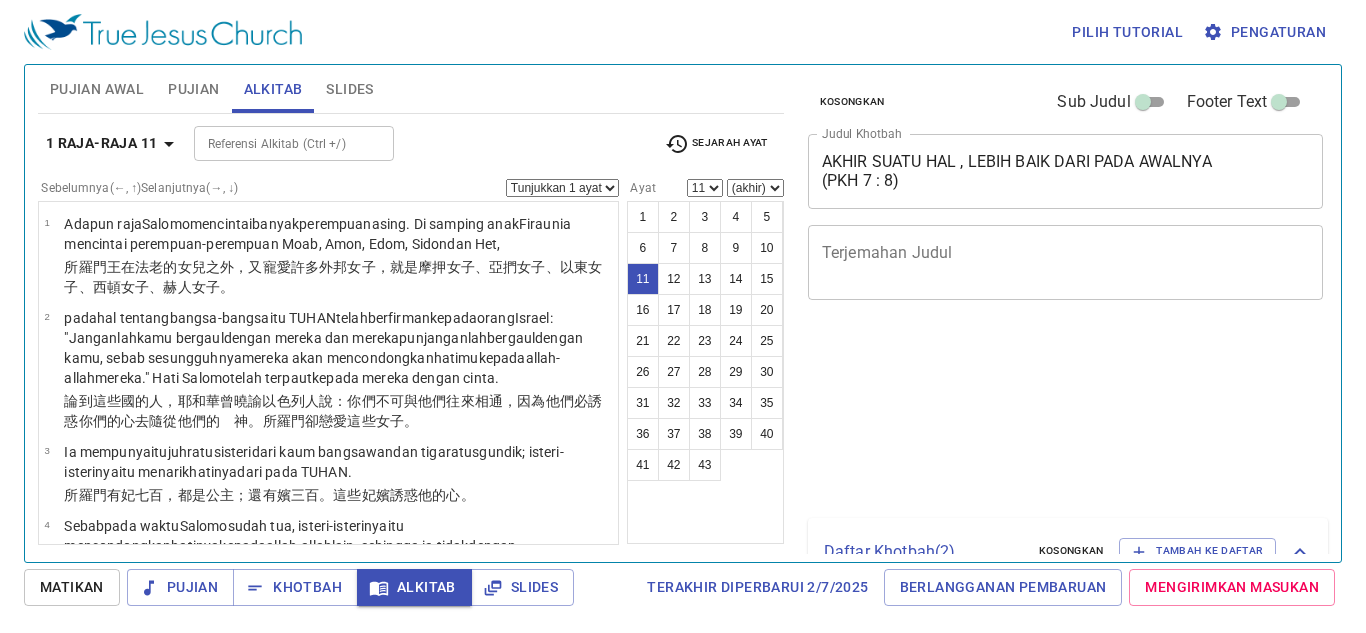 select on "11" 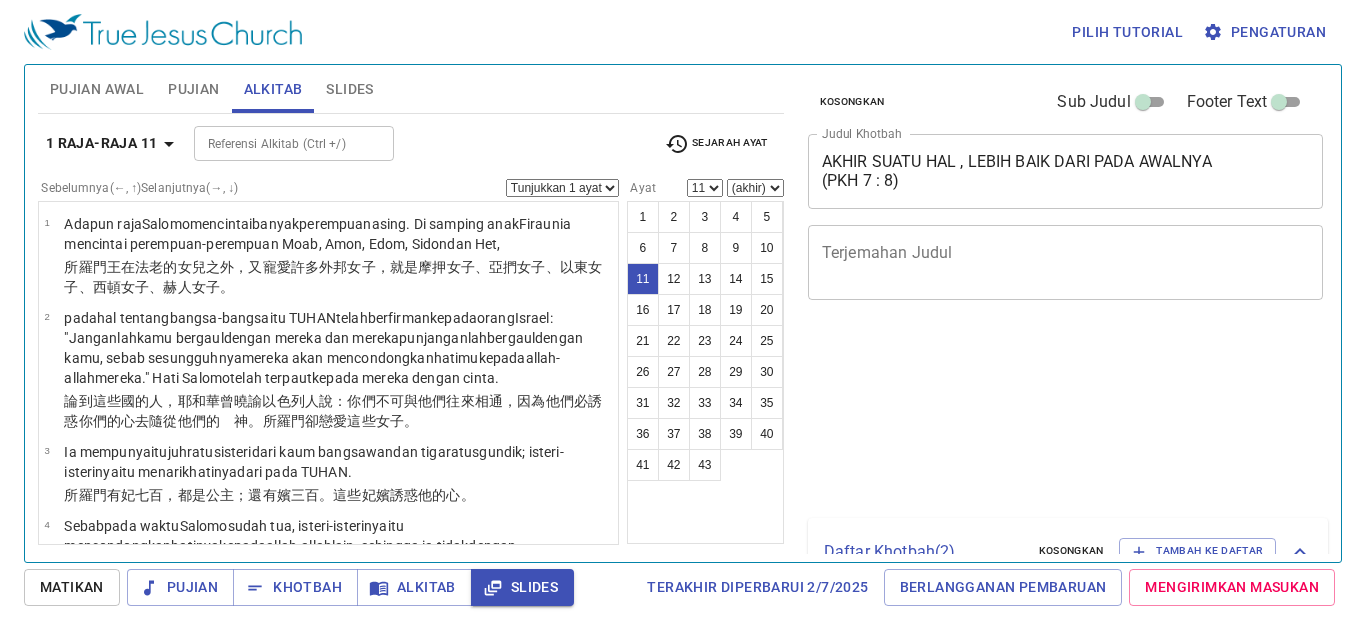 select on "11" 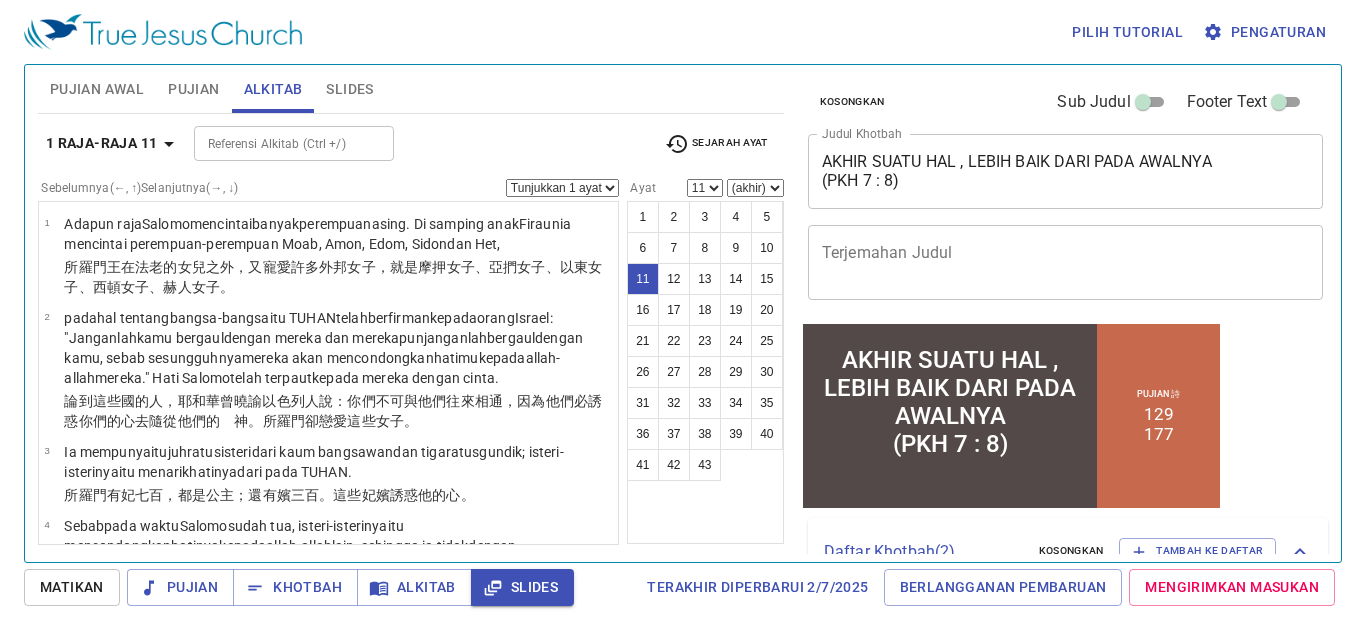 scroll, scrollTop: 1, scrollLeft: 0, axis: vertical 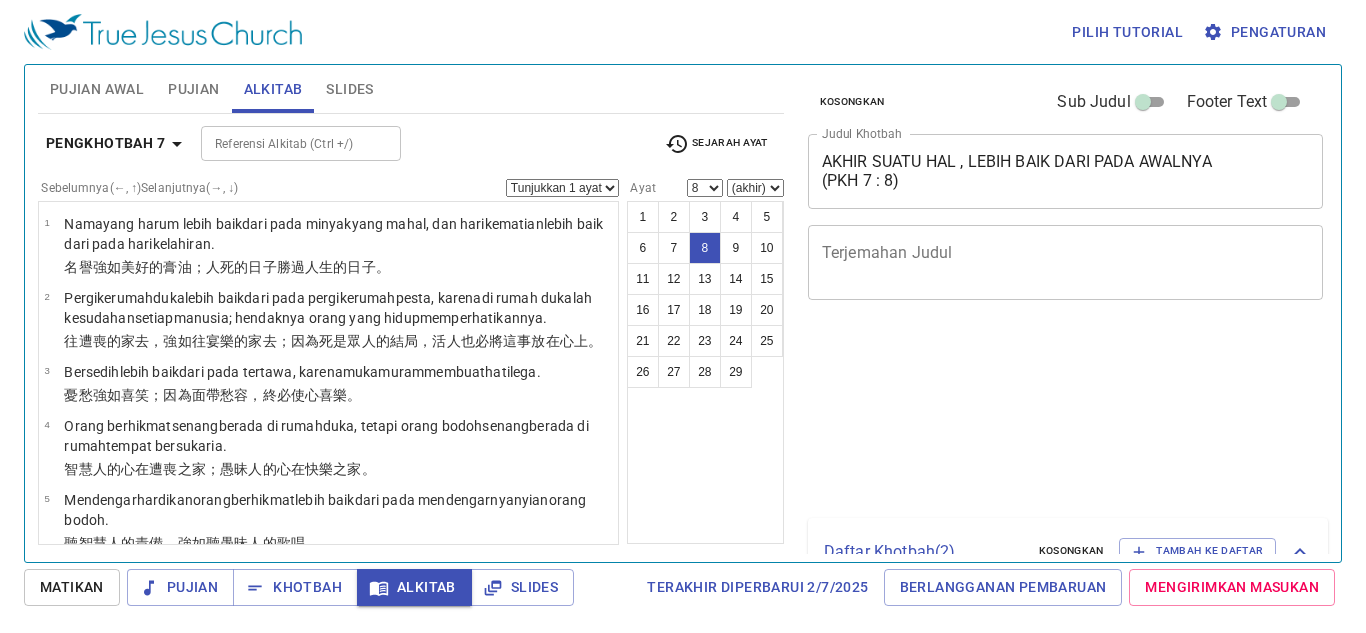 select on "8" 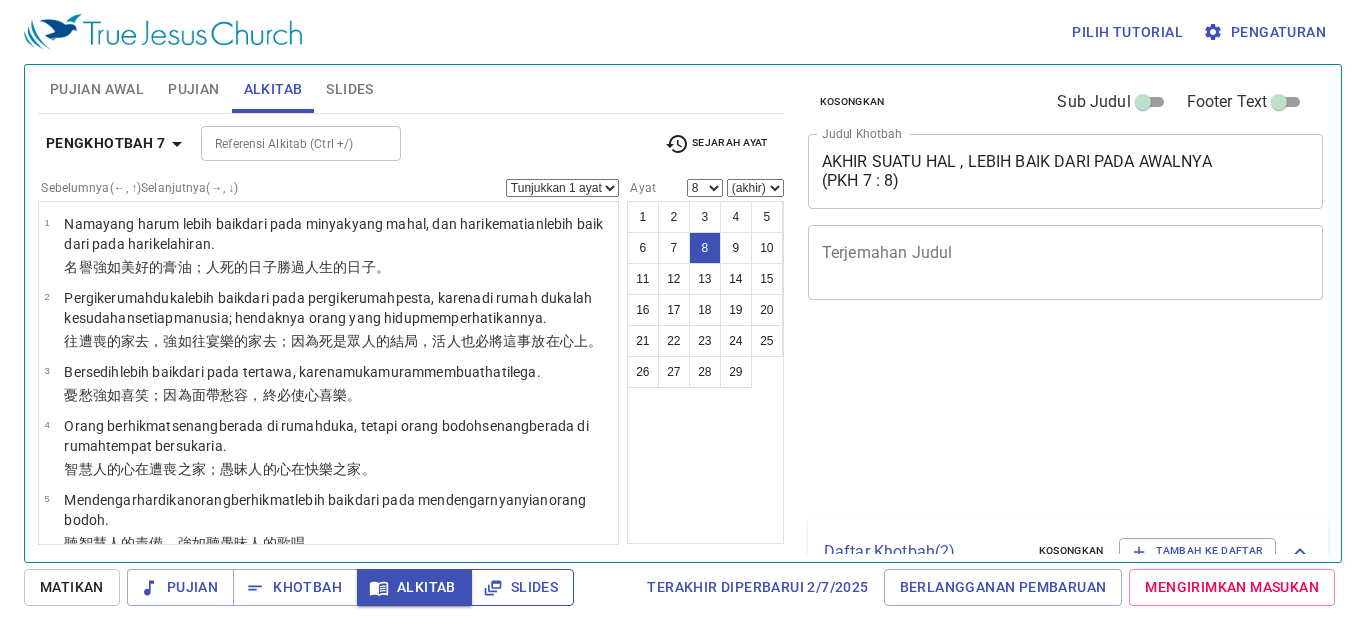 scroll, scrollTop: 0, scrollLeft: 0, axis: both 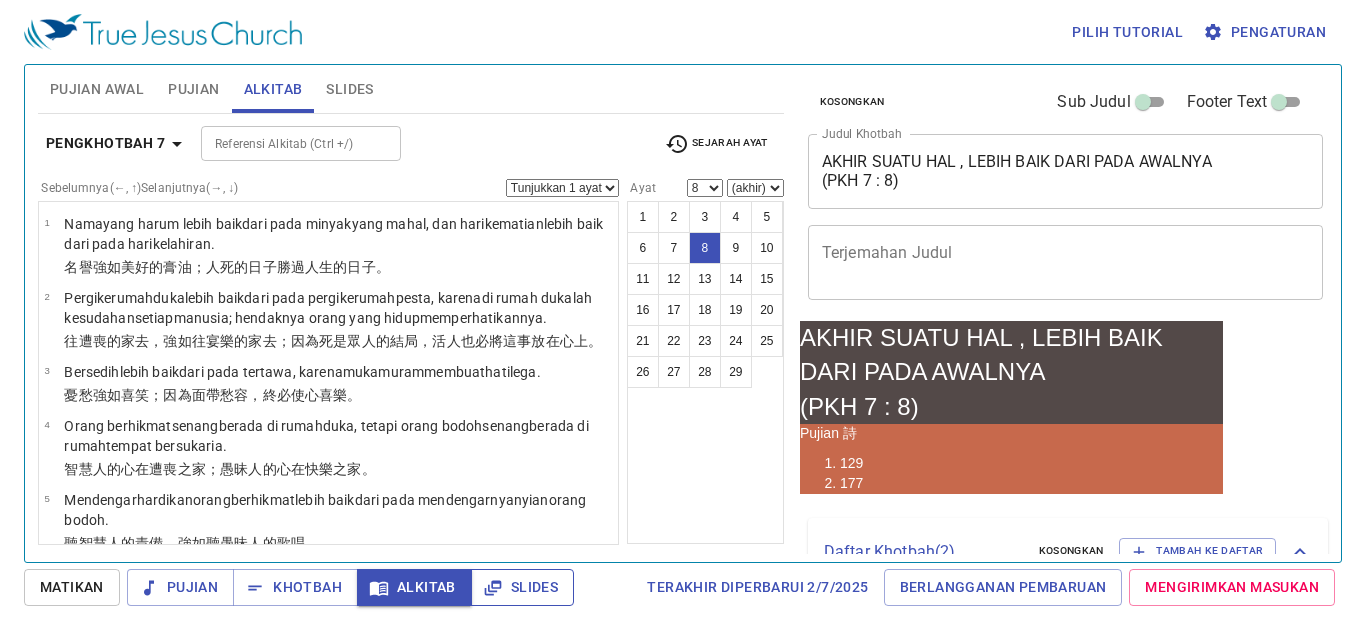 click on "Slides" at bounding box center (522, 587) 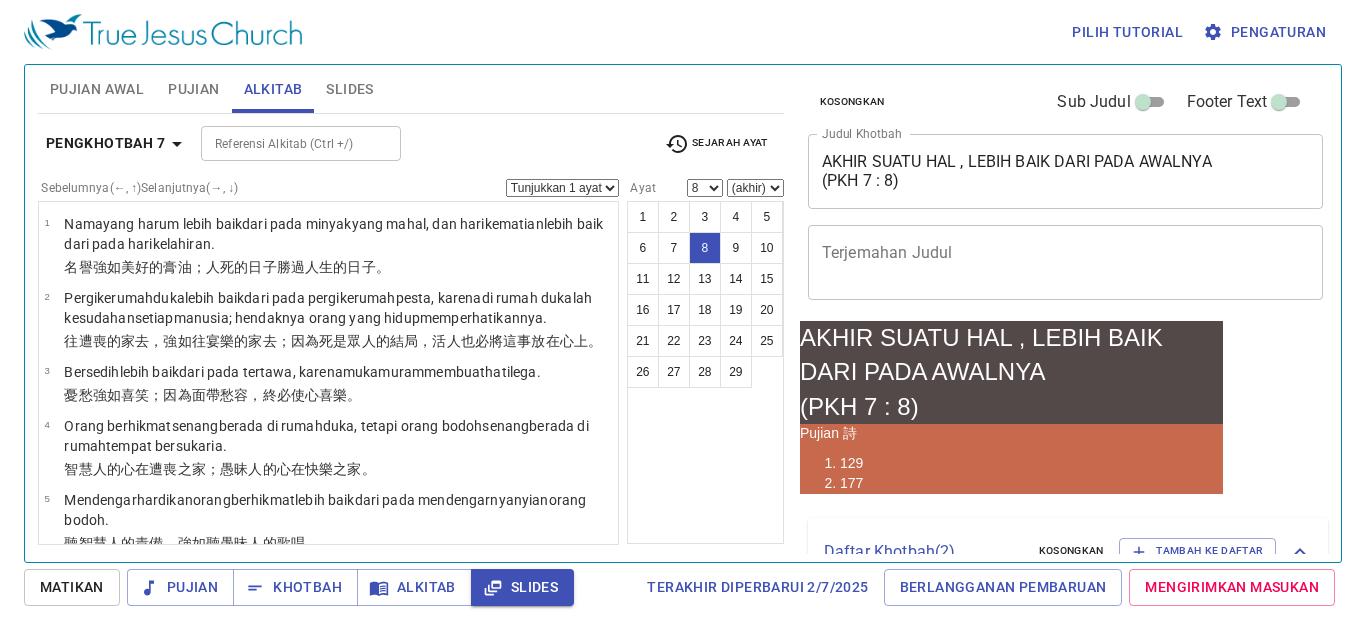 click on "Slides" 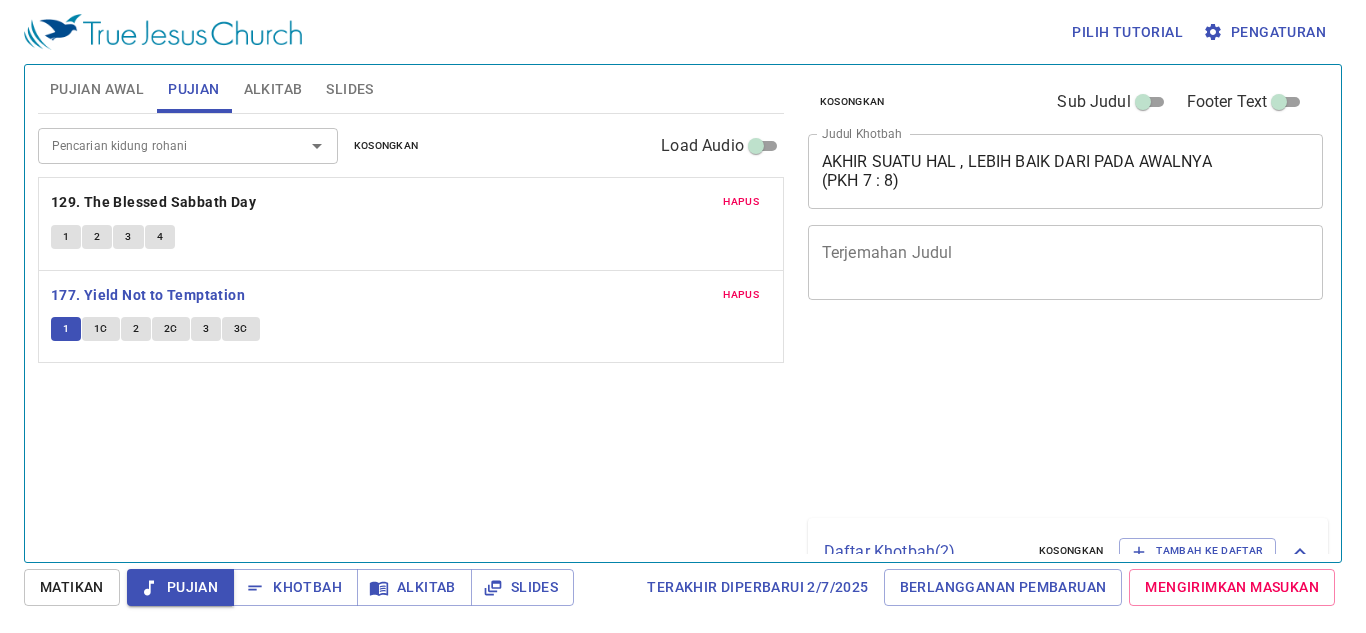 scroll, scrollTop: 0, scrollLeft: 0, axis: both 